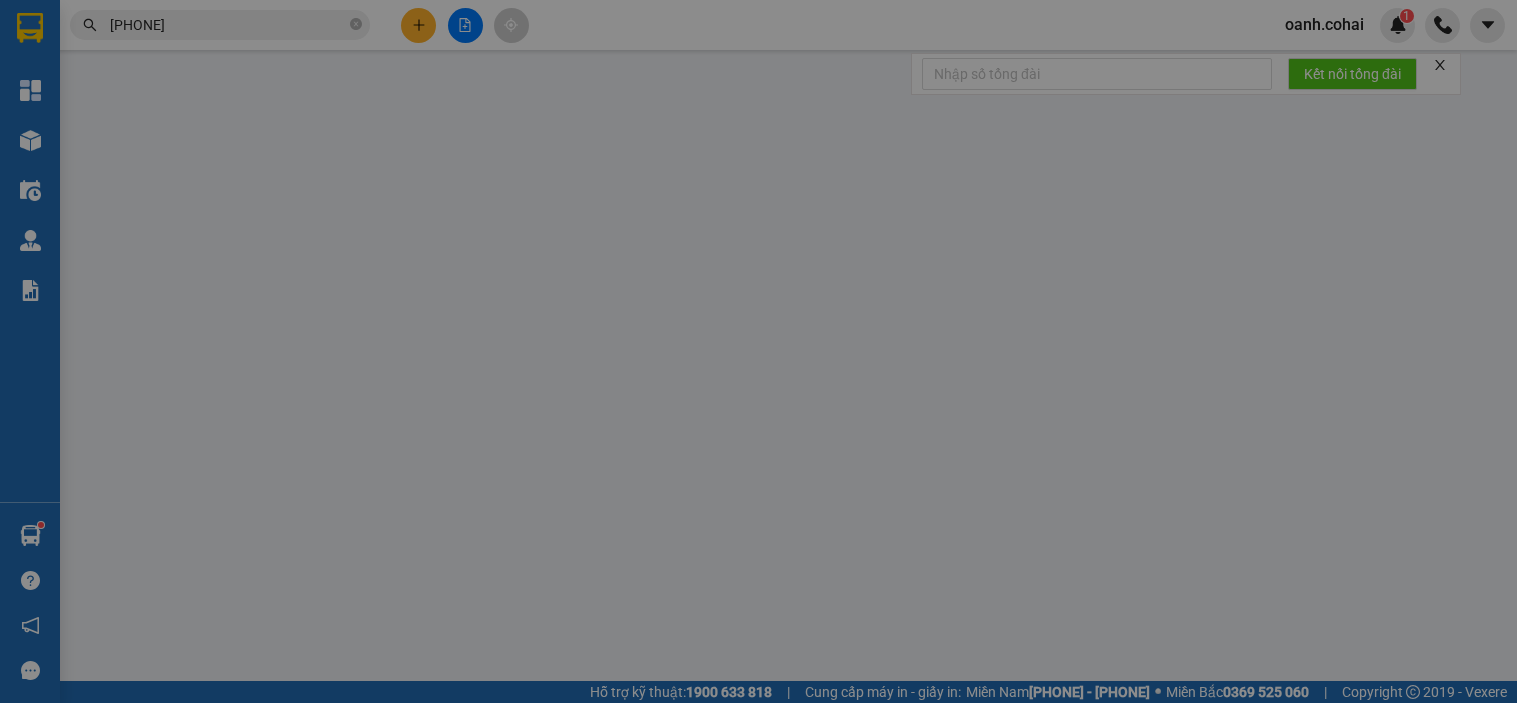 scroll, scrollTop: 0, scrollLeft: 0, axis: both 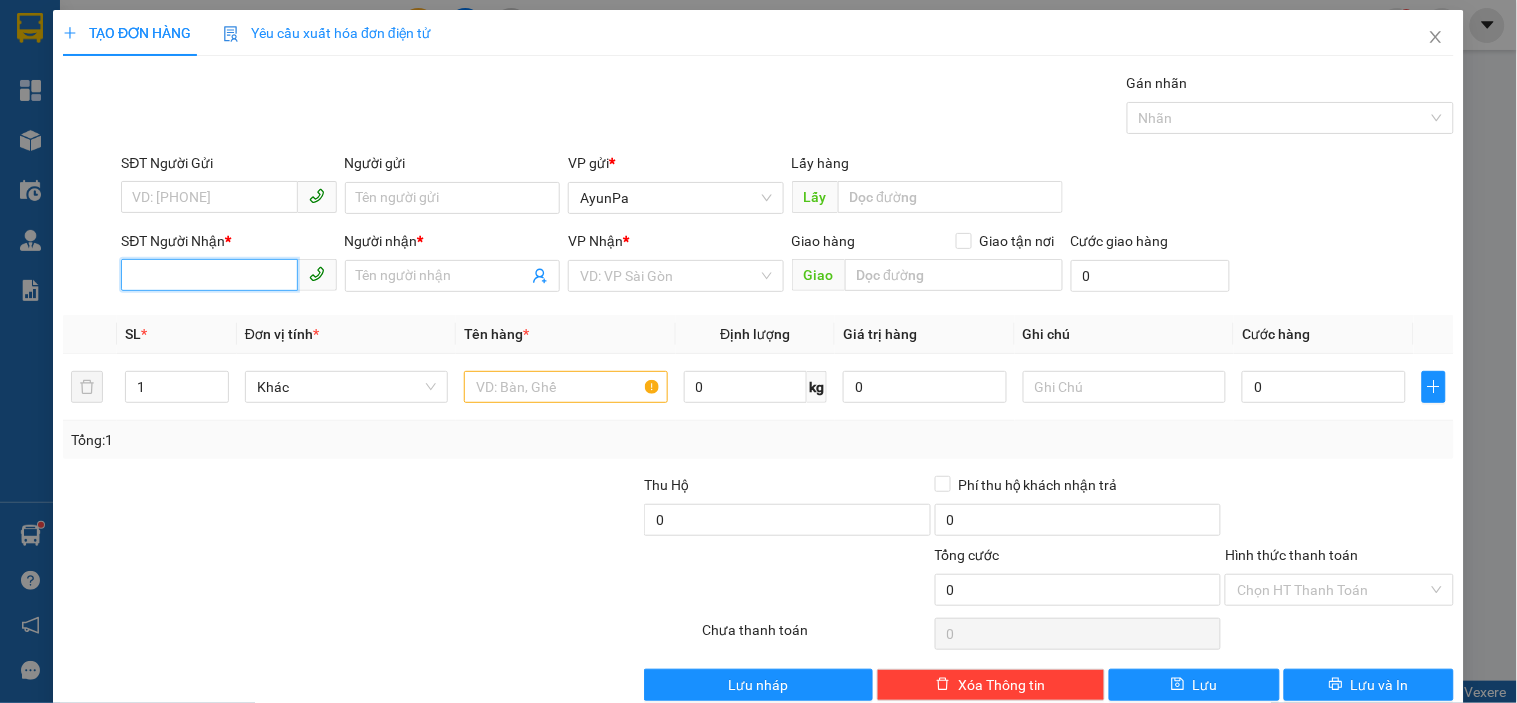 click on "SĐT Người Nhận  *" at bounding box center [209, 275] 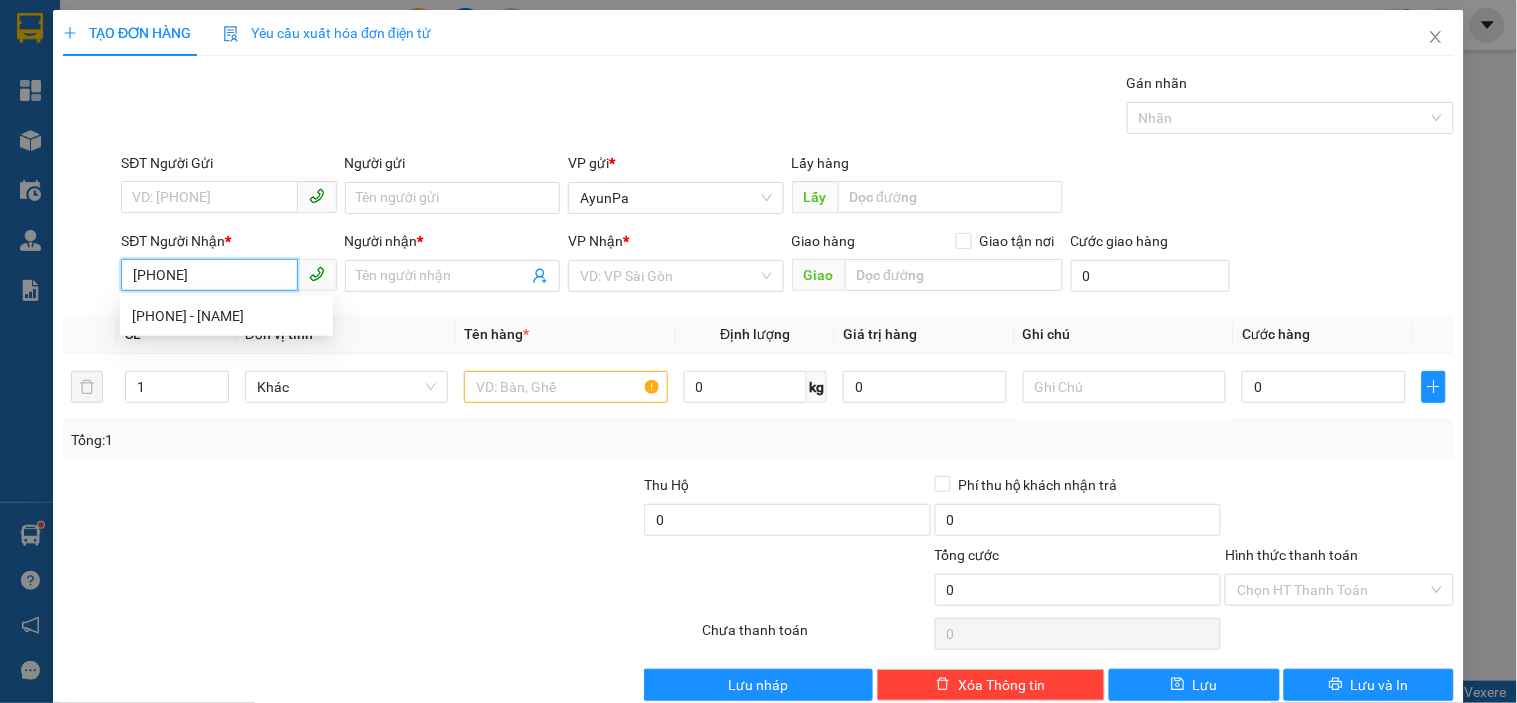 type on "[PHONE]" 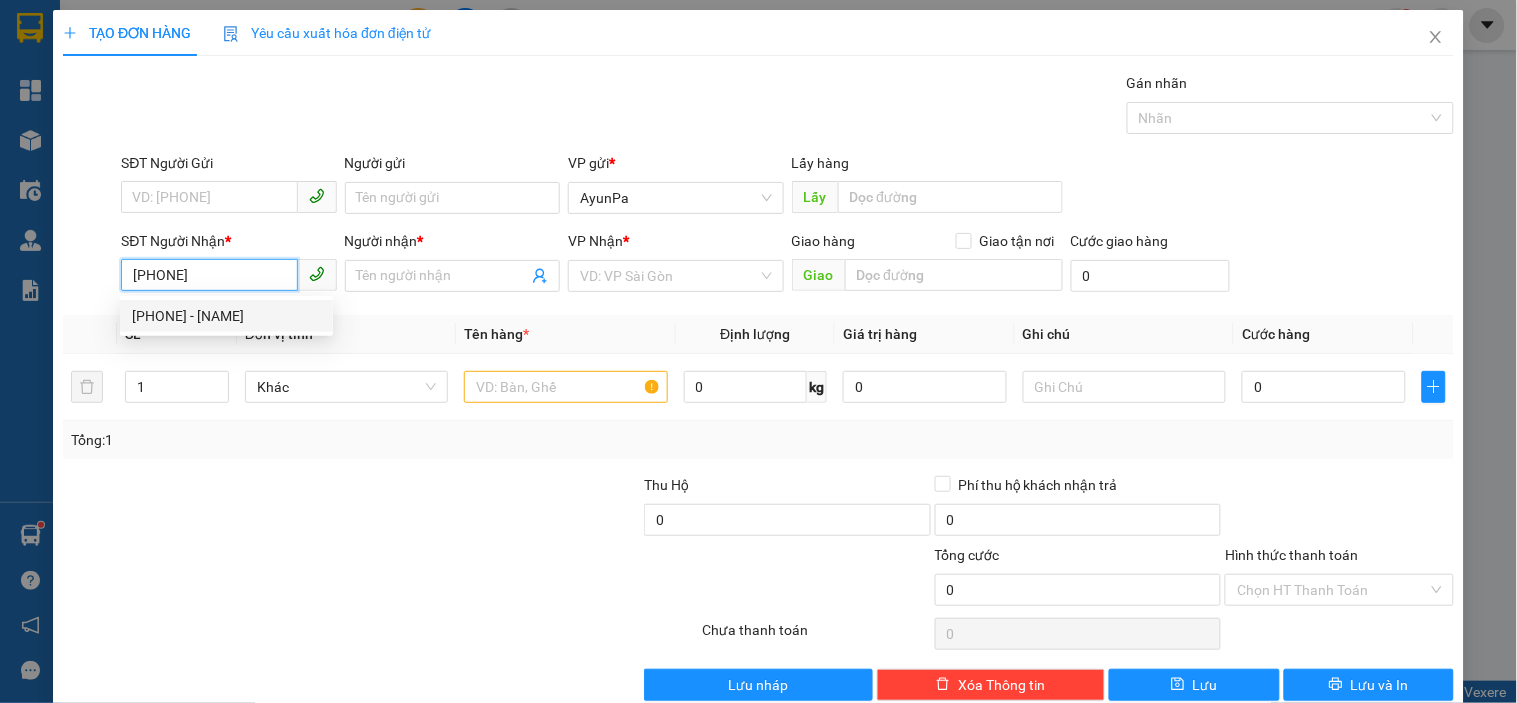 click on "[PHONE] - [NAME]" at bounding box center [226, 316] 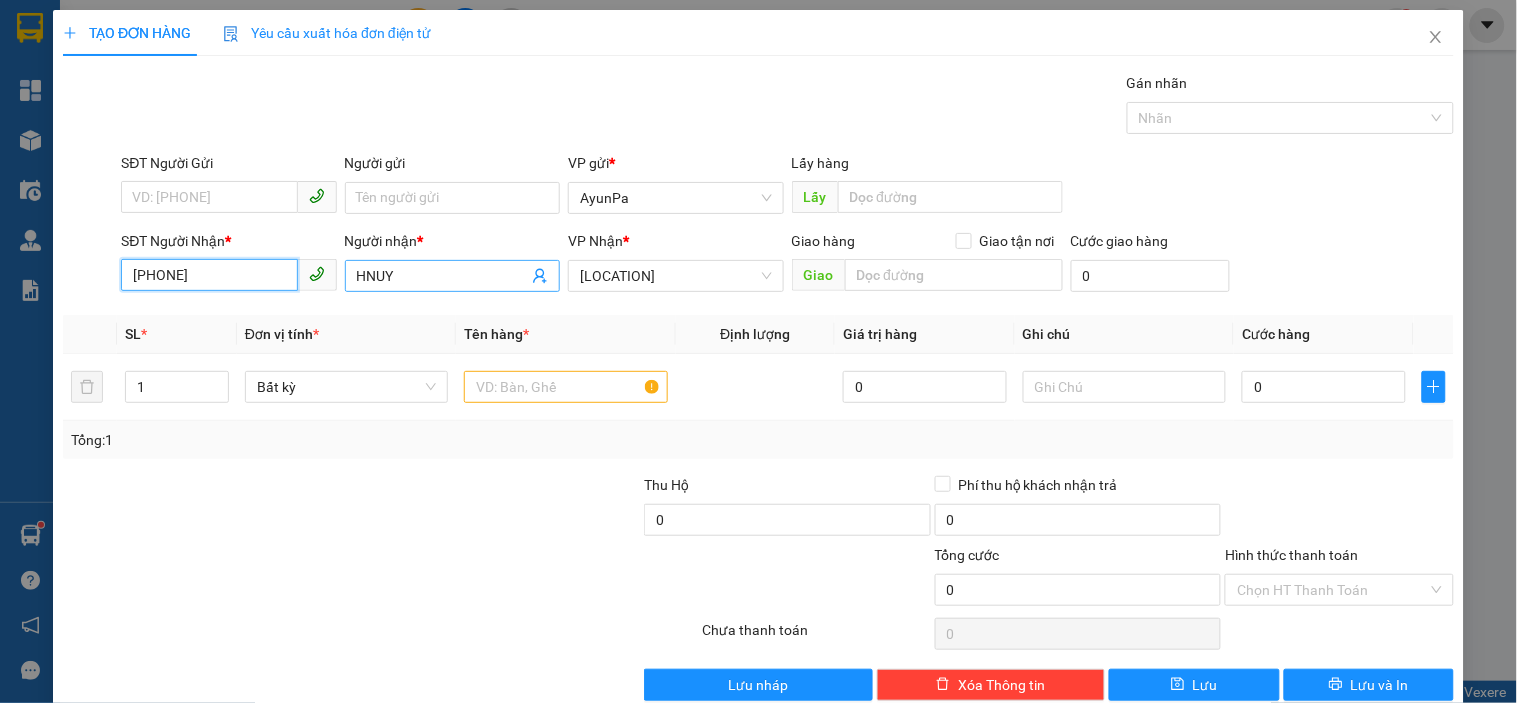 type on "[PHONE]" 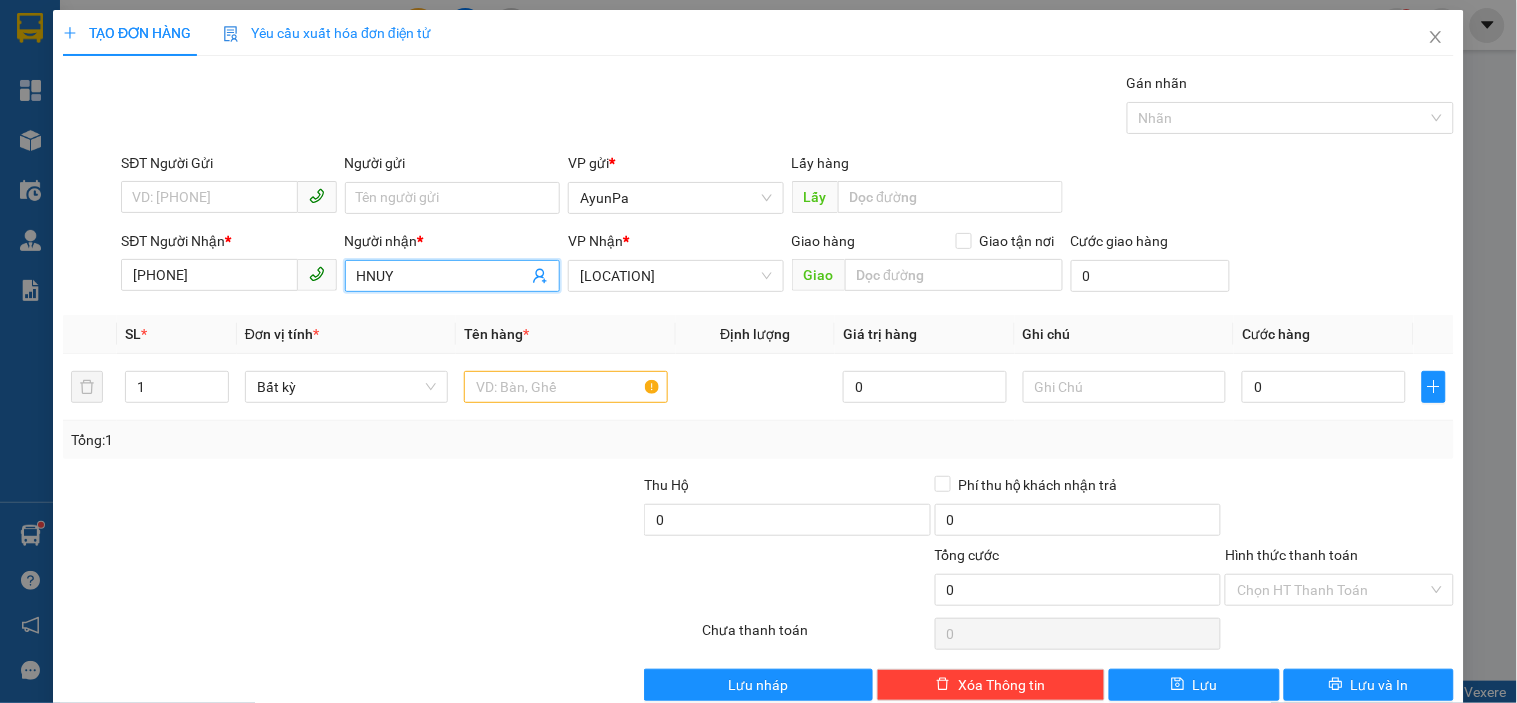 click on "HNUY" at bounding box center (452, 276) 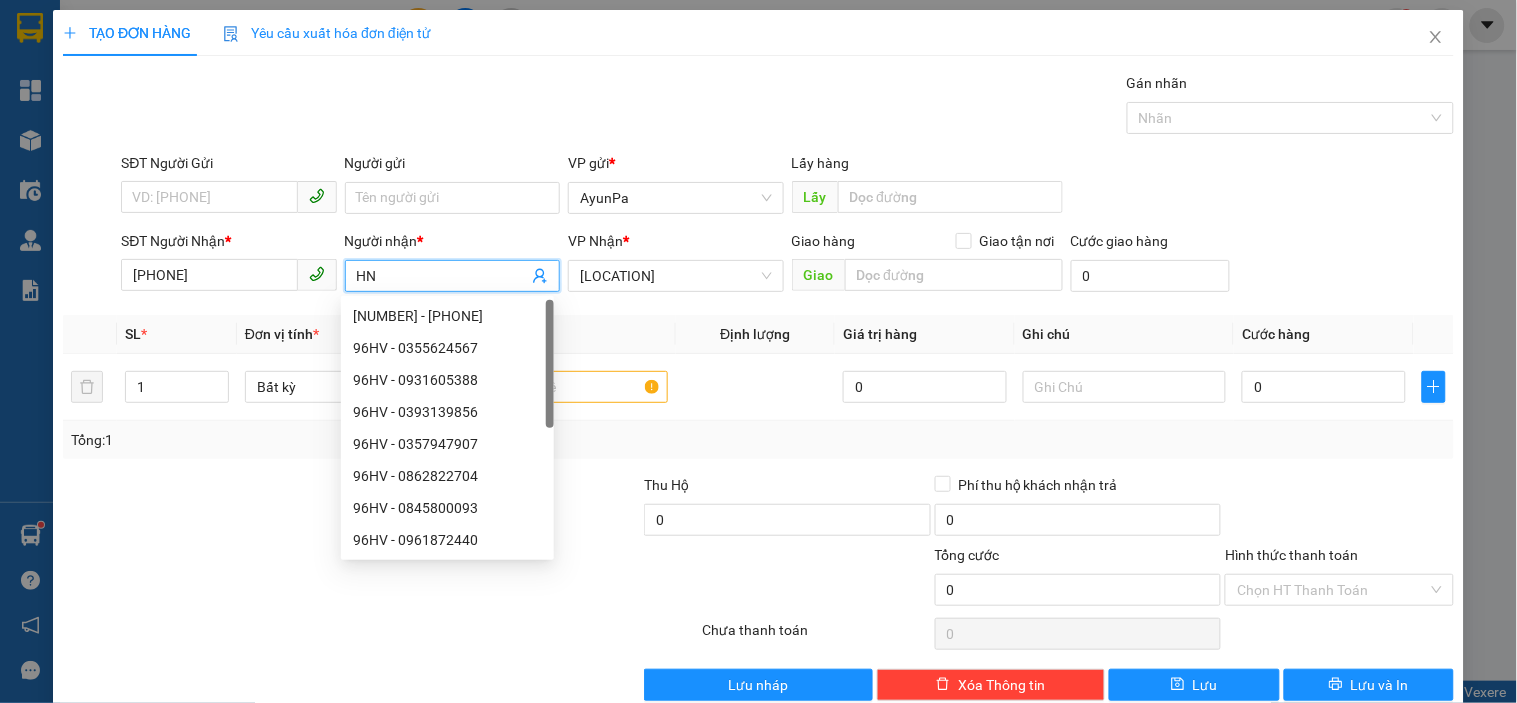 type on "H" 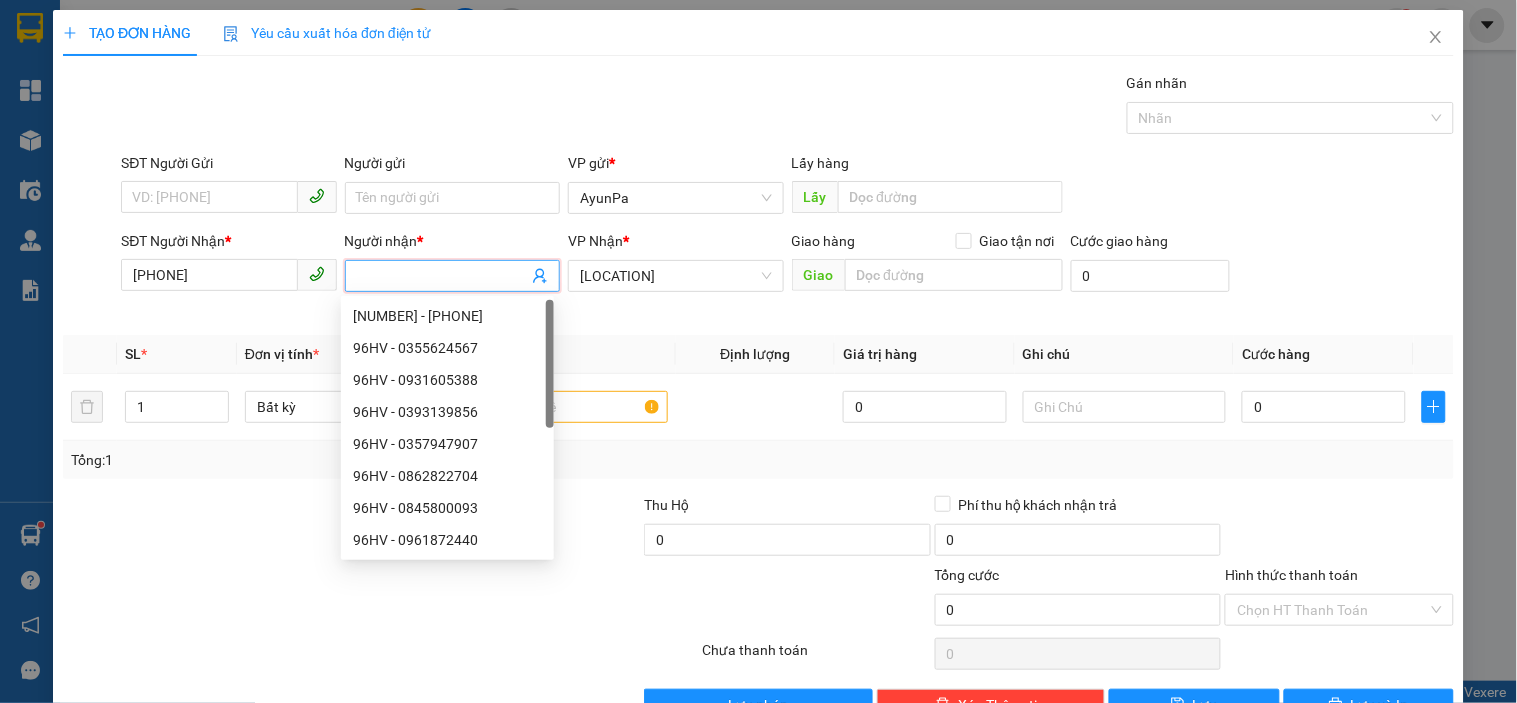 type on "a" 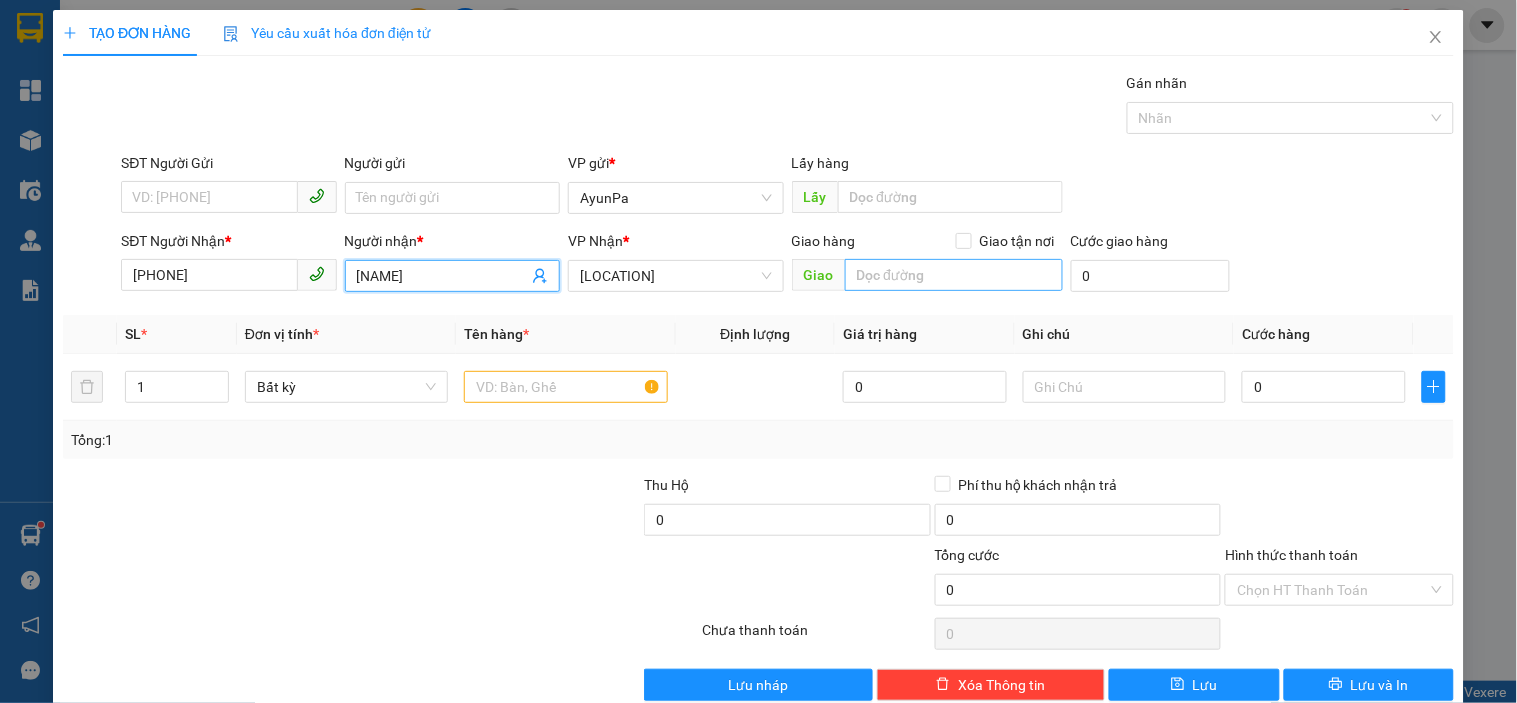 type on "[NAME]" 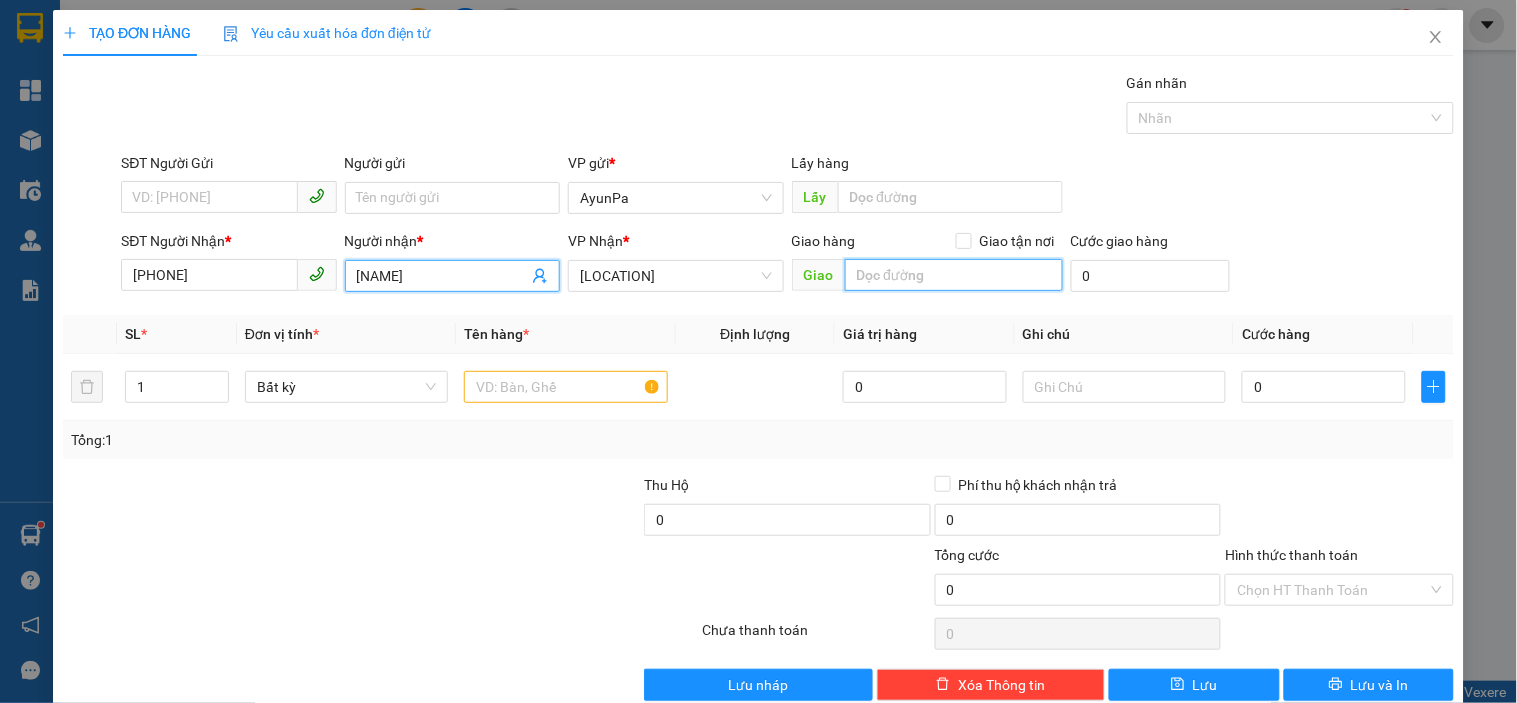 click at bounding box center (954, 275) 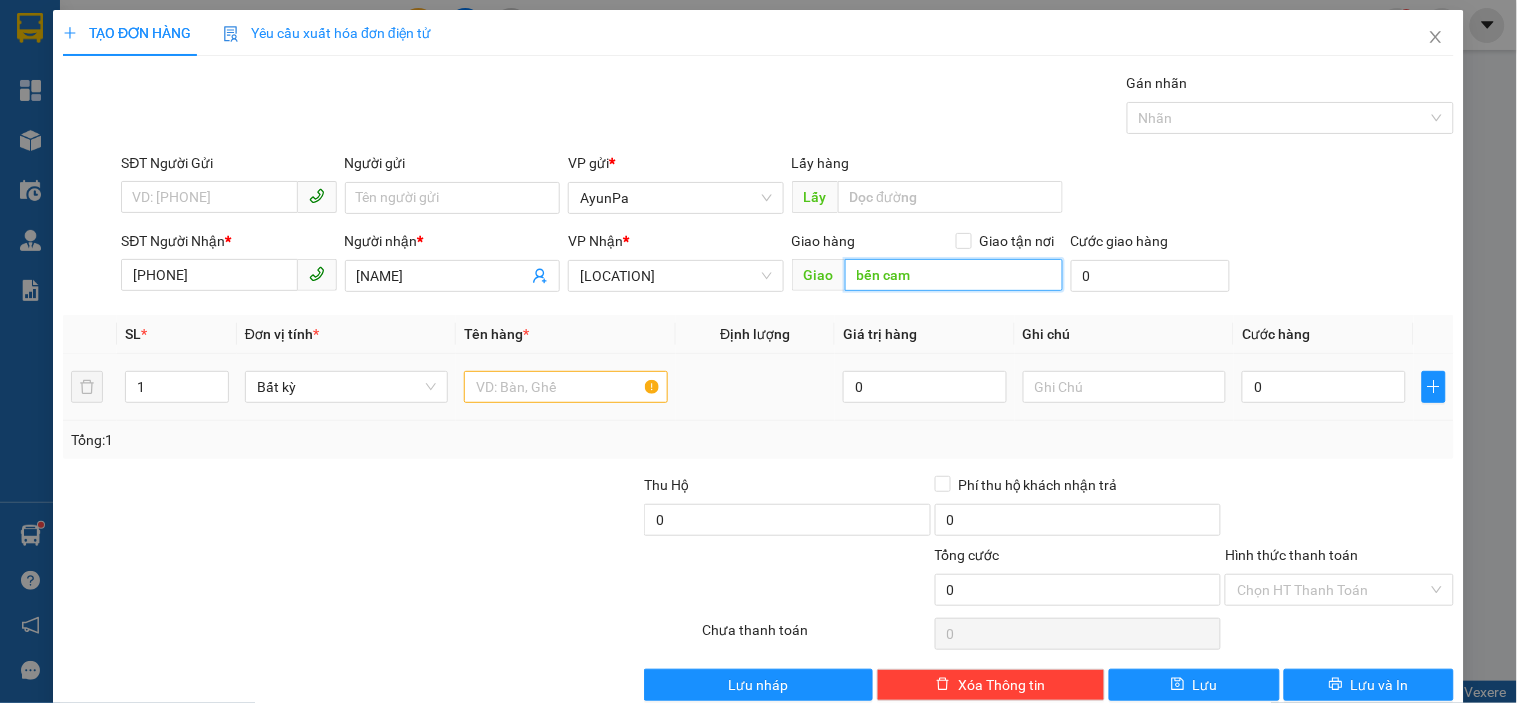 type on "bến cam" 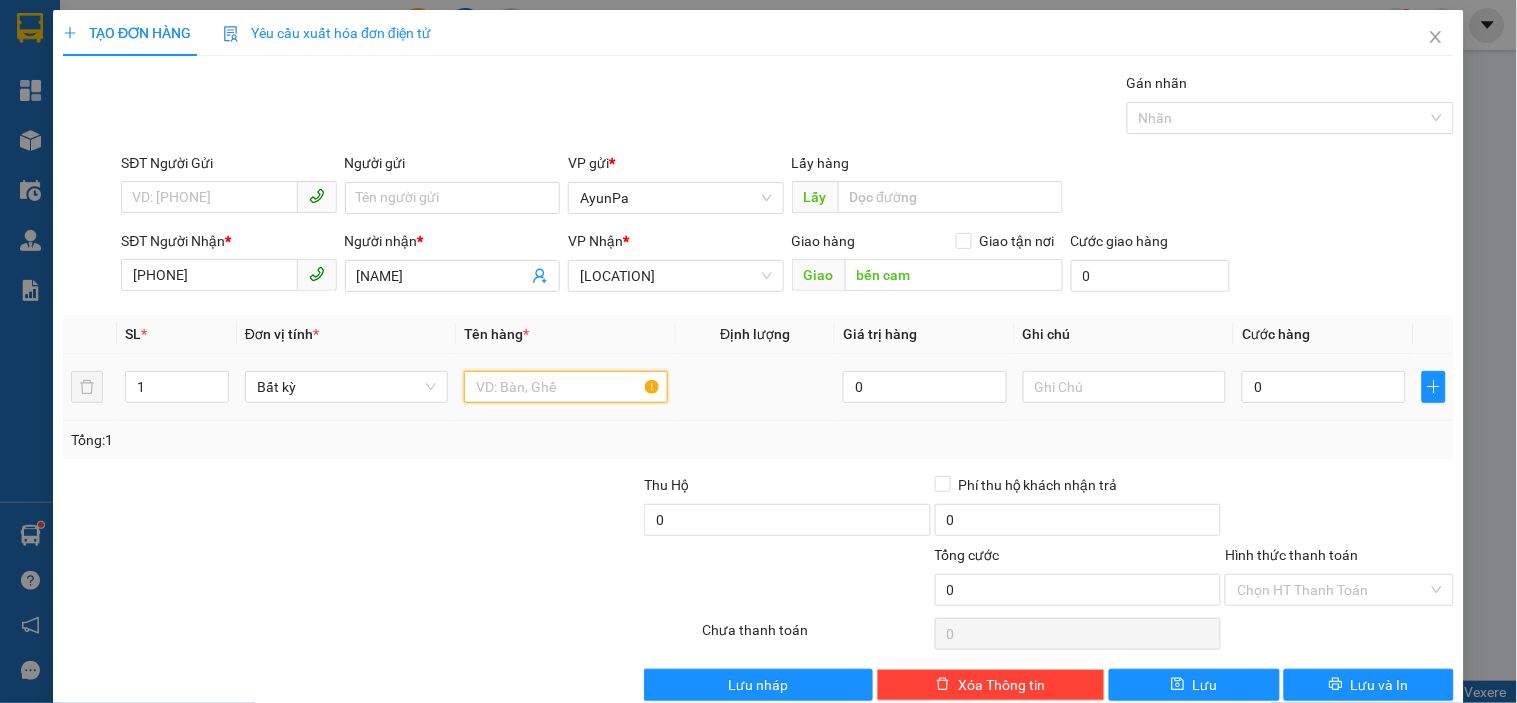 click at bounding box center (565, 387) 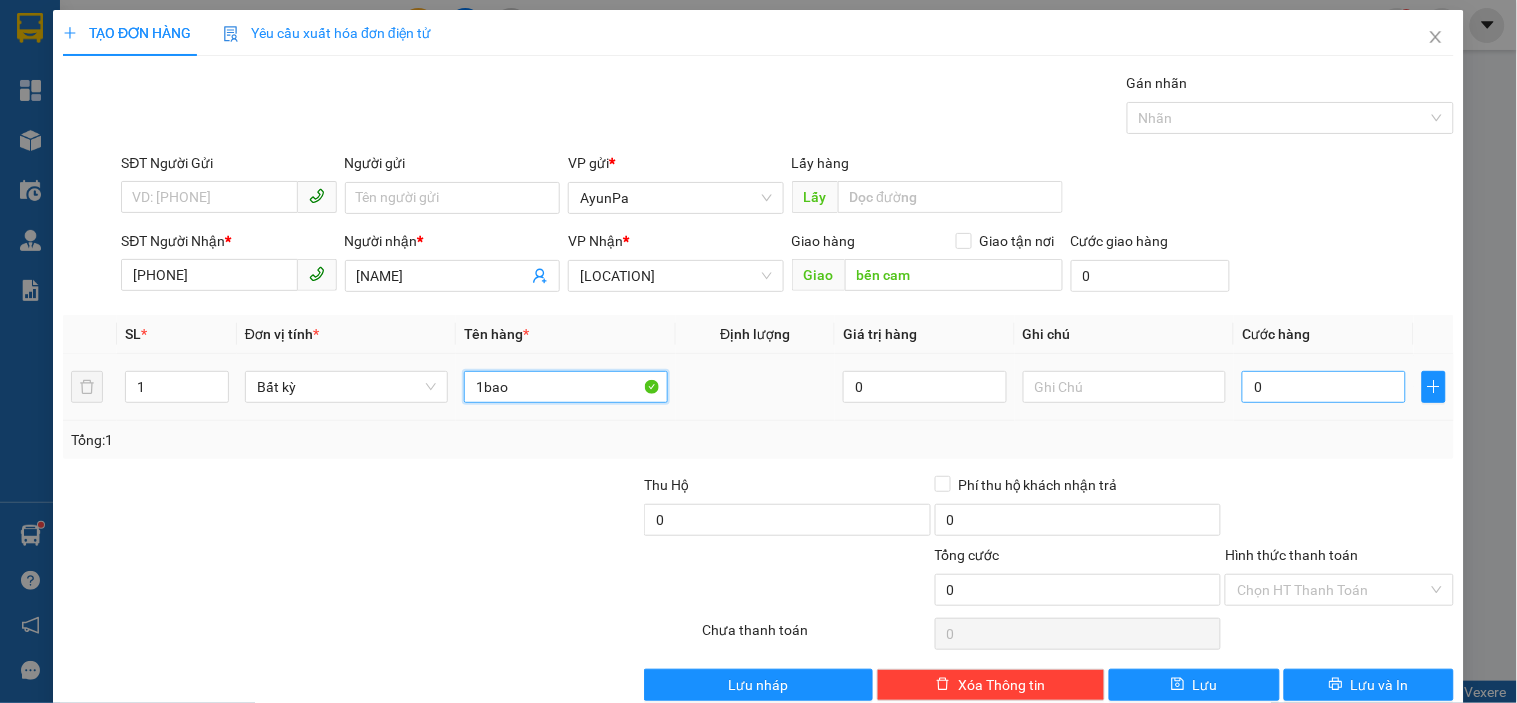 type on "1bao" 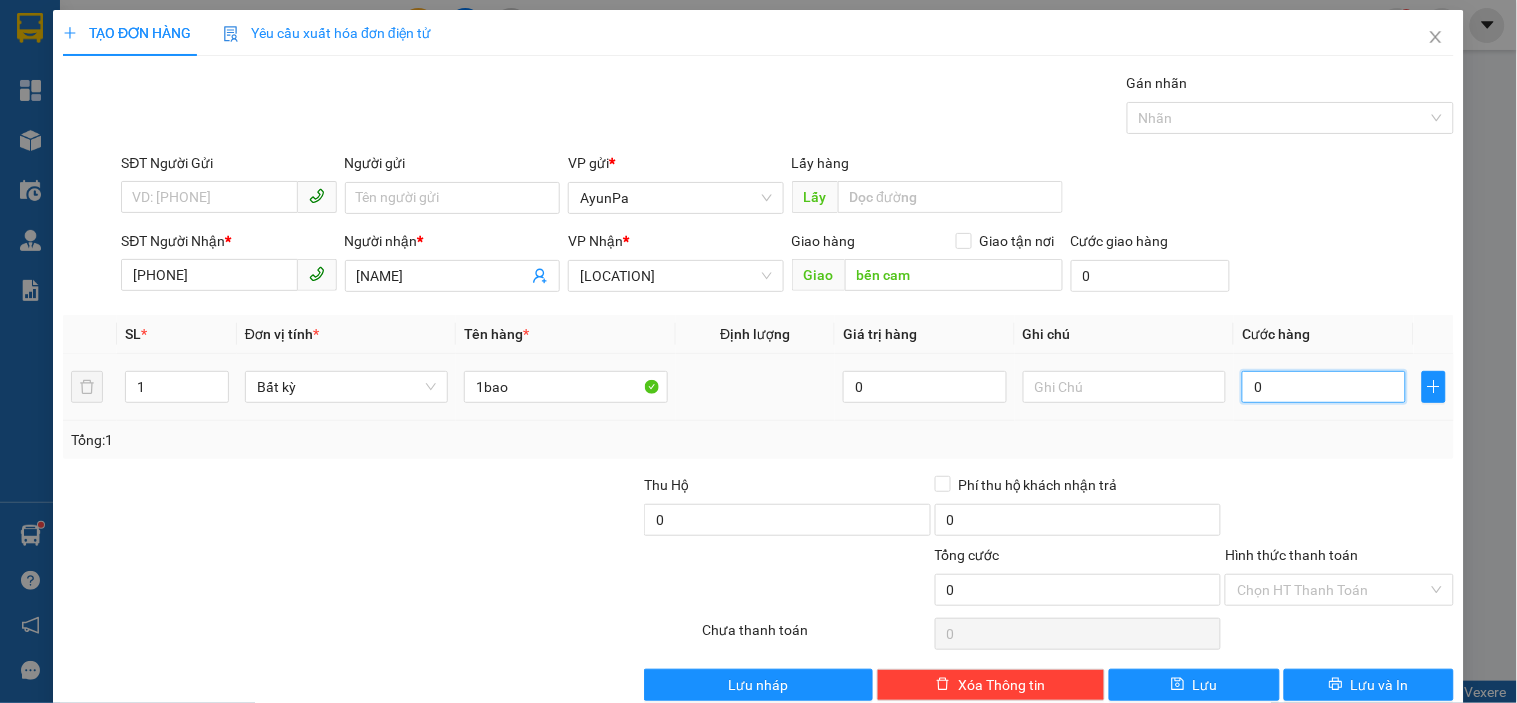 click on "0" at bounding box center [1324, 387] 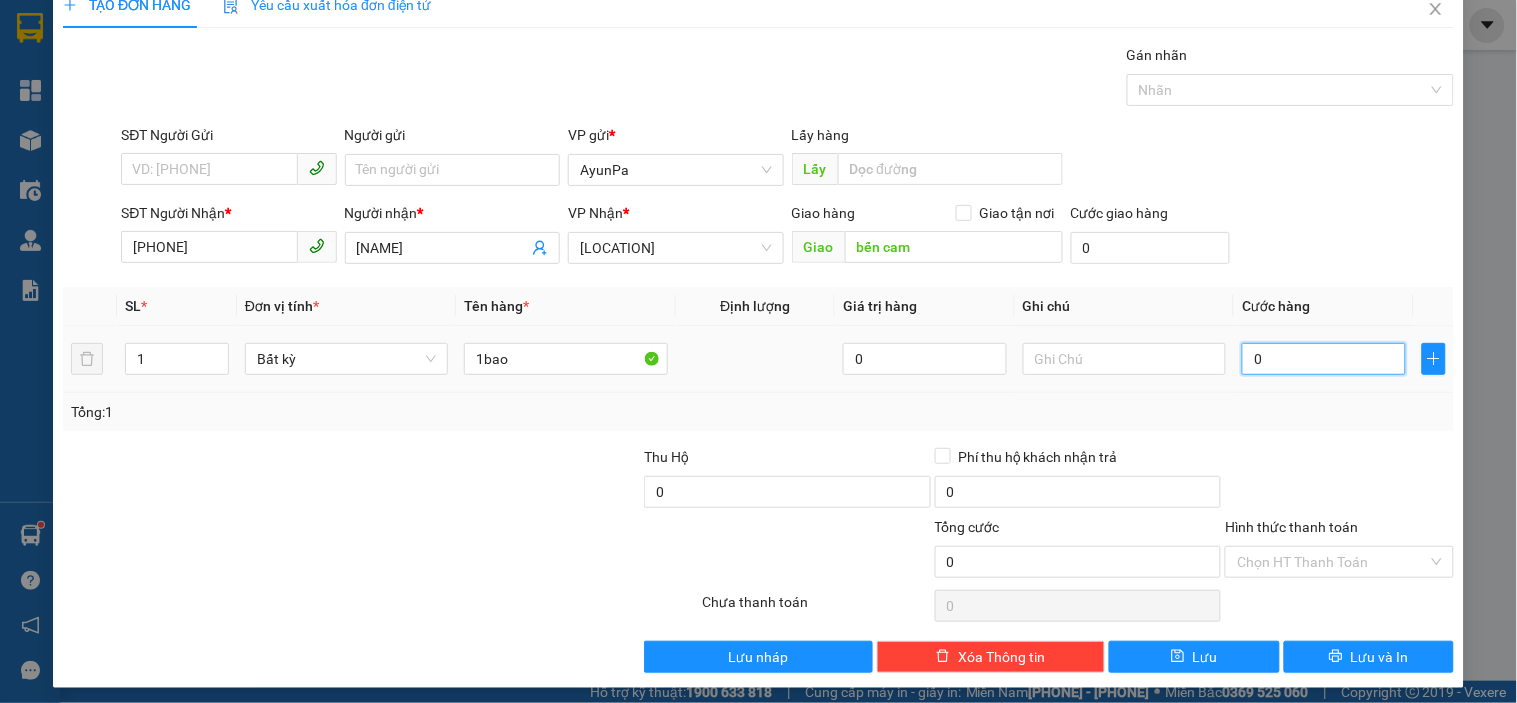 scroll, scrollTop: 36, scrollLeft: 0, axis: vertical 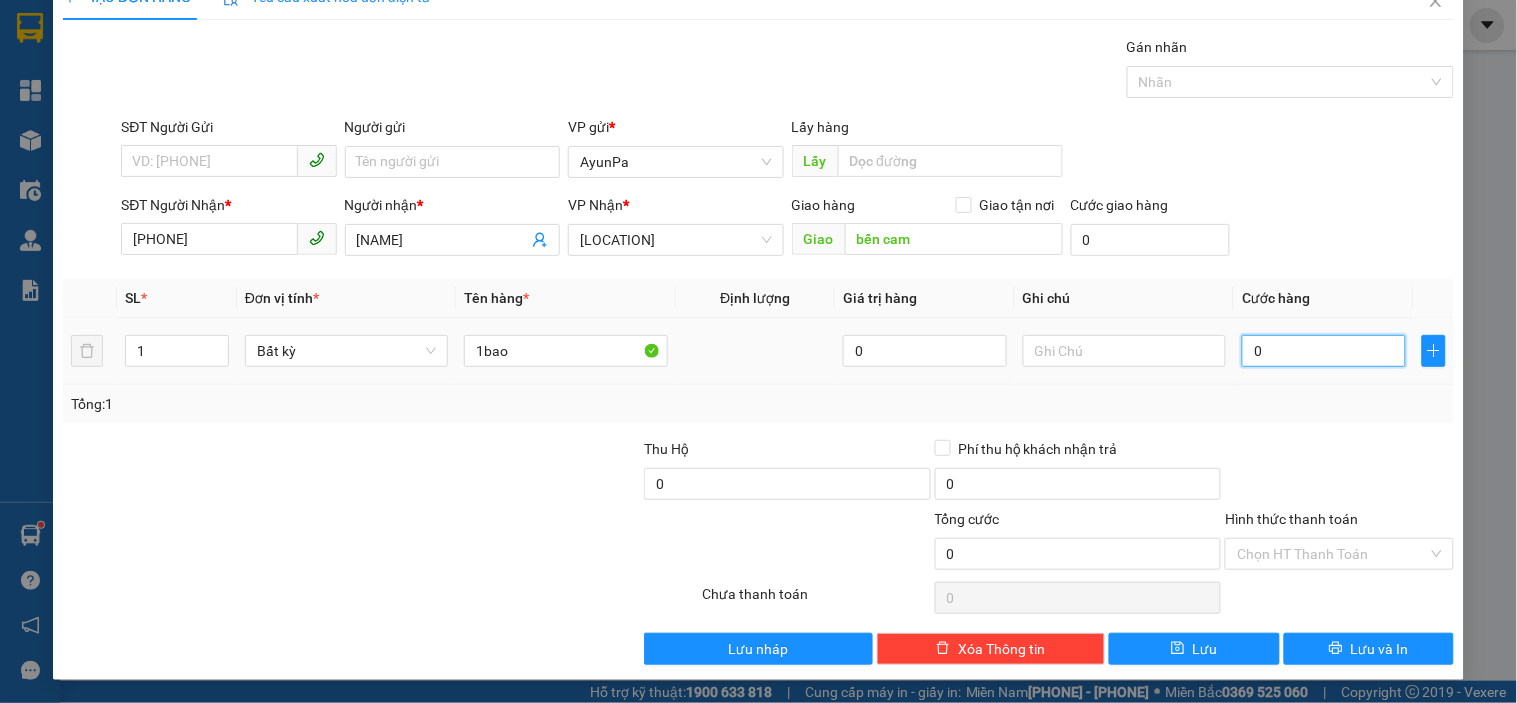 type on "7" 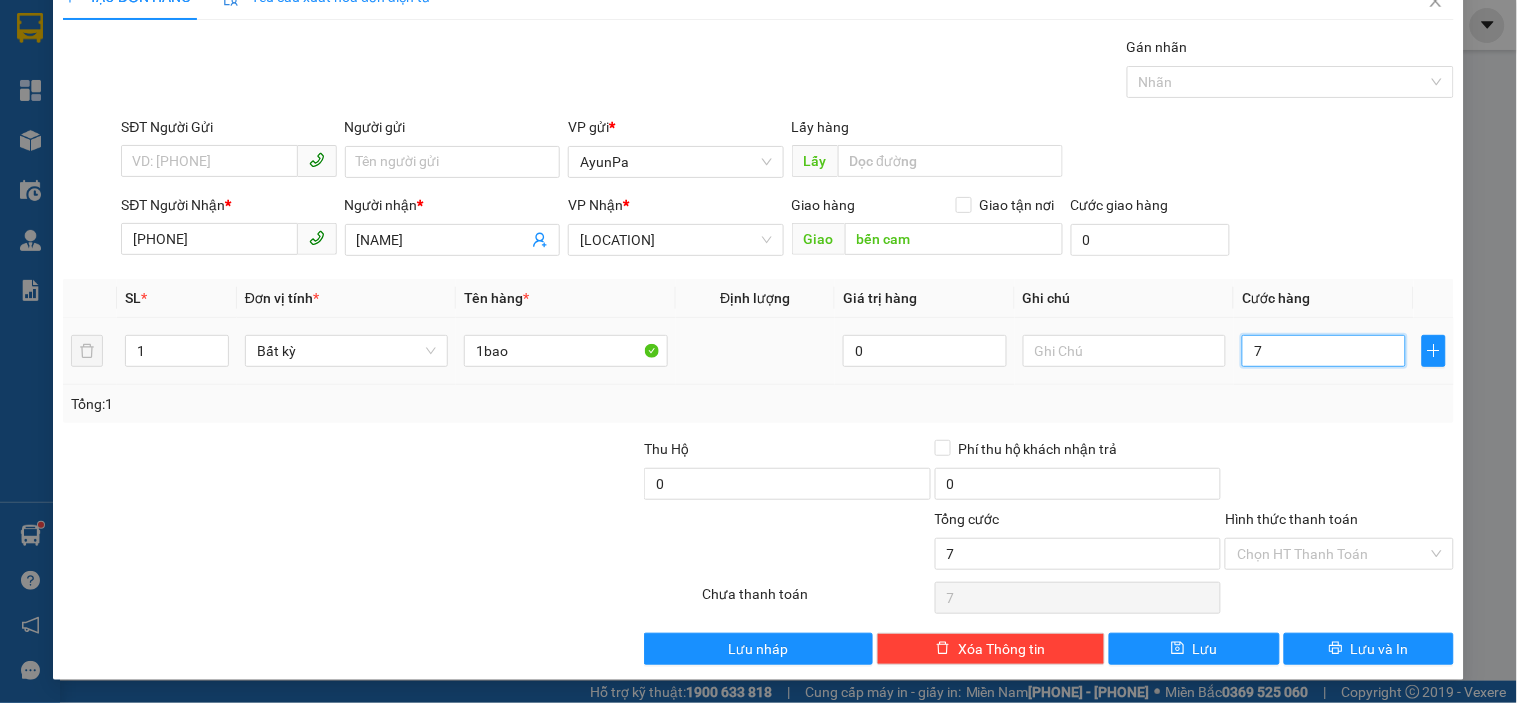 type on "70" 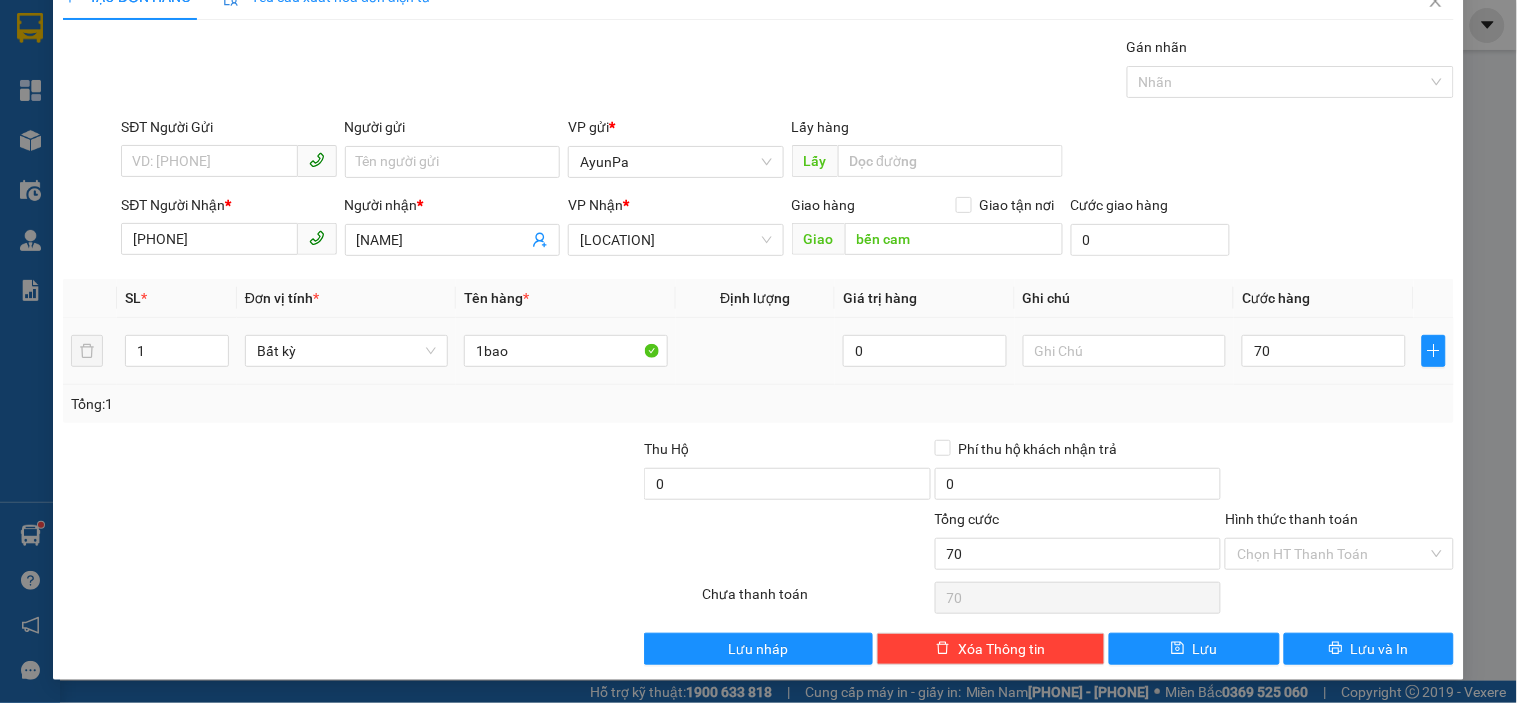 type on "70.000" 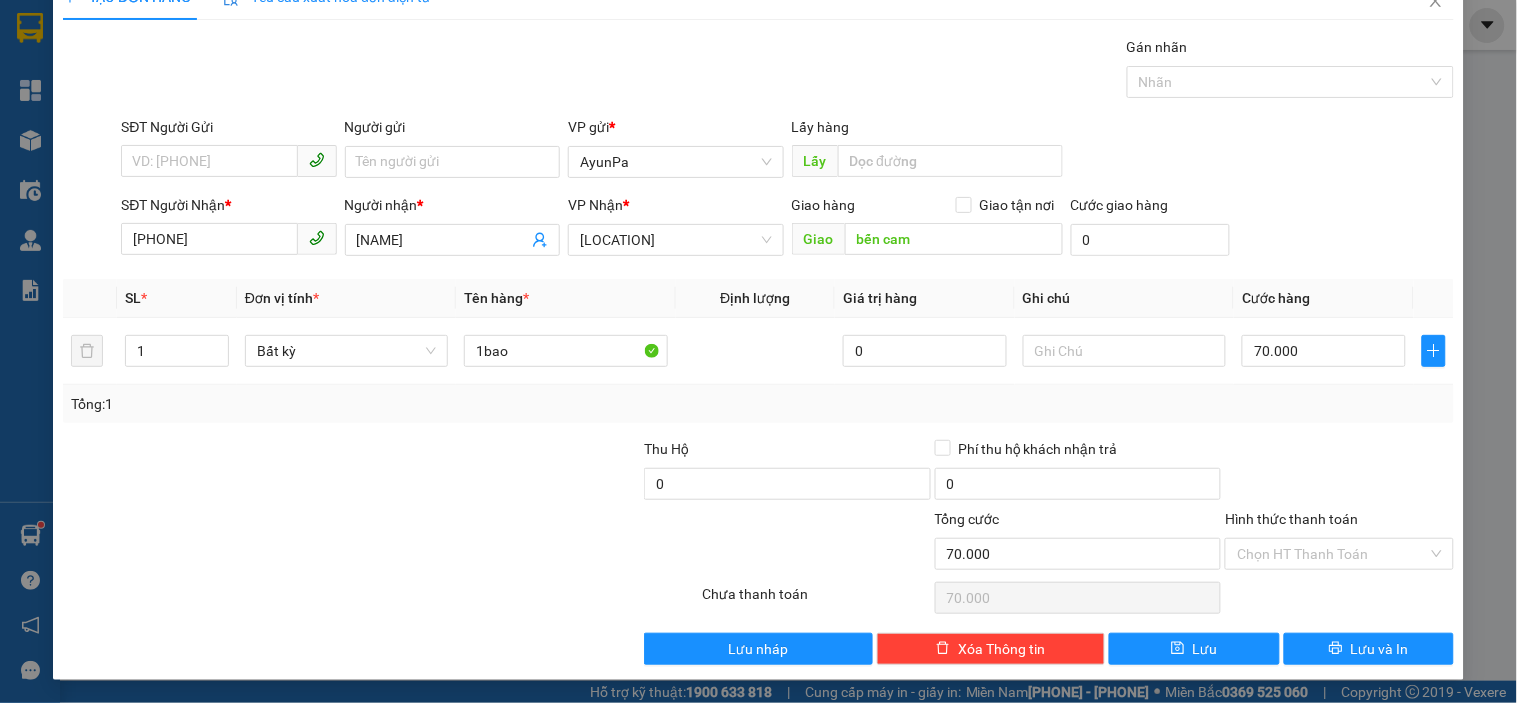 click on "Tổng:  1" at bounding box center (758, 404) 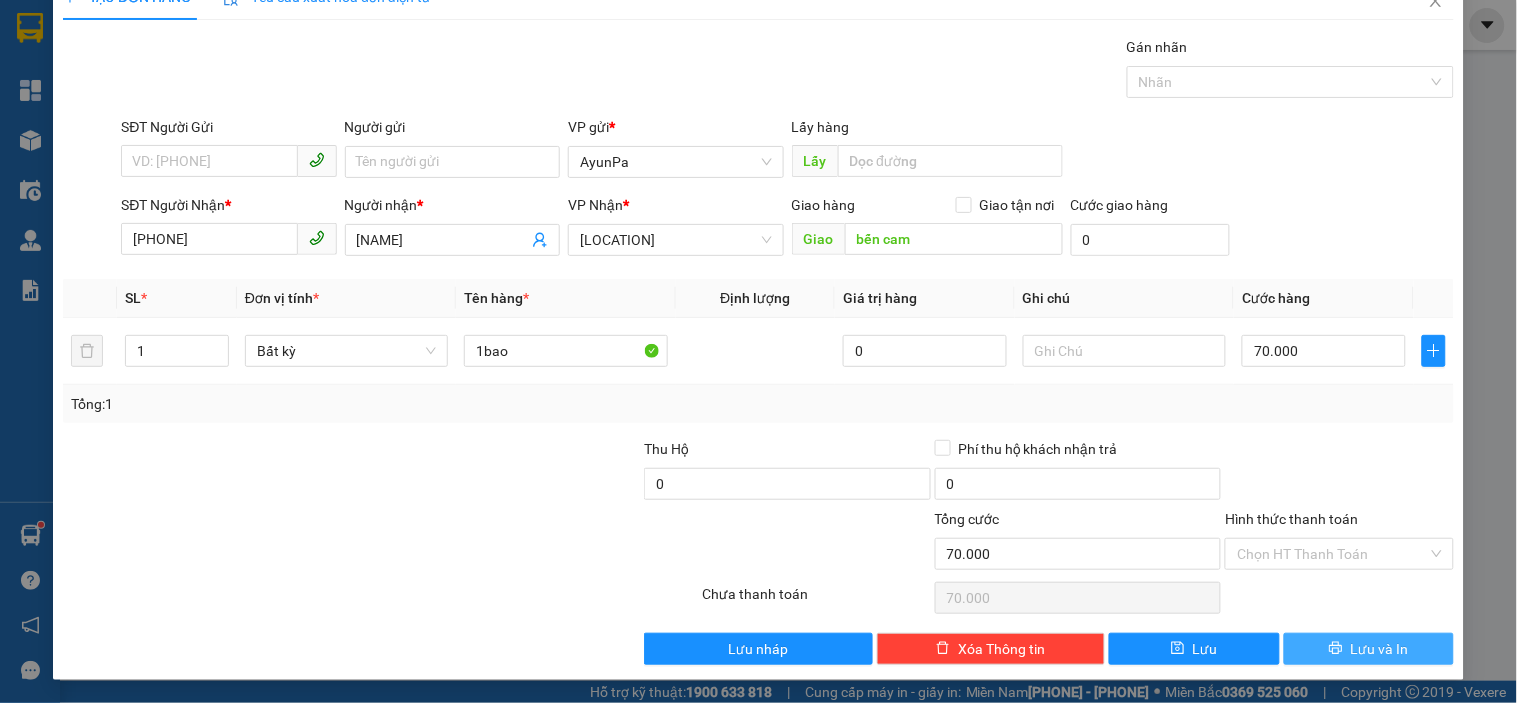 click 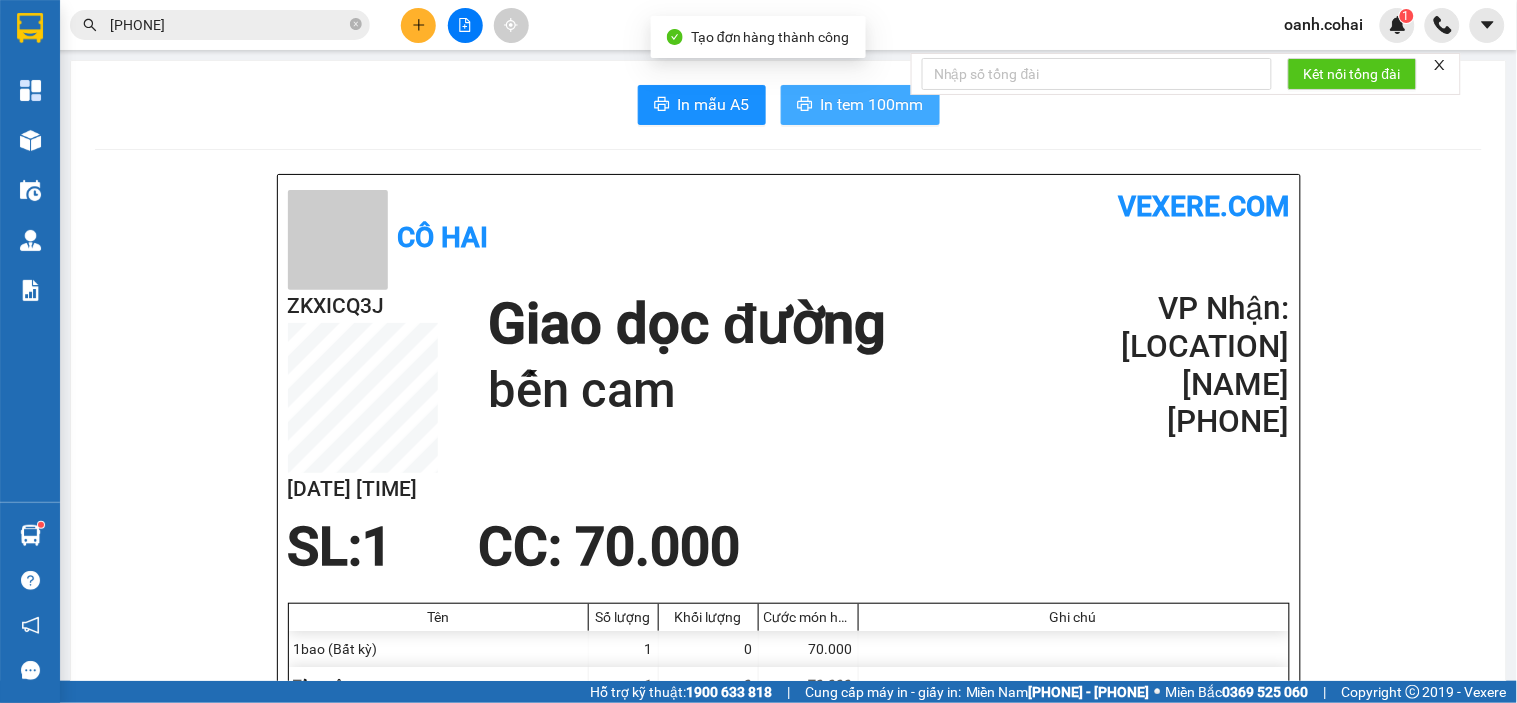 click on "In tem 100mm" at bounding box center (872, 104) 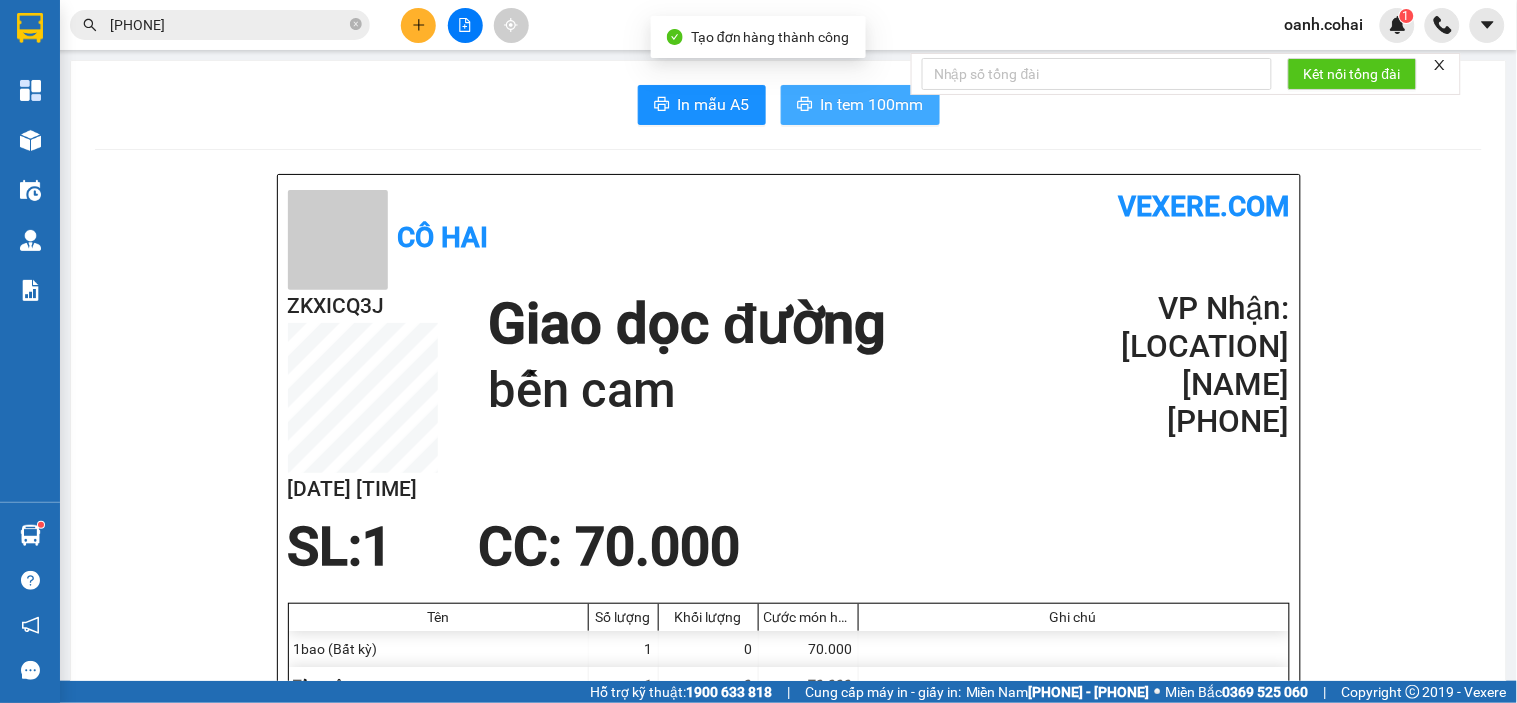 scroll, scrollTop: 0, scrollLeft: 0, axis: both 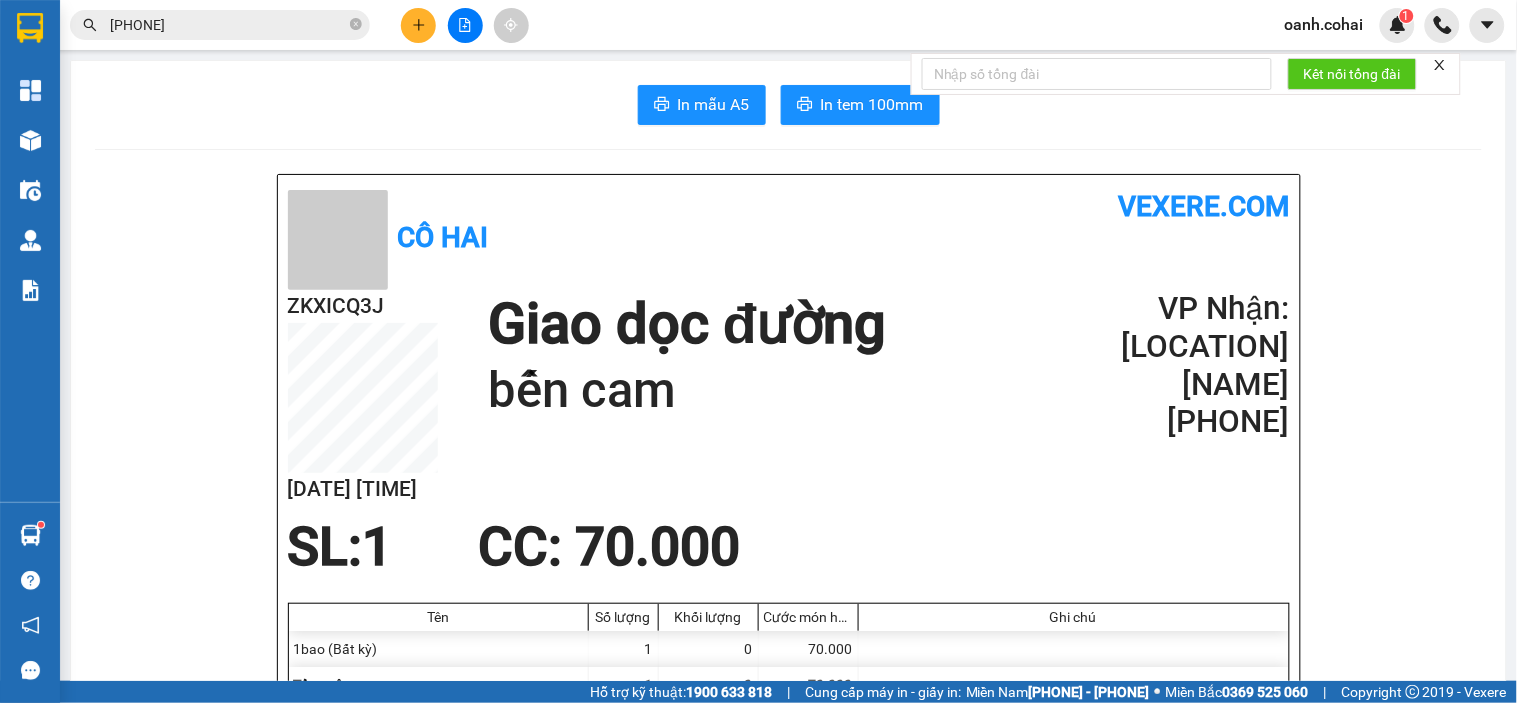 click at bounding box center [418, 25] 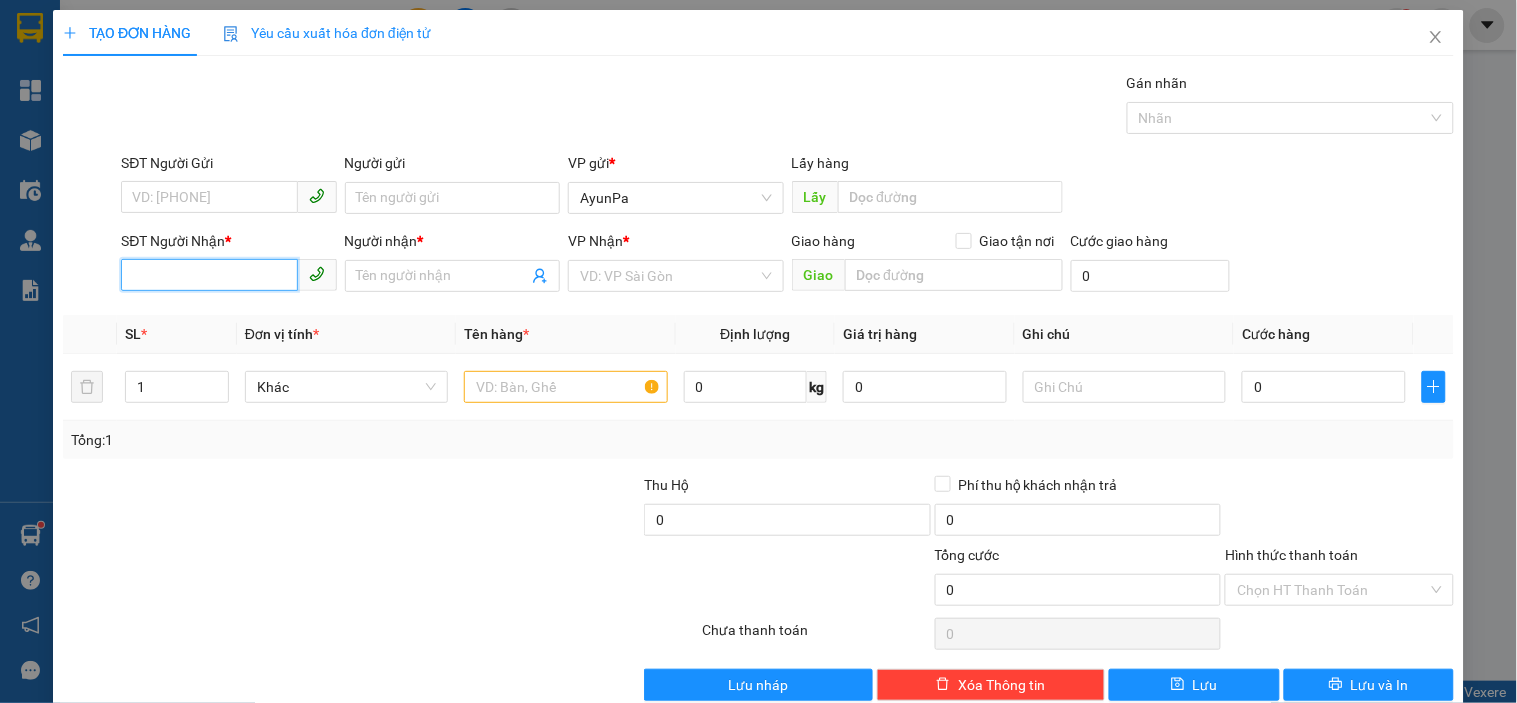 click on "SĐT Người Nhận  *" at bounding box center (209, 275) 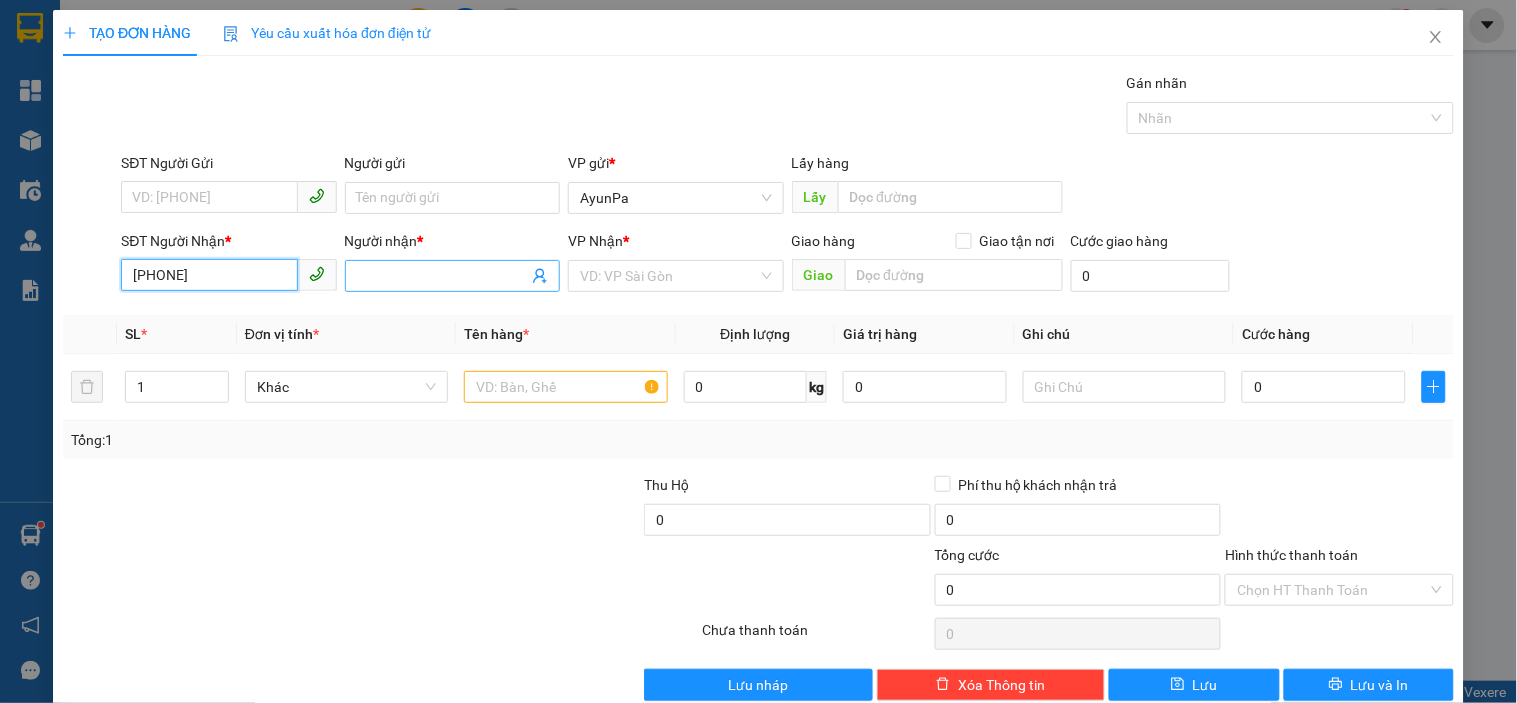 type on "[PHONE]" 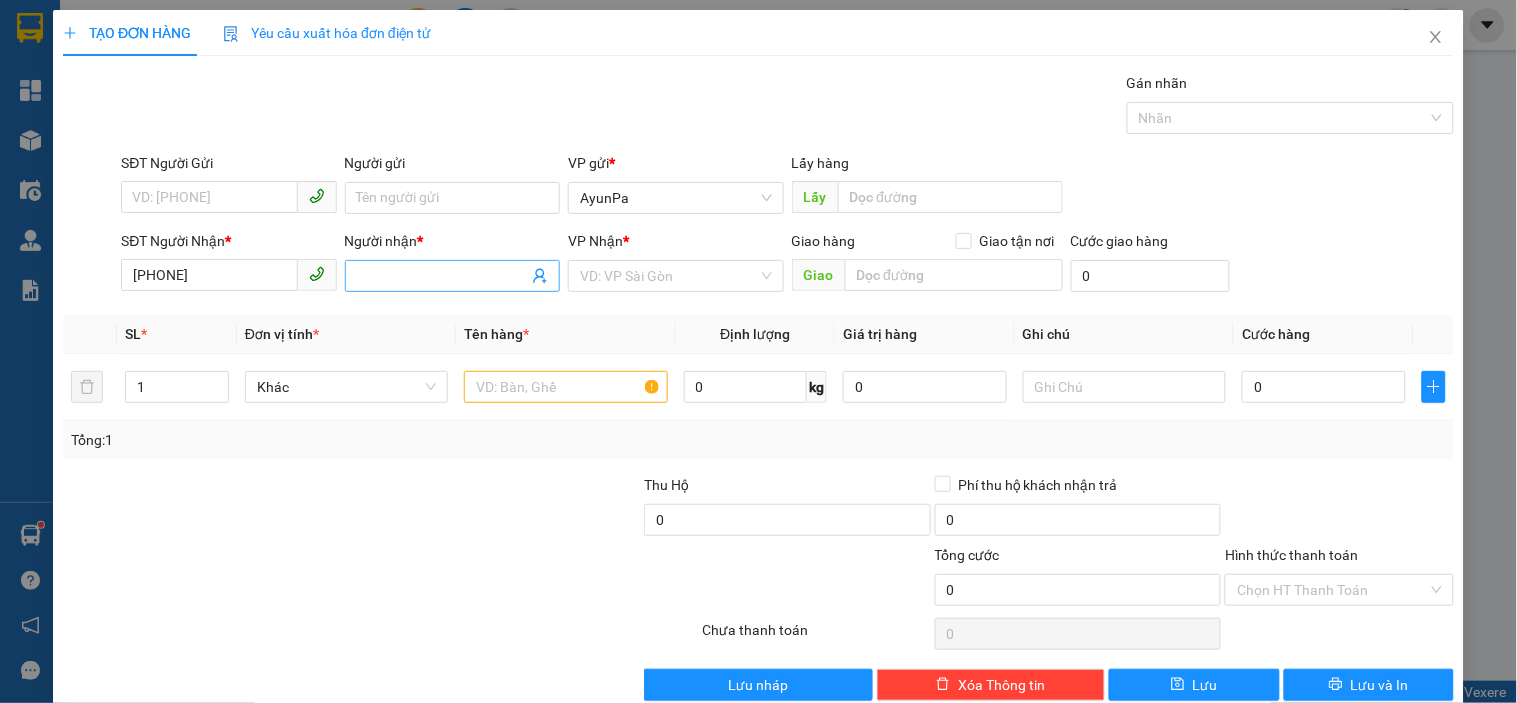 click on "Người nhận  *" at bounding box center (442, 276) 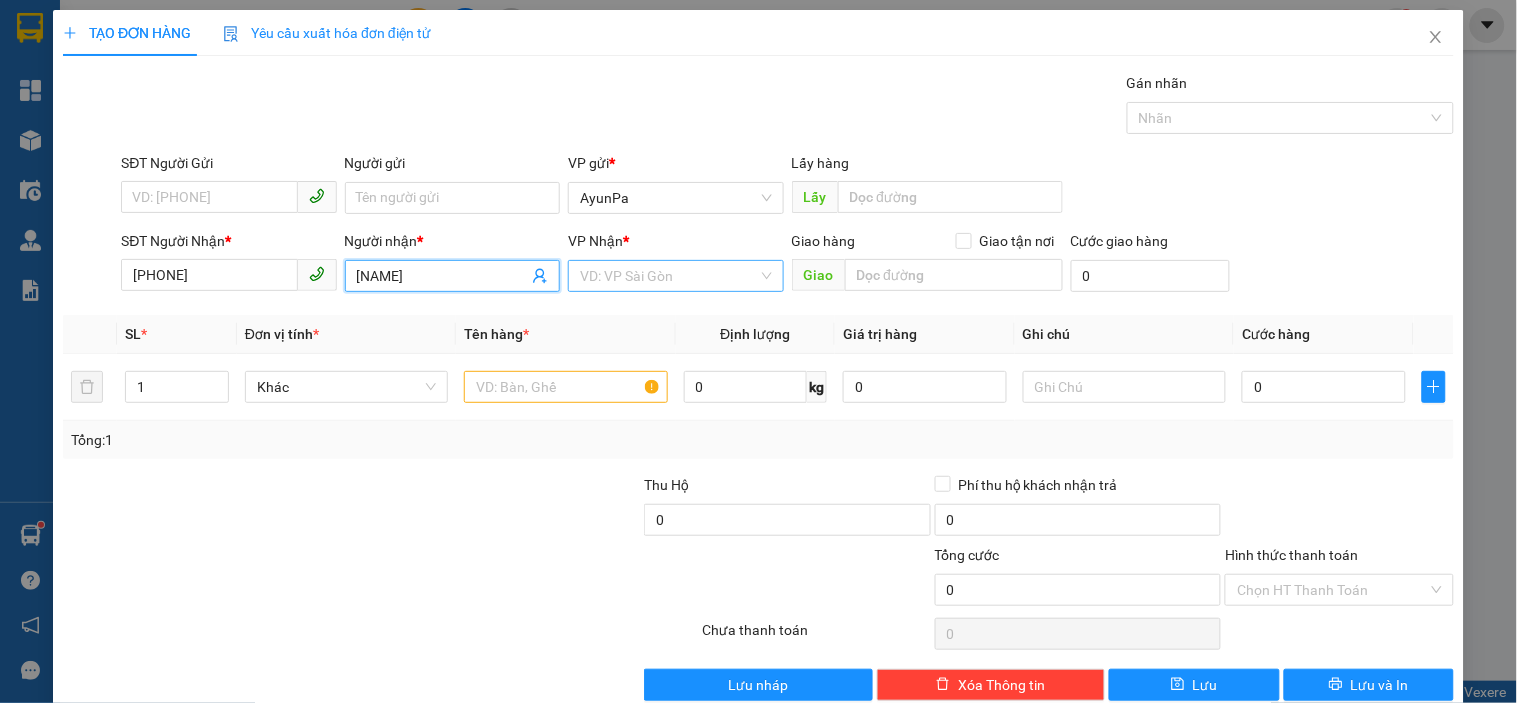 type on "[NAME]" 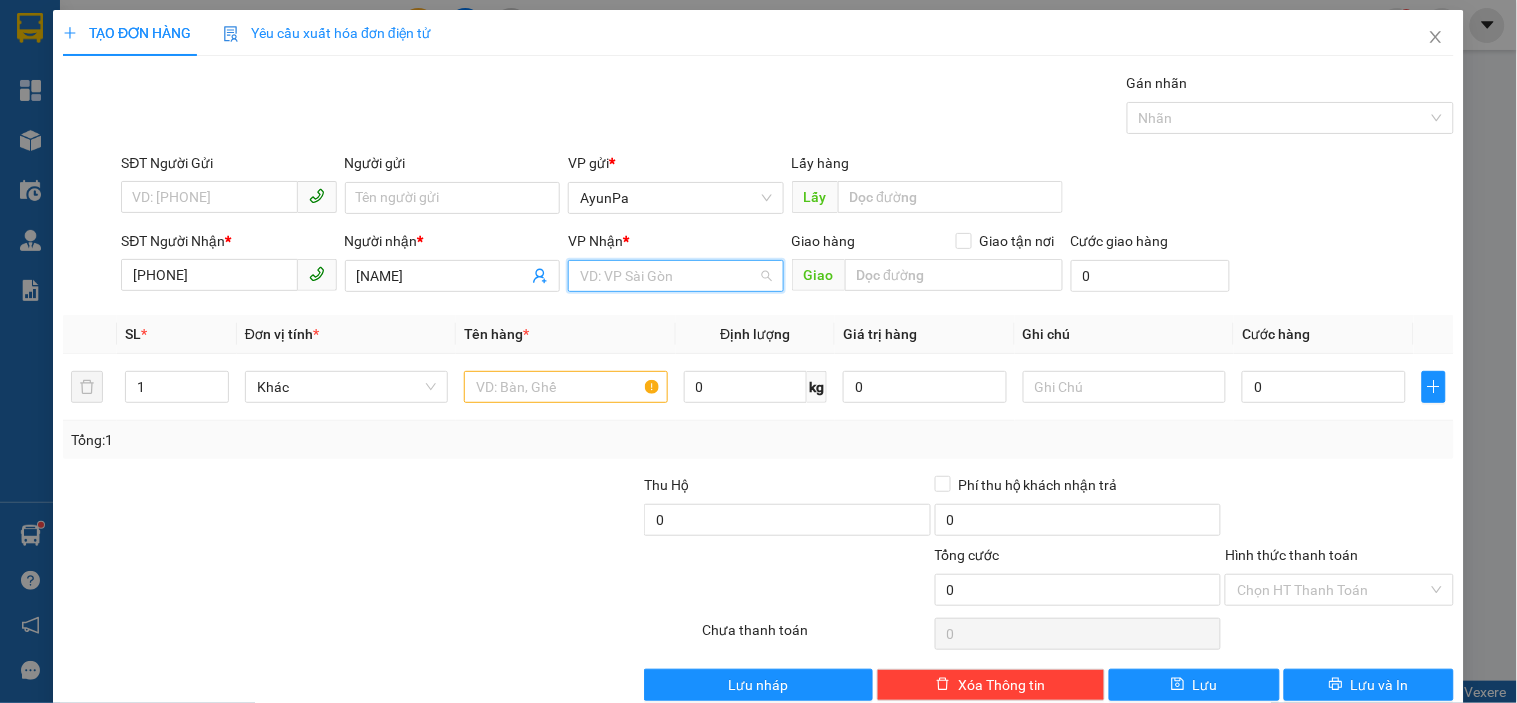 click at bounding box center (668, 276) 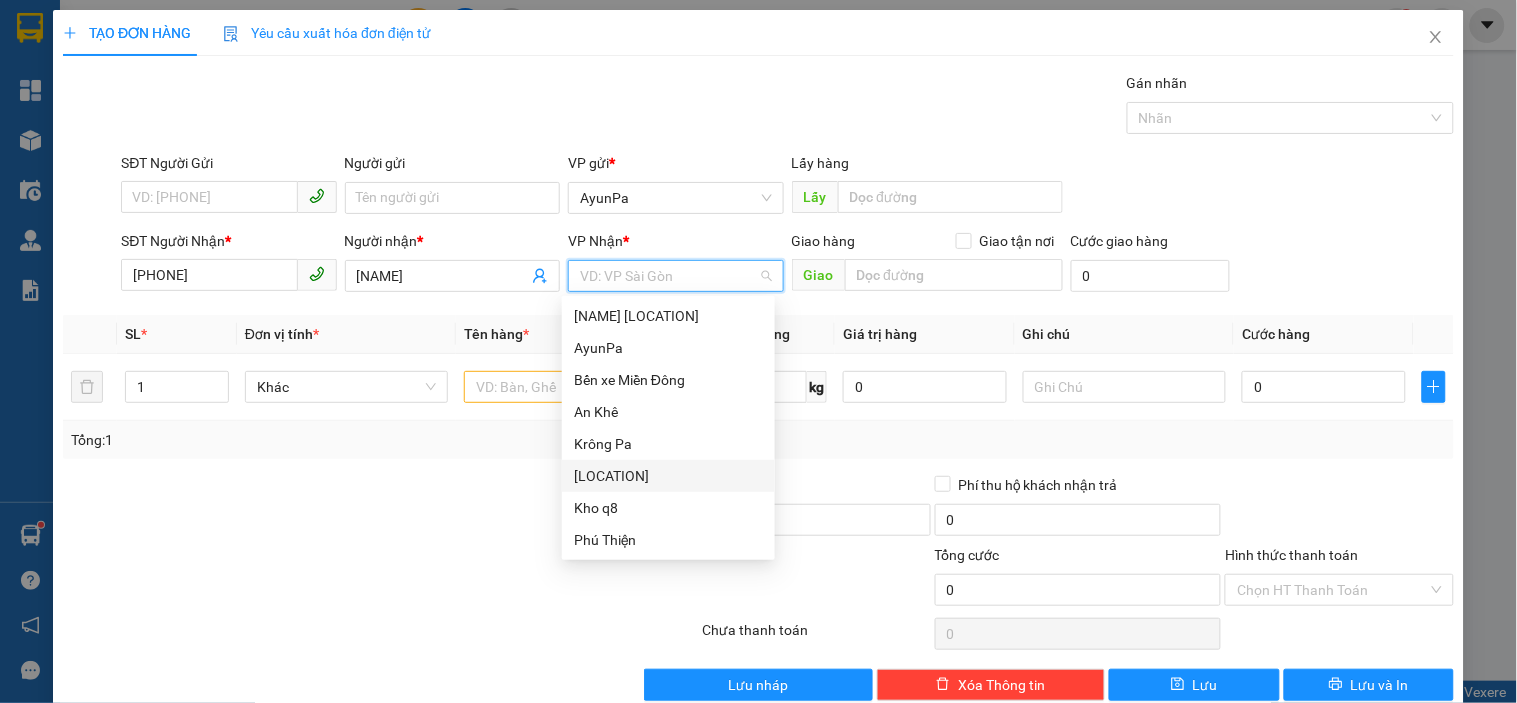 click on "[LOCATION]" at bounding box center (668, 476) 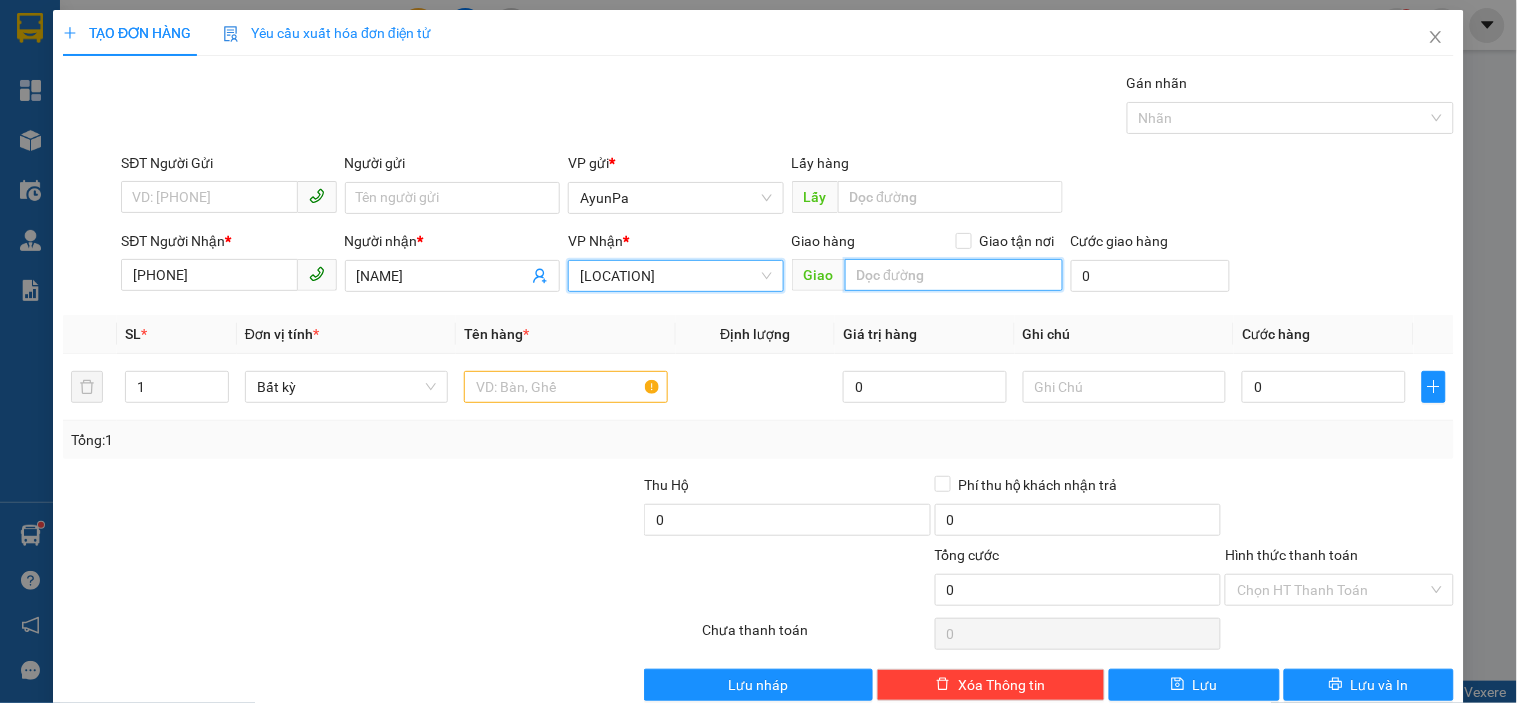 click at bounding box center (954, 275) 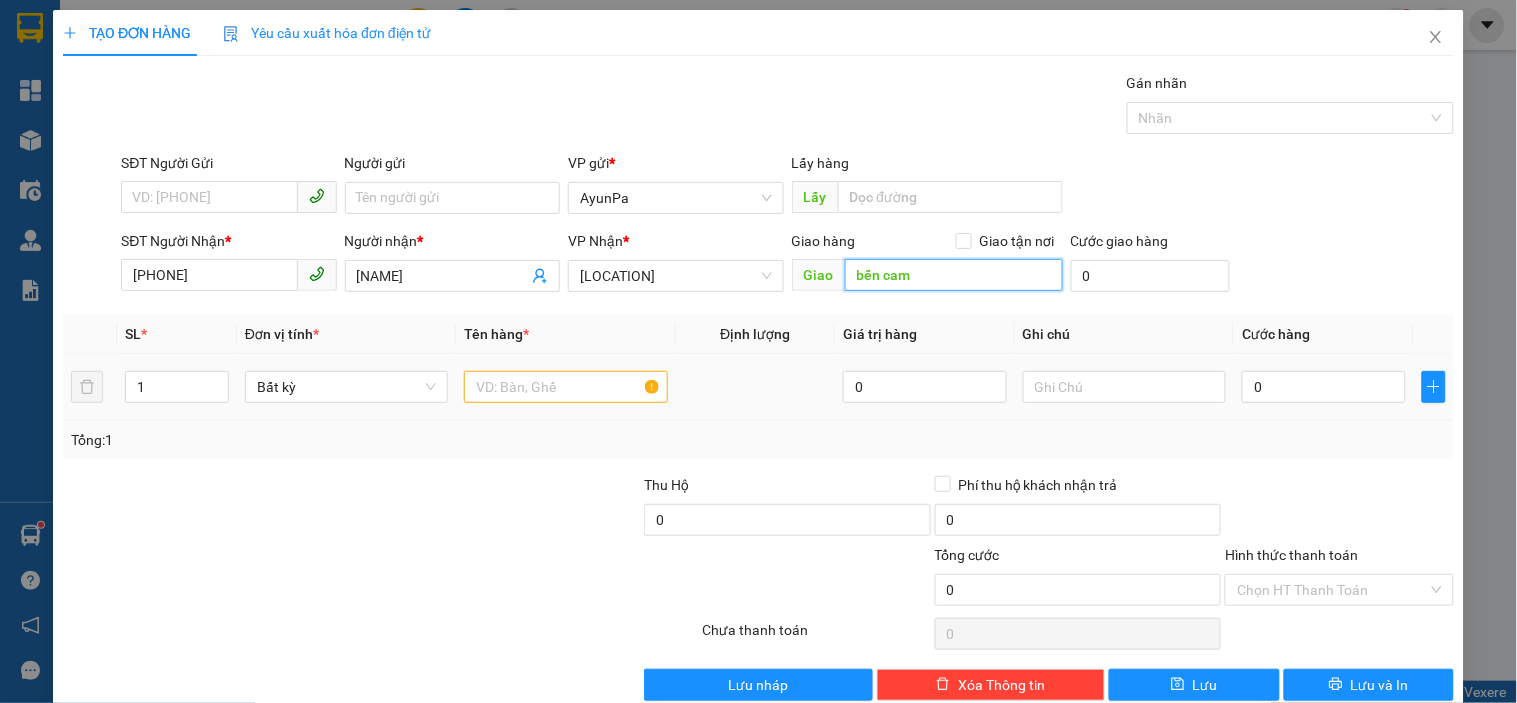 type on "bến cam" 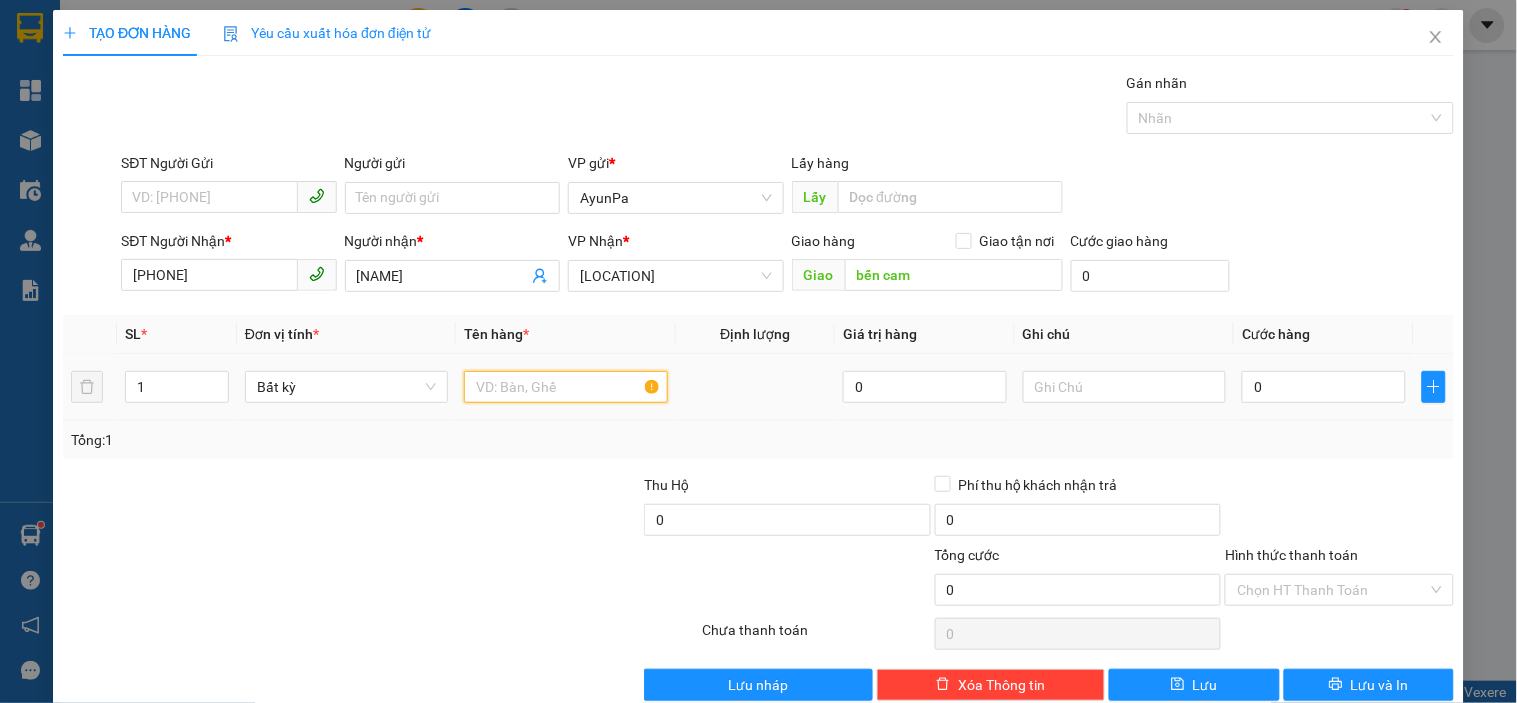 click at bounding box center (565, 387) 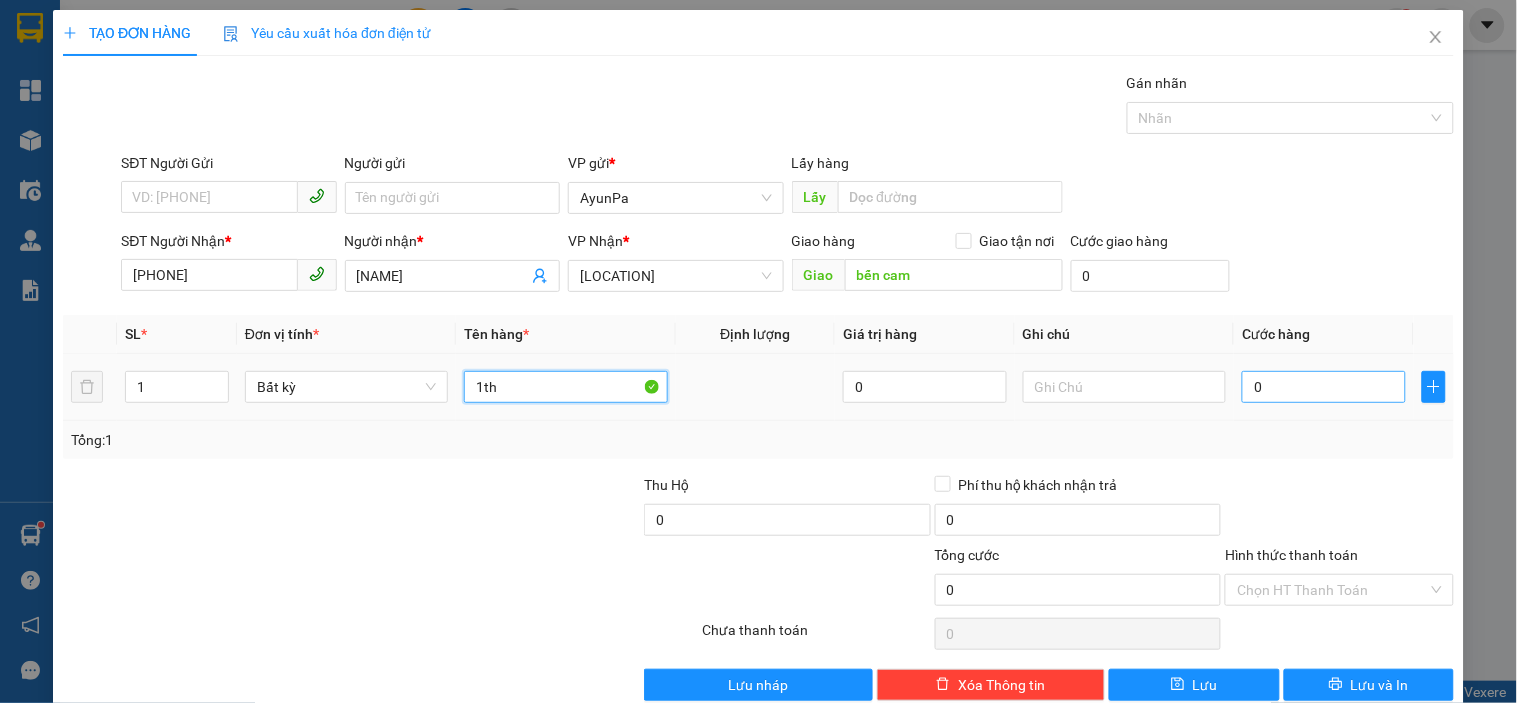 type on "1th" 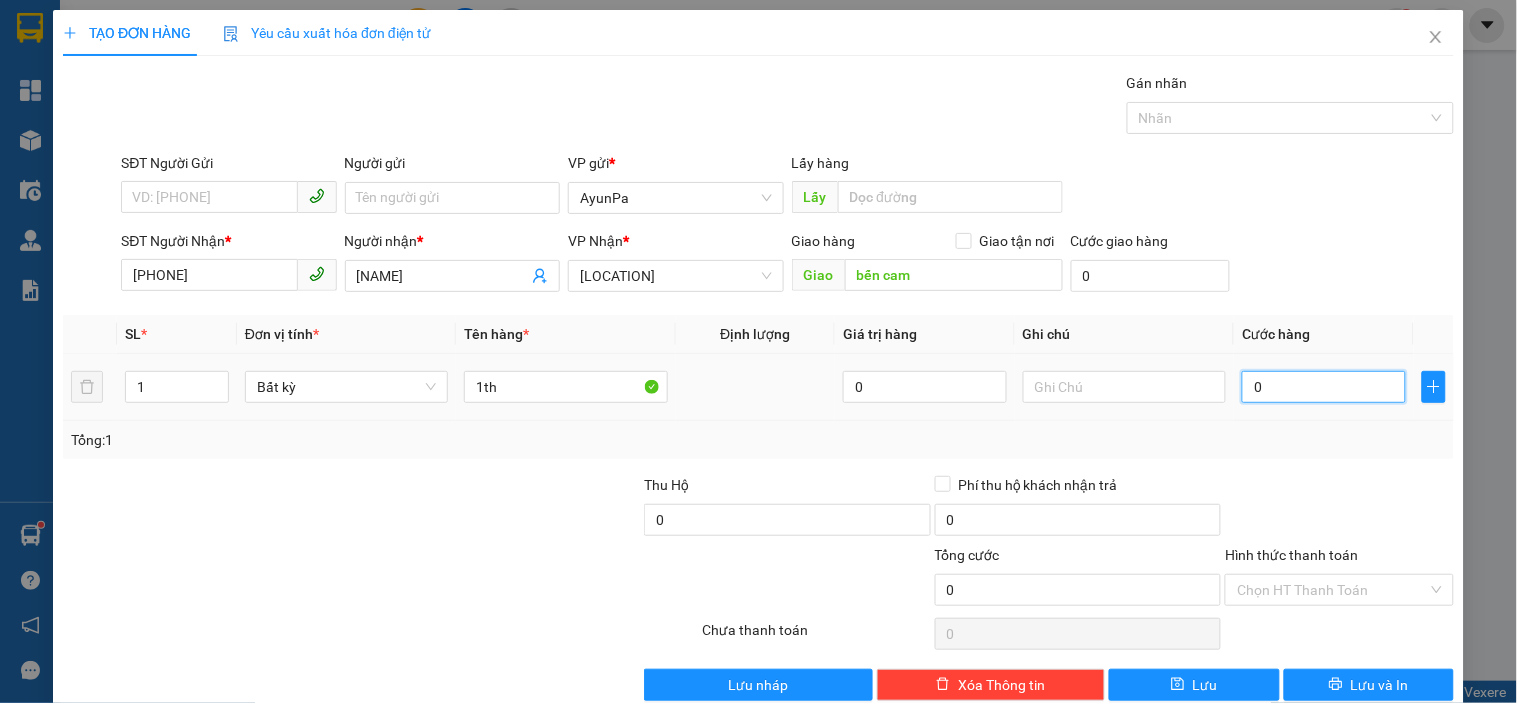 click on "0" at bounding box center [1324, 387] 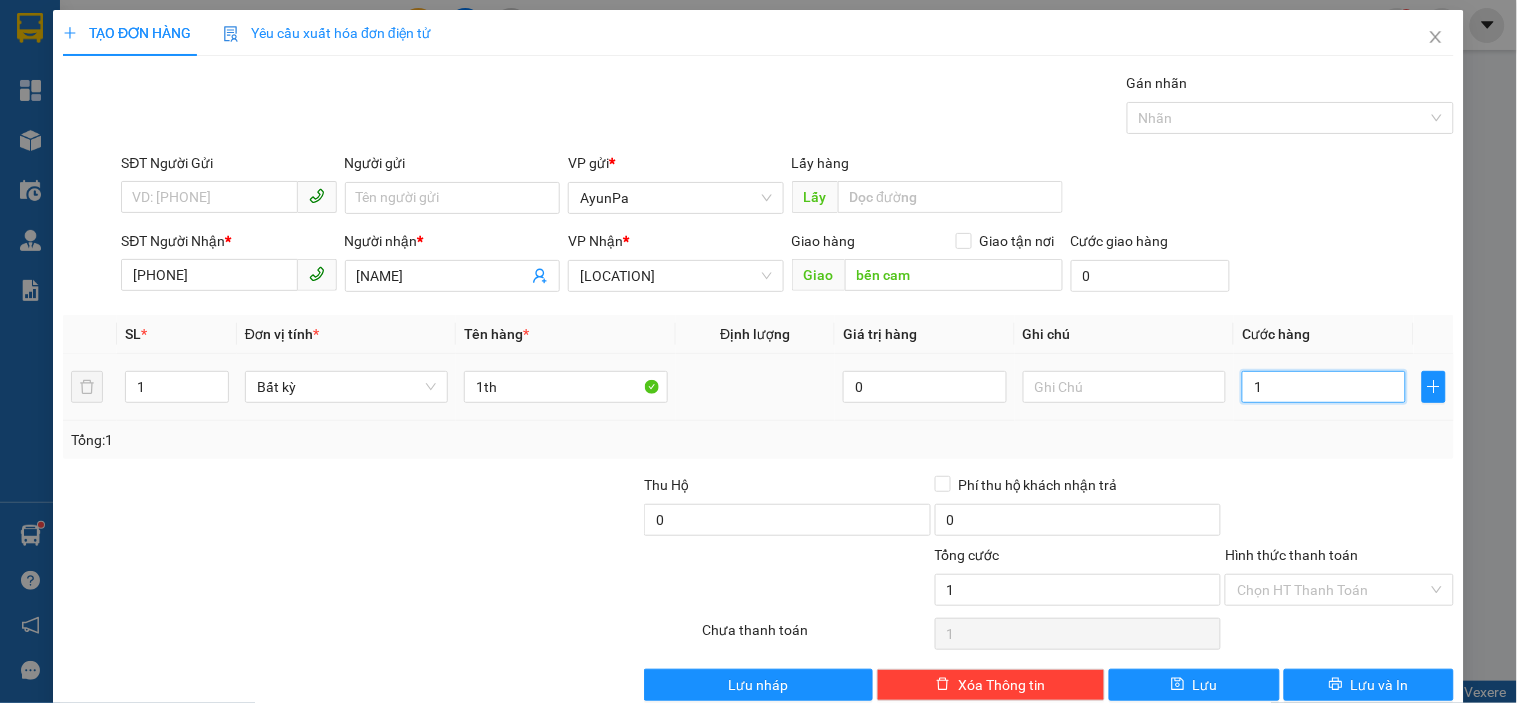 type on "10" 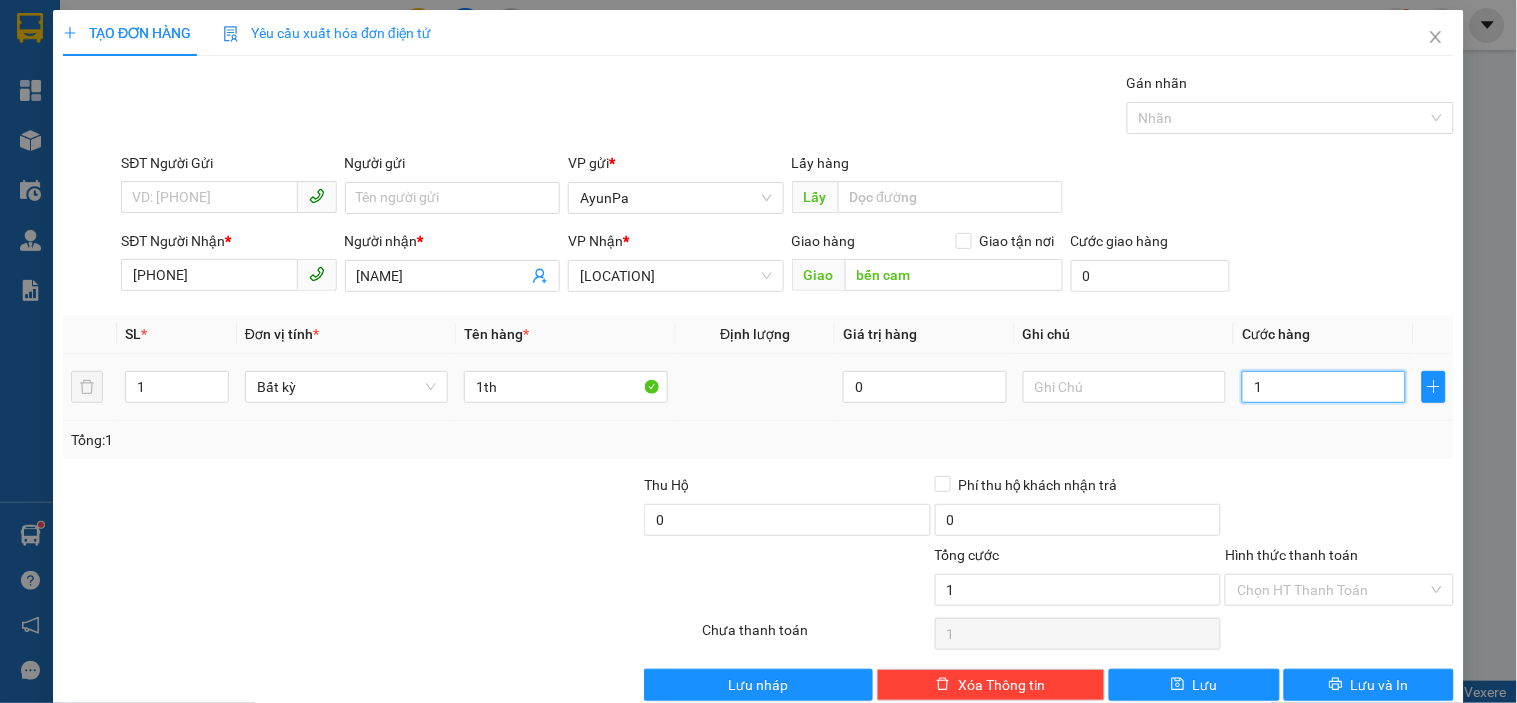 type on "10" 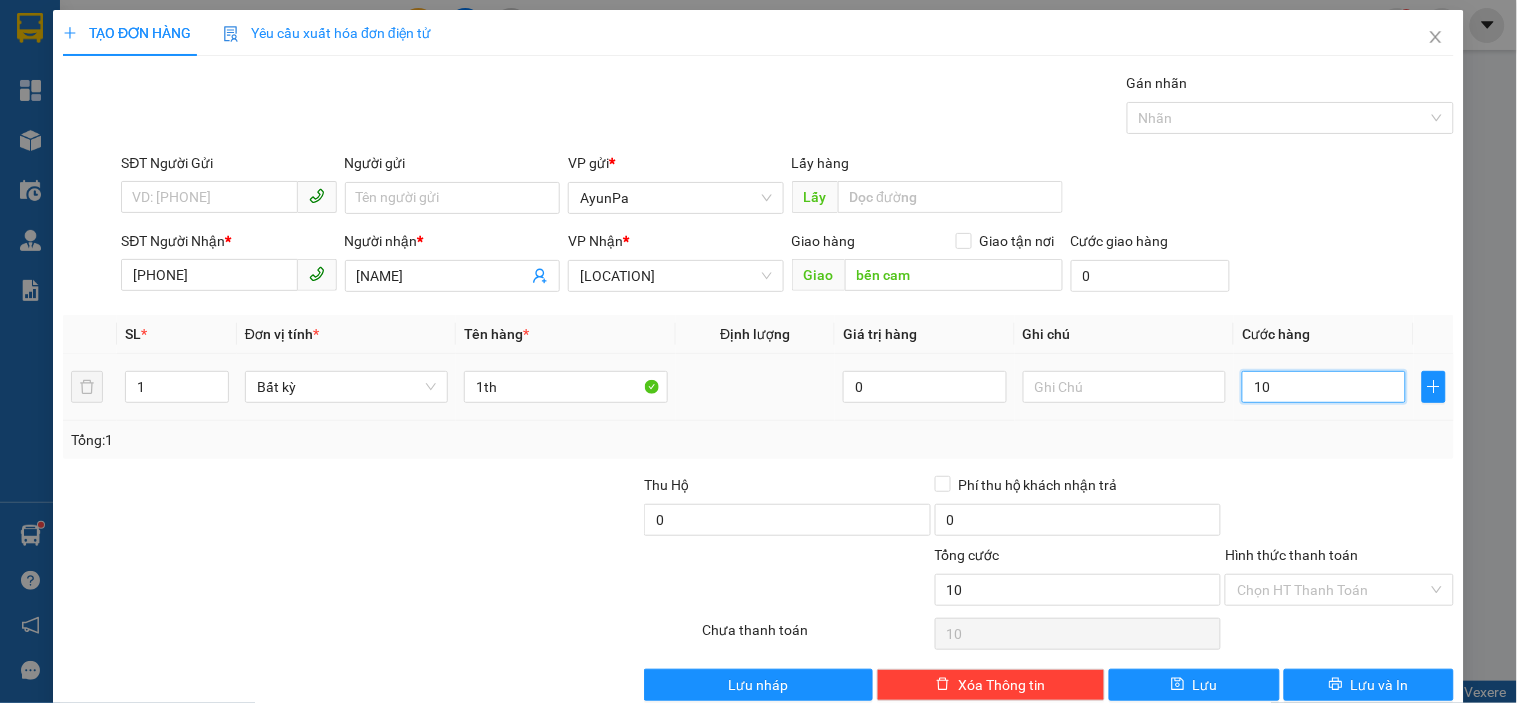 type on "100" 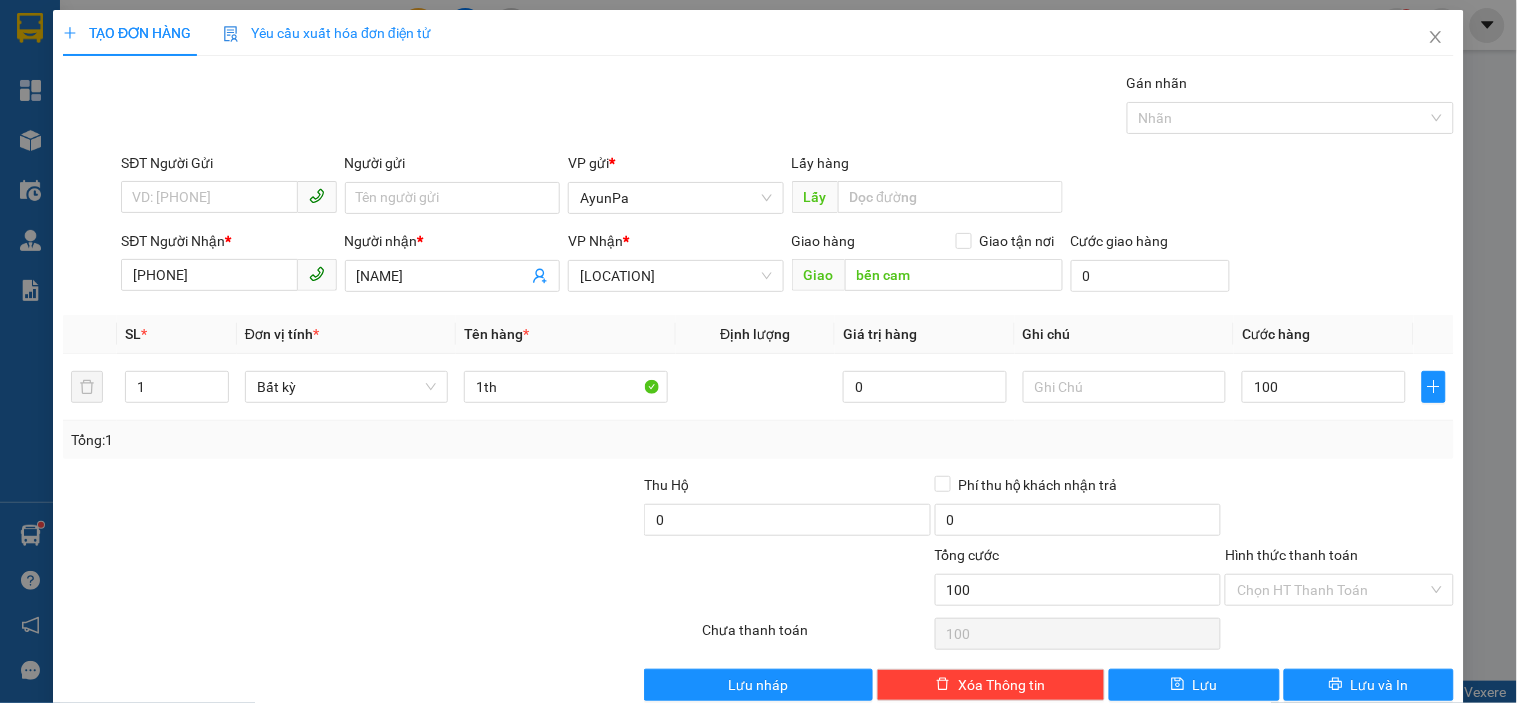 type on "100.000" 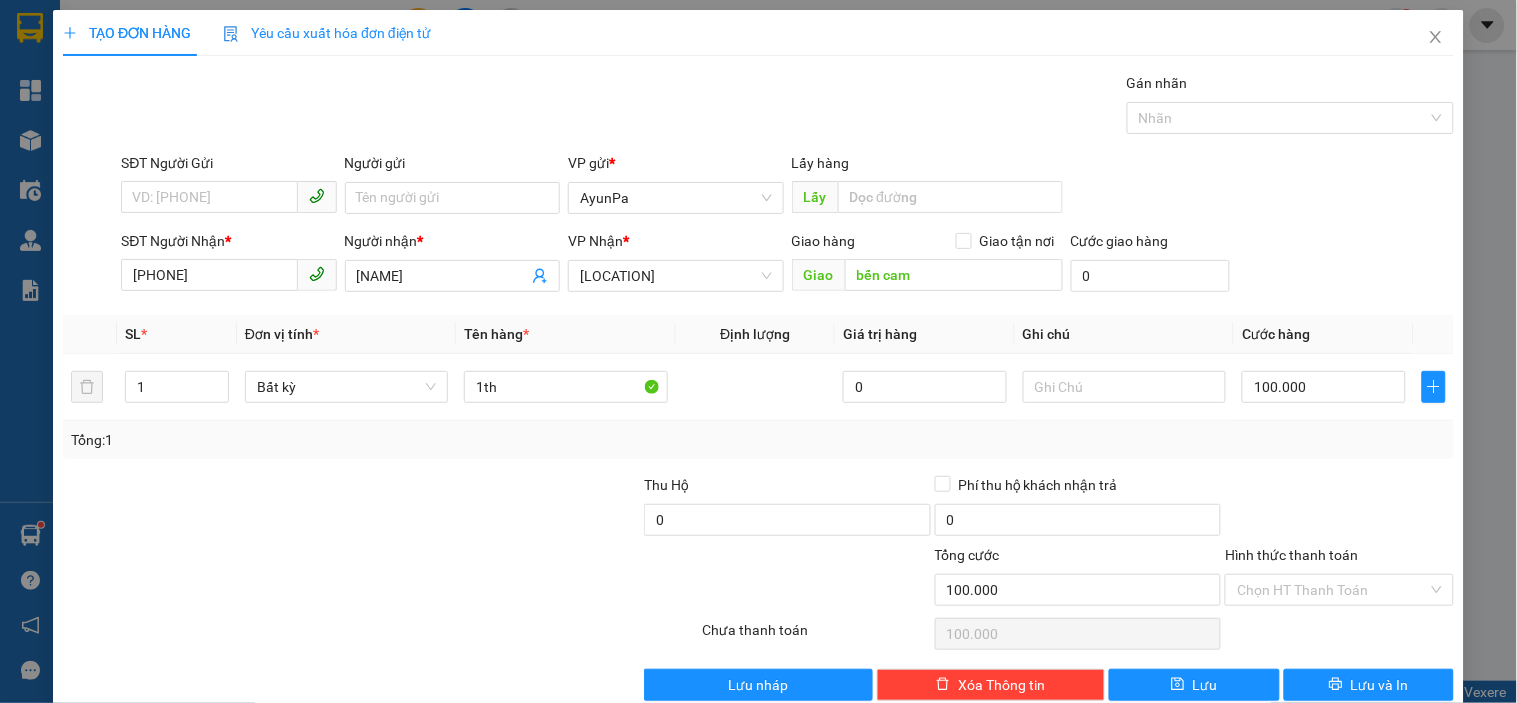 click at bounding box center [1339, 509] 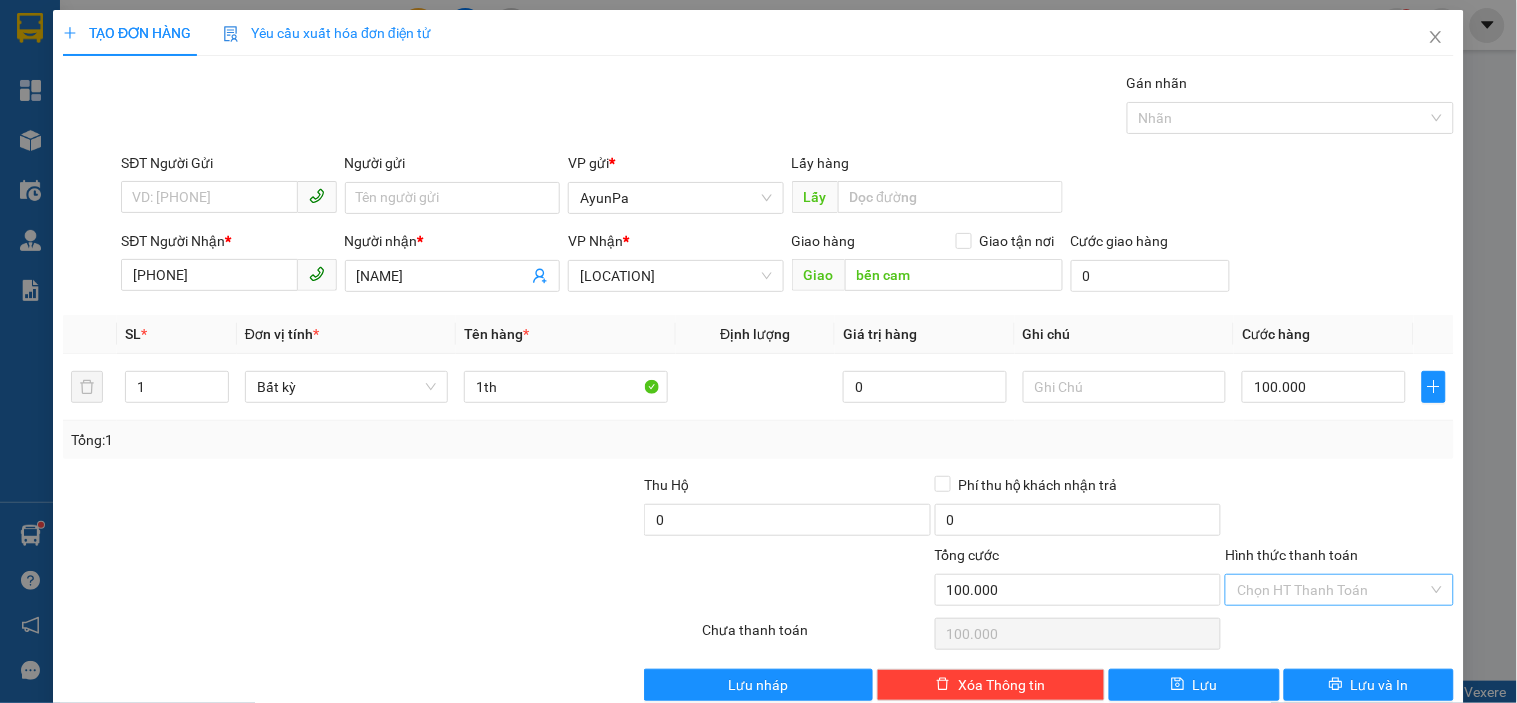 click on "Hình thức thanh toán" at bounding box center (1332, 590) 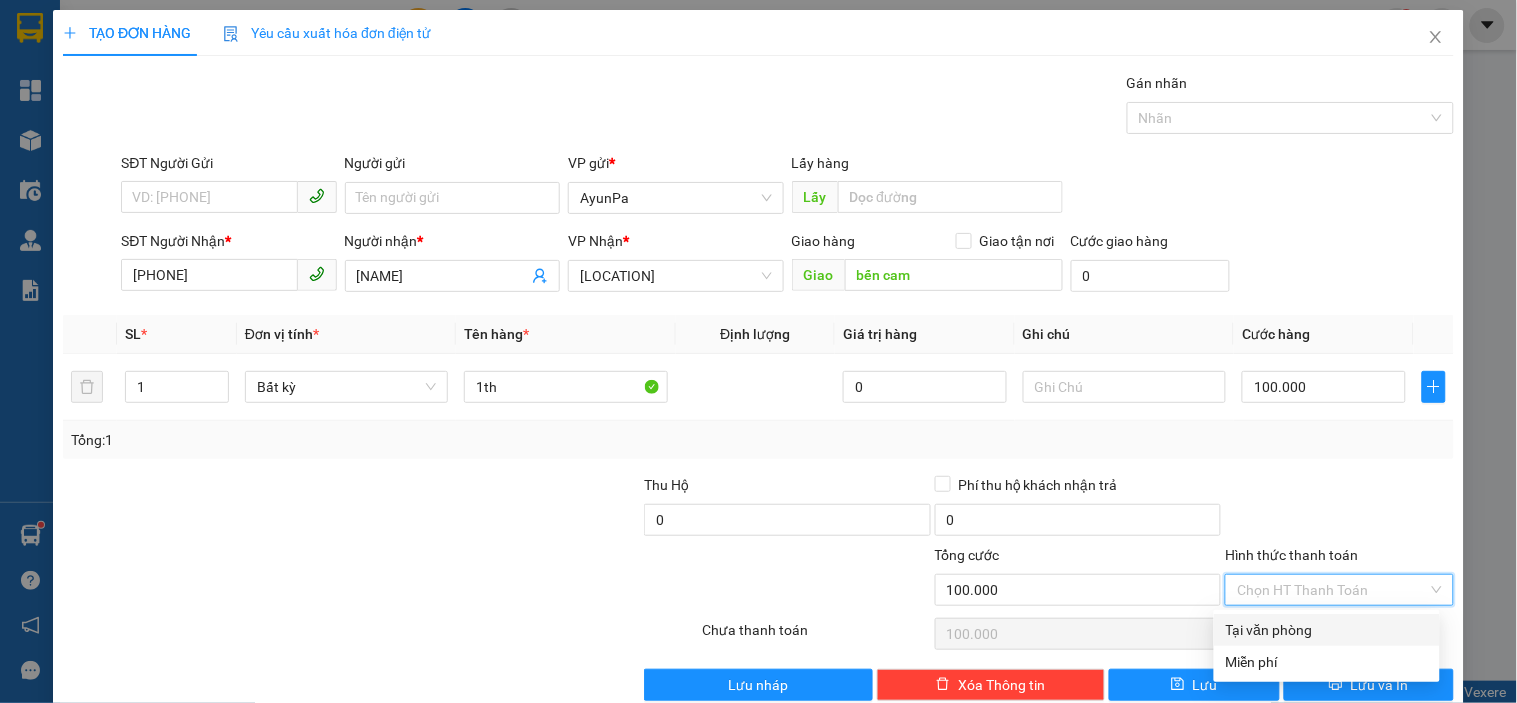 click on "Tại văn phòng" at bounding box center [1327, 630] 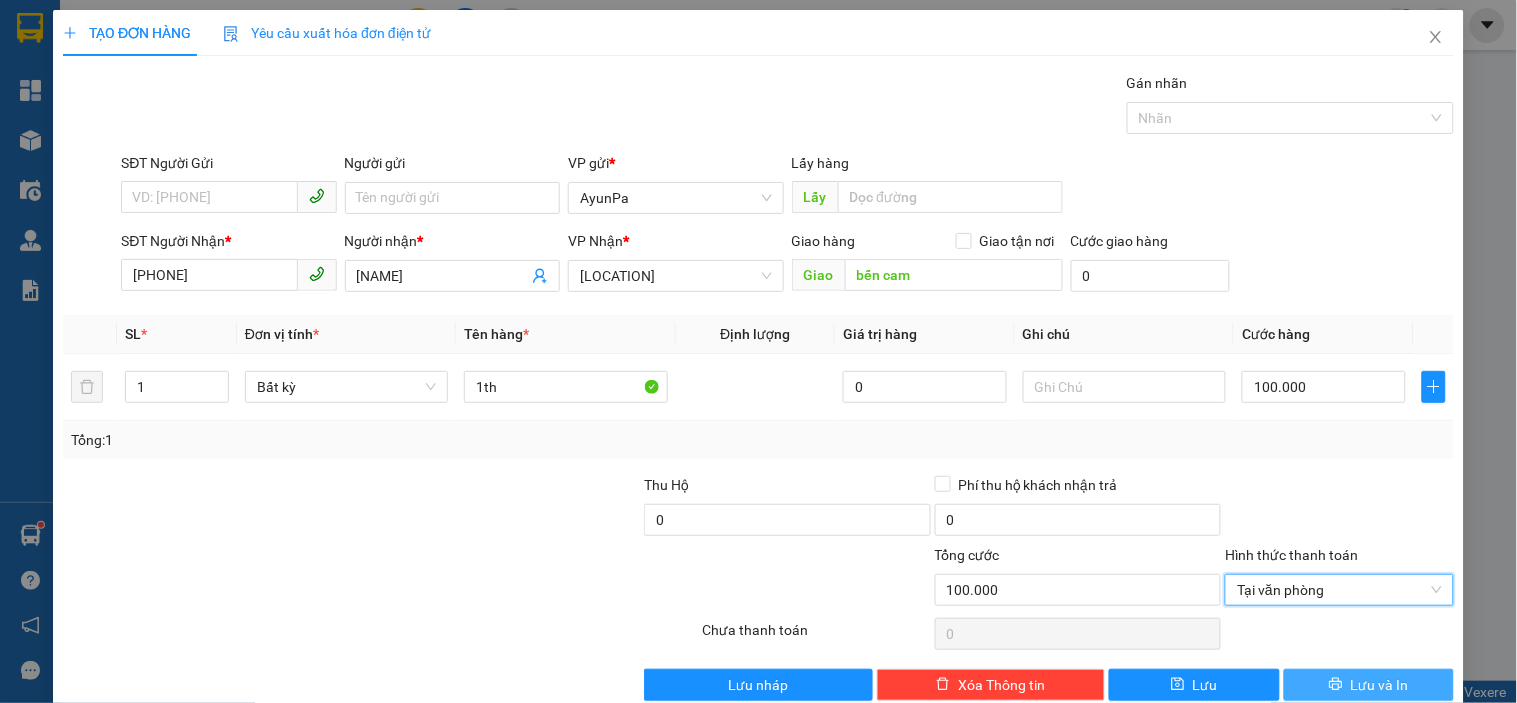 click 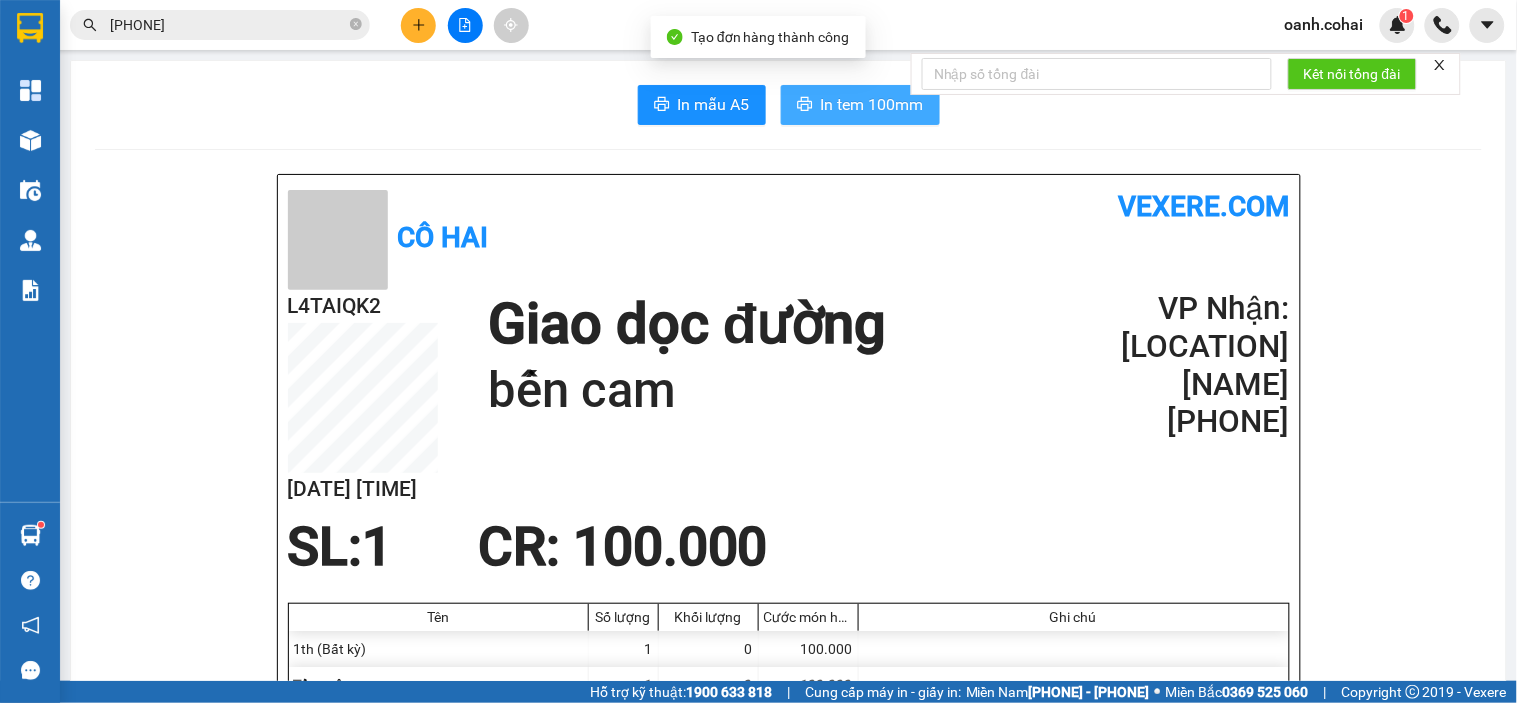 click on "In tem 100mm" at bounding box center [872, 104] 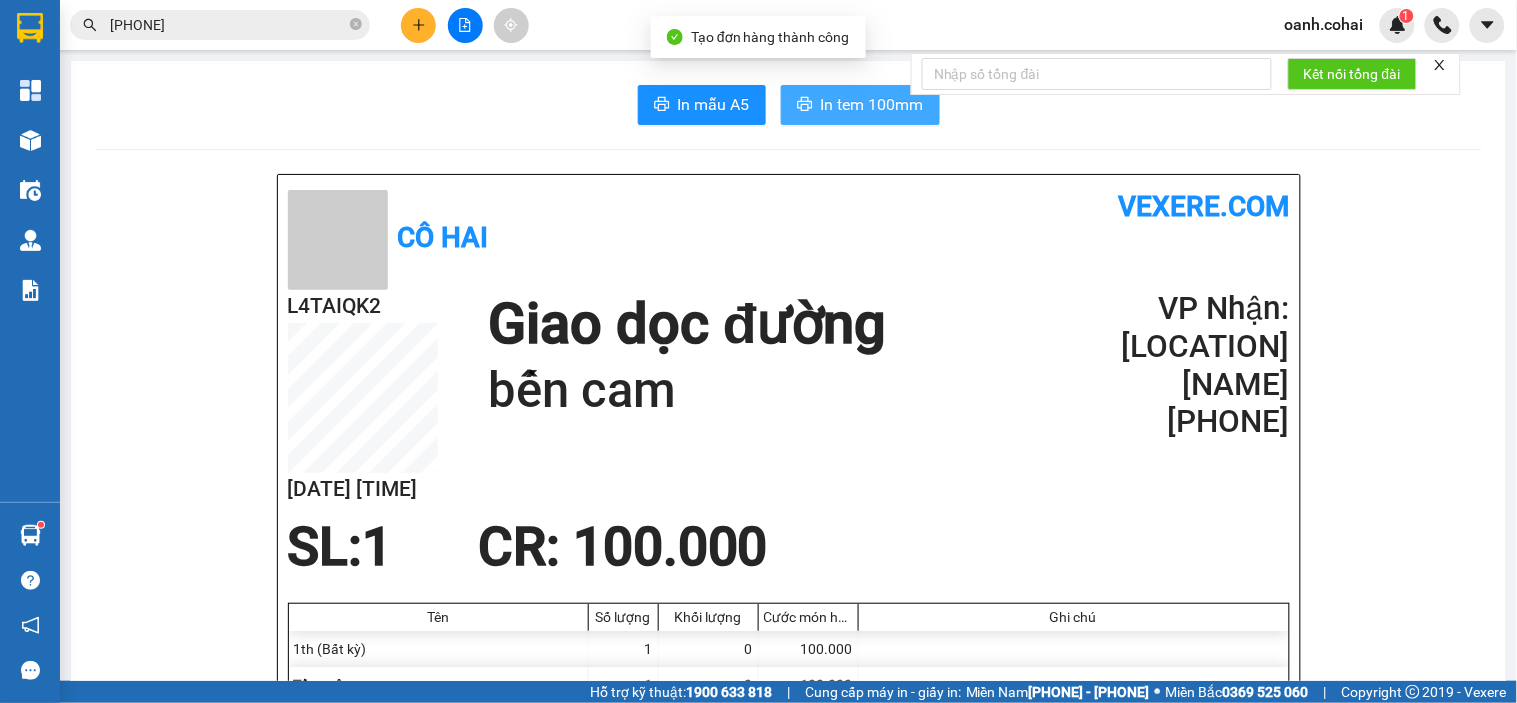 scroll, scrollTop: 0, scrollLeft: 0, axis: both 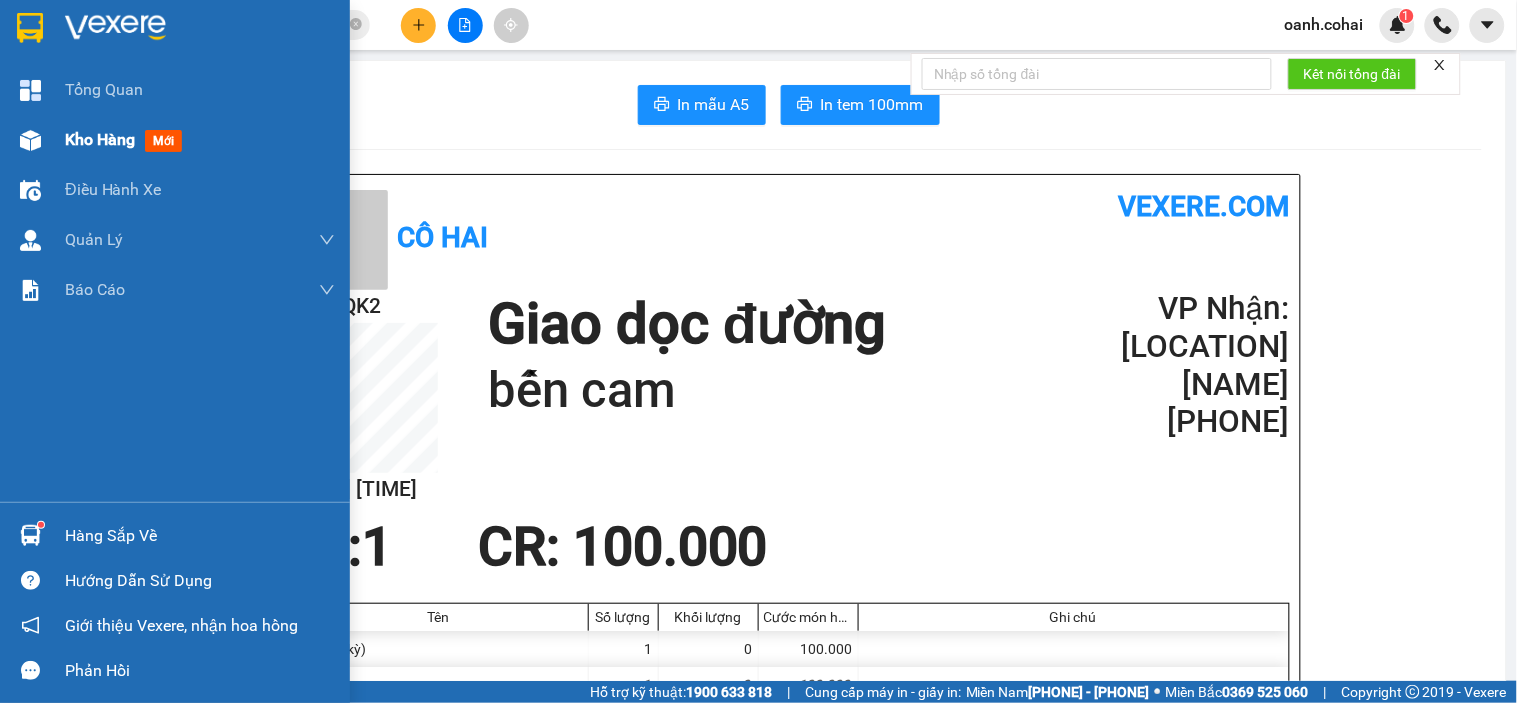 click on "Kho hàng" at bounding box center [100, 139] 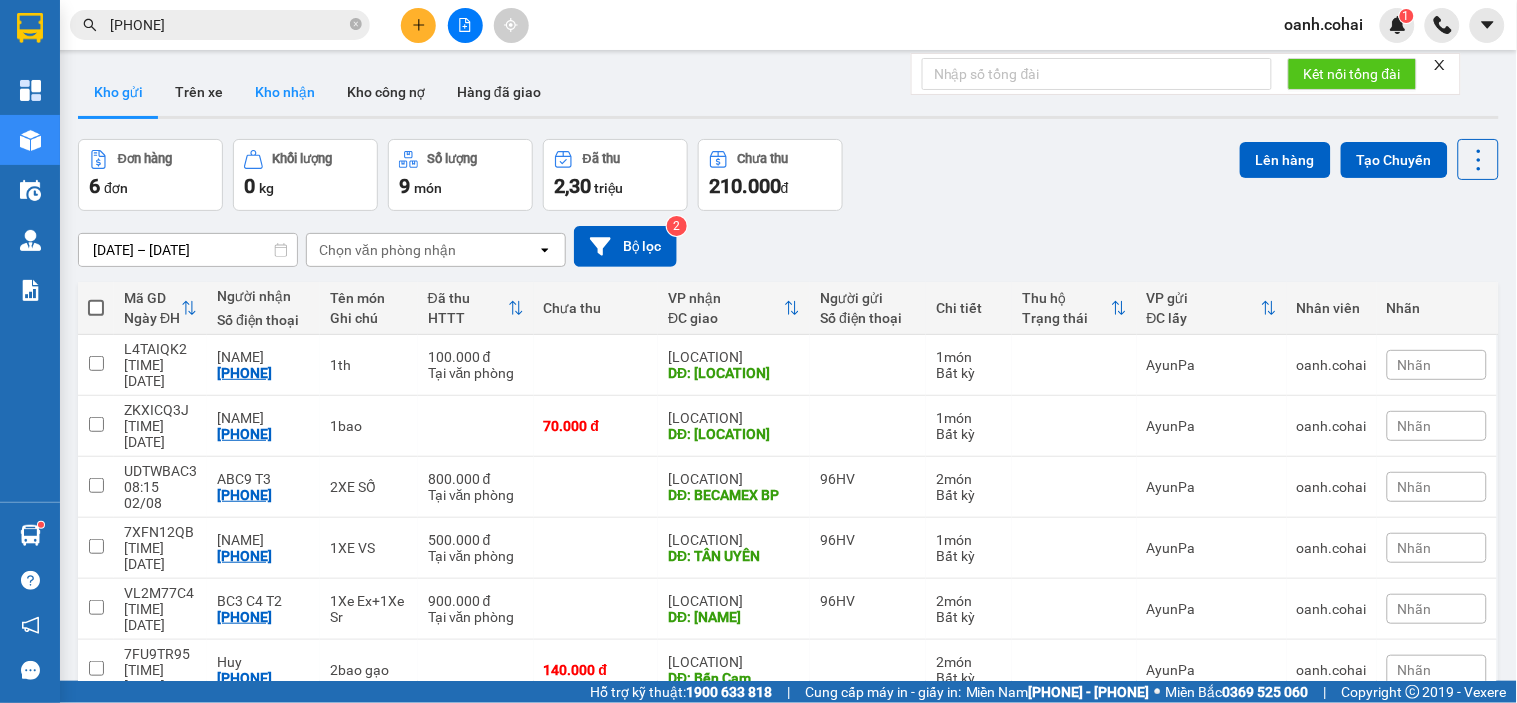 click on "Kho nhận" at bounding box center (285, 92) 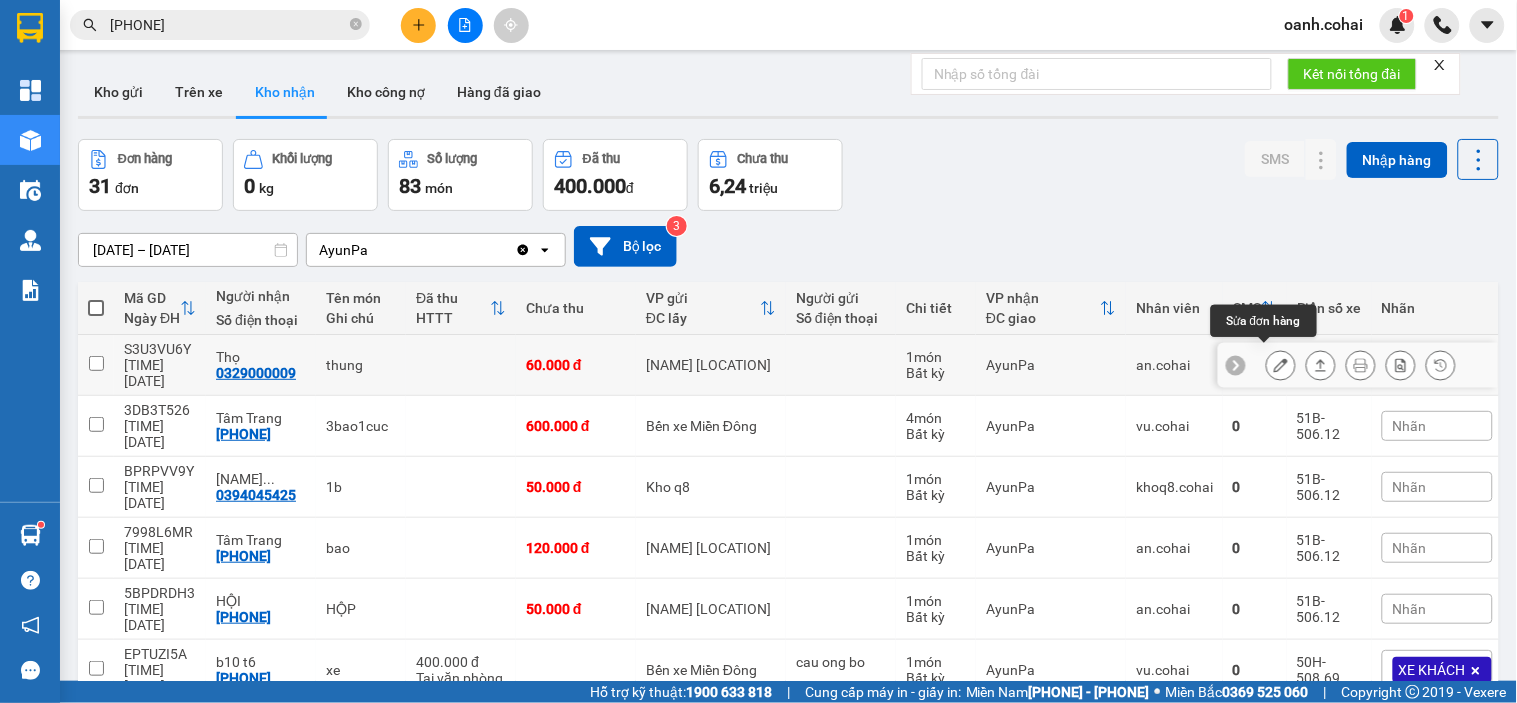 click 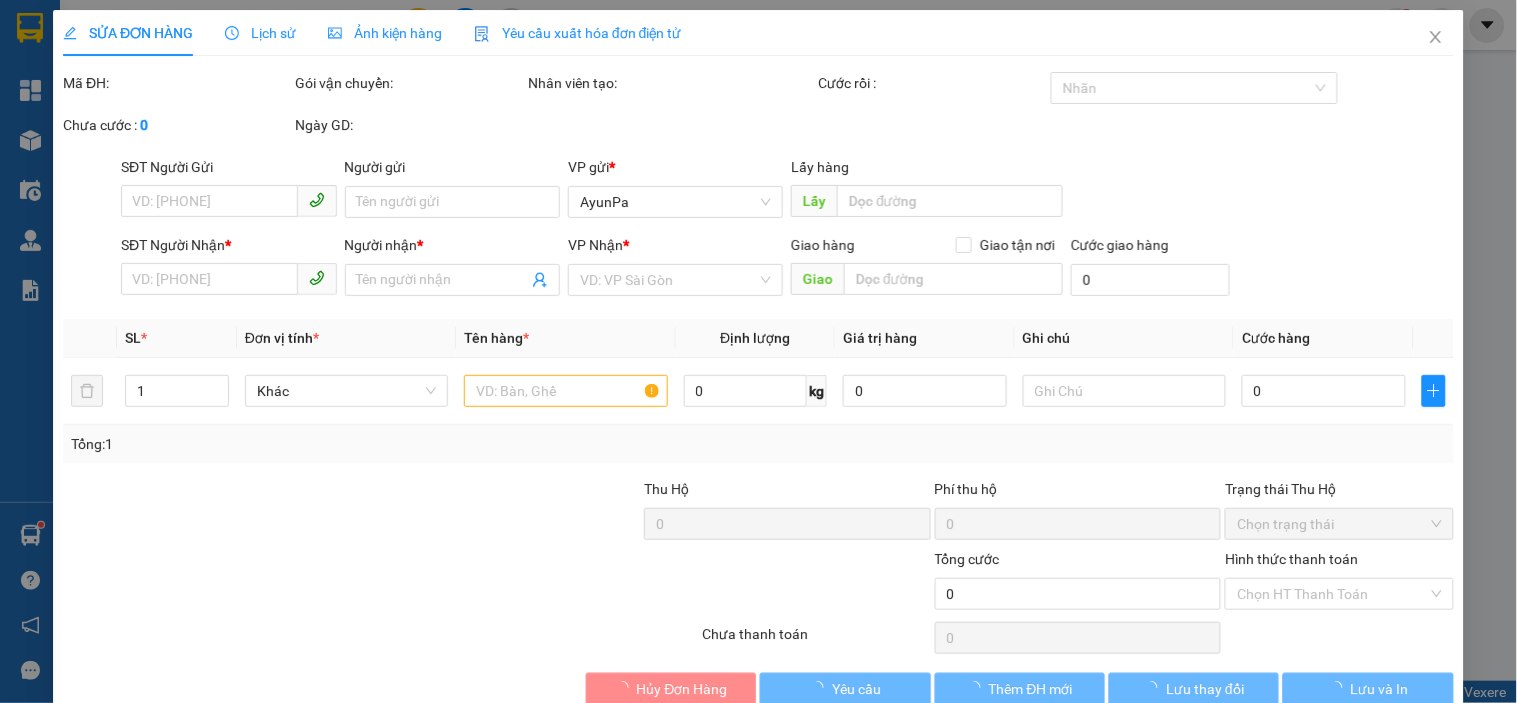 type on "0329000009" 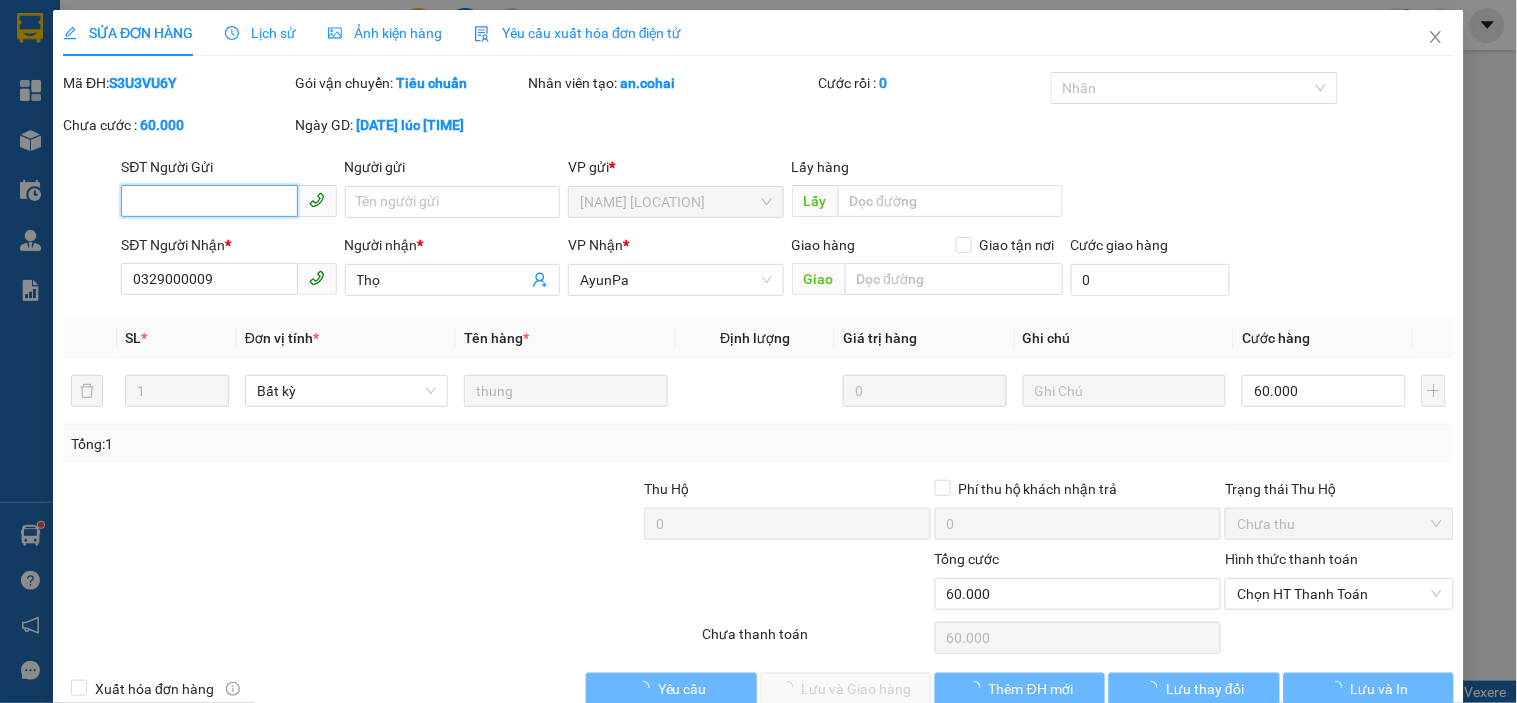 scroll, scrollTop: 31, scrollLeft: 0, axis: vertical 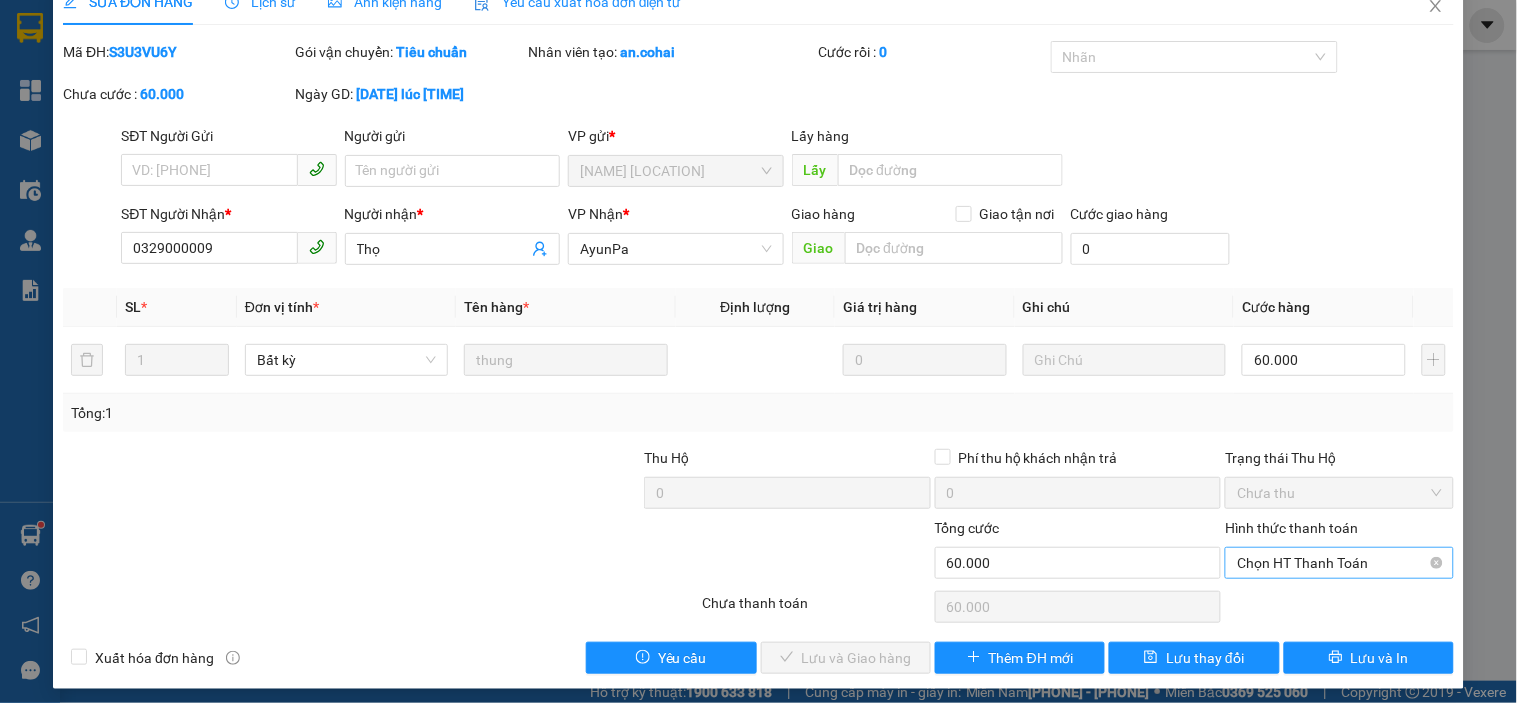 drag, startPoint x: 1314, startPoint y: 545, endPoint x: 1291, endPoint y: 574, distance: 37.01351 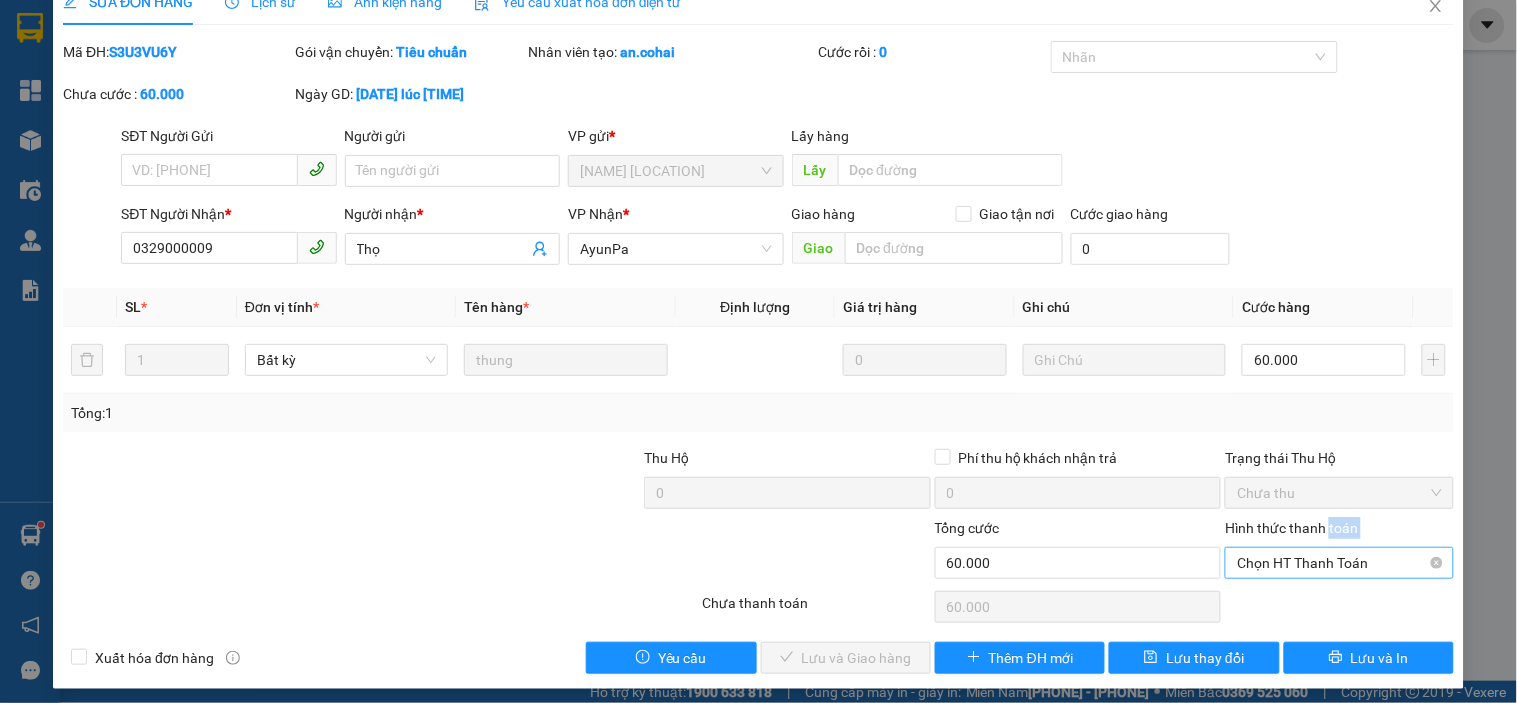click on "Chọn HT Thanh Toán" at bounding box center (1339, 563) 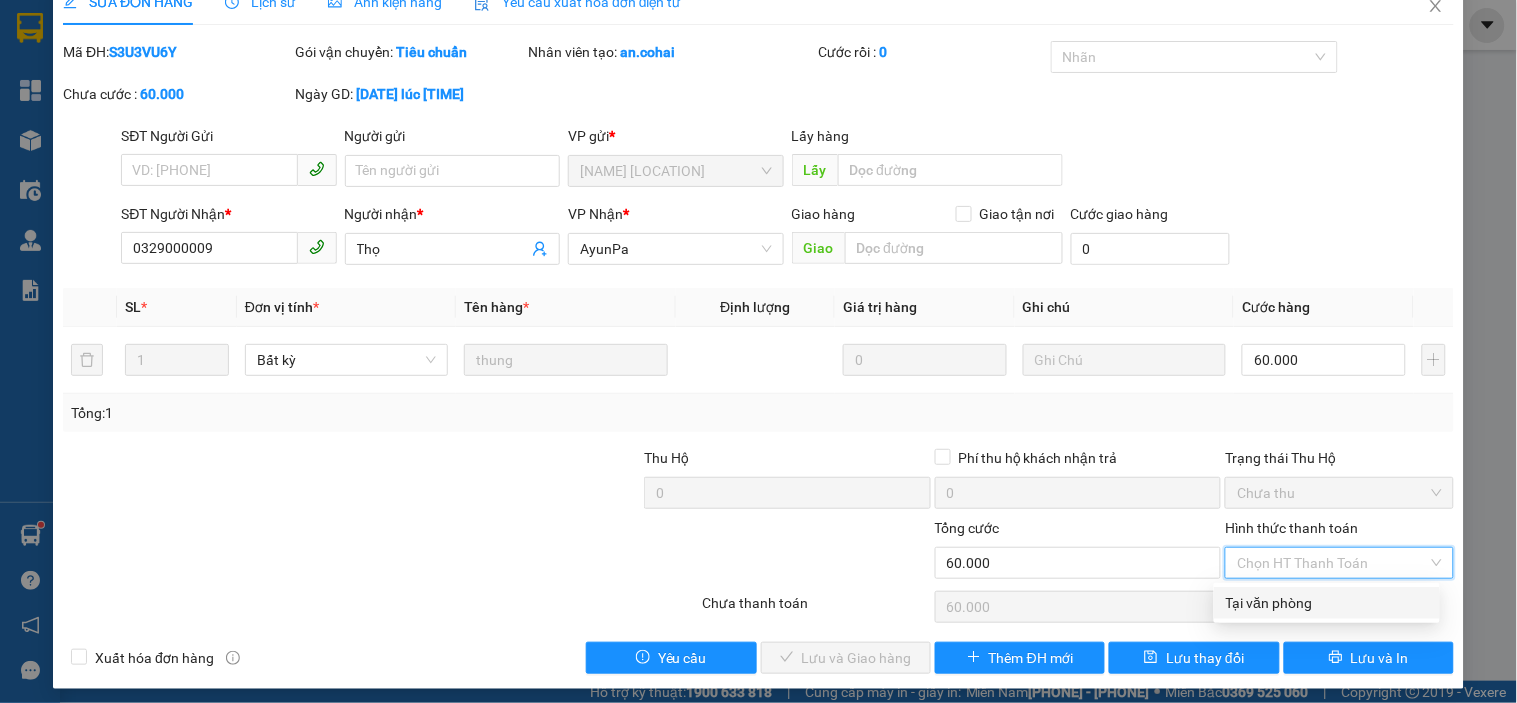 click on "Tại văn phòng" at bounding box center (1327, 603) 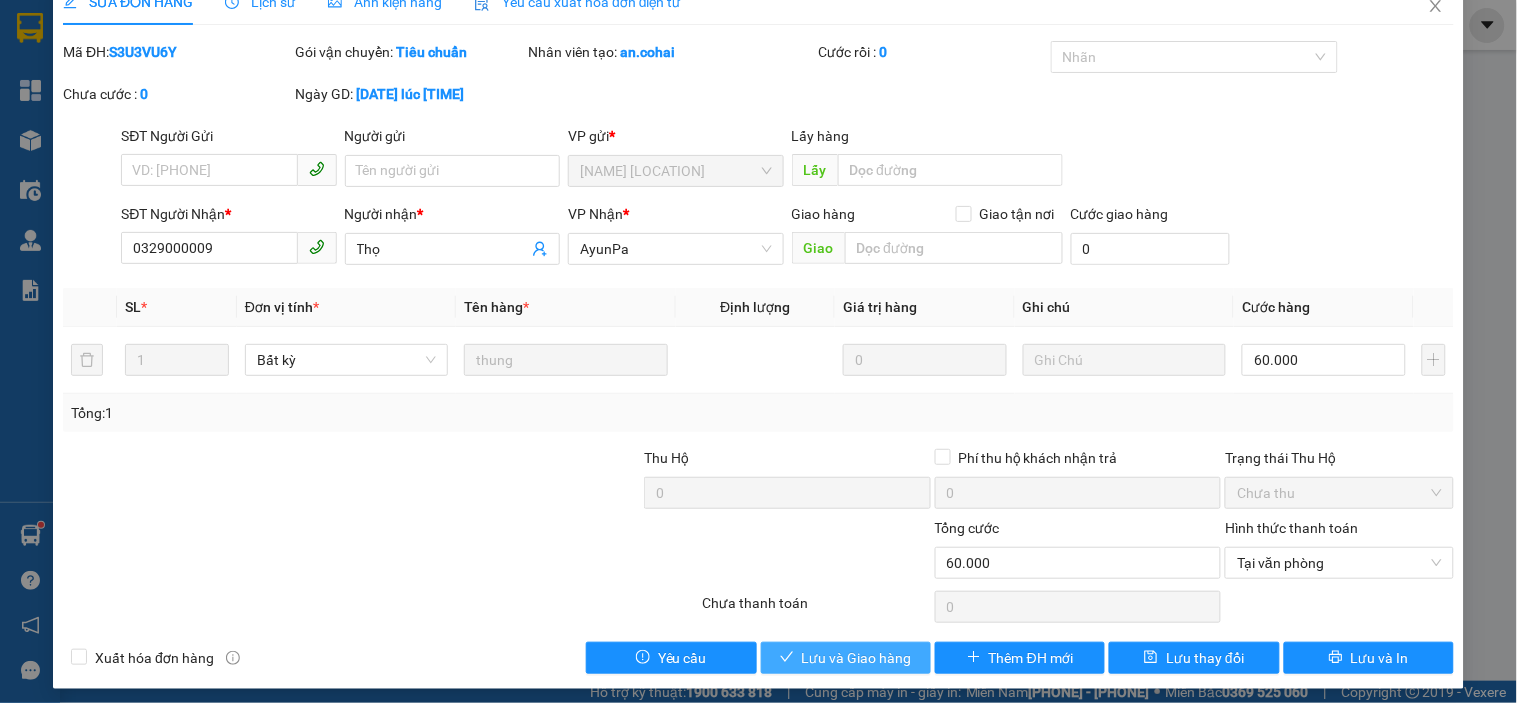 click on "Lưu và Giao hàng" at bounding box center (857, 658) 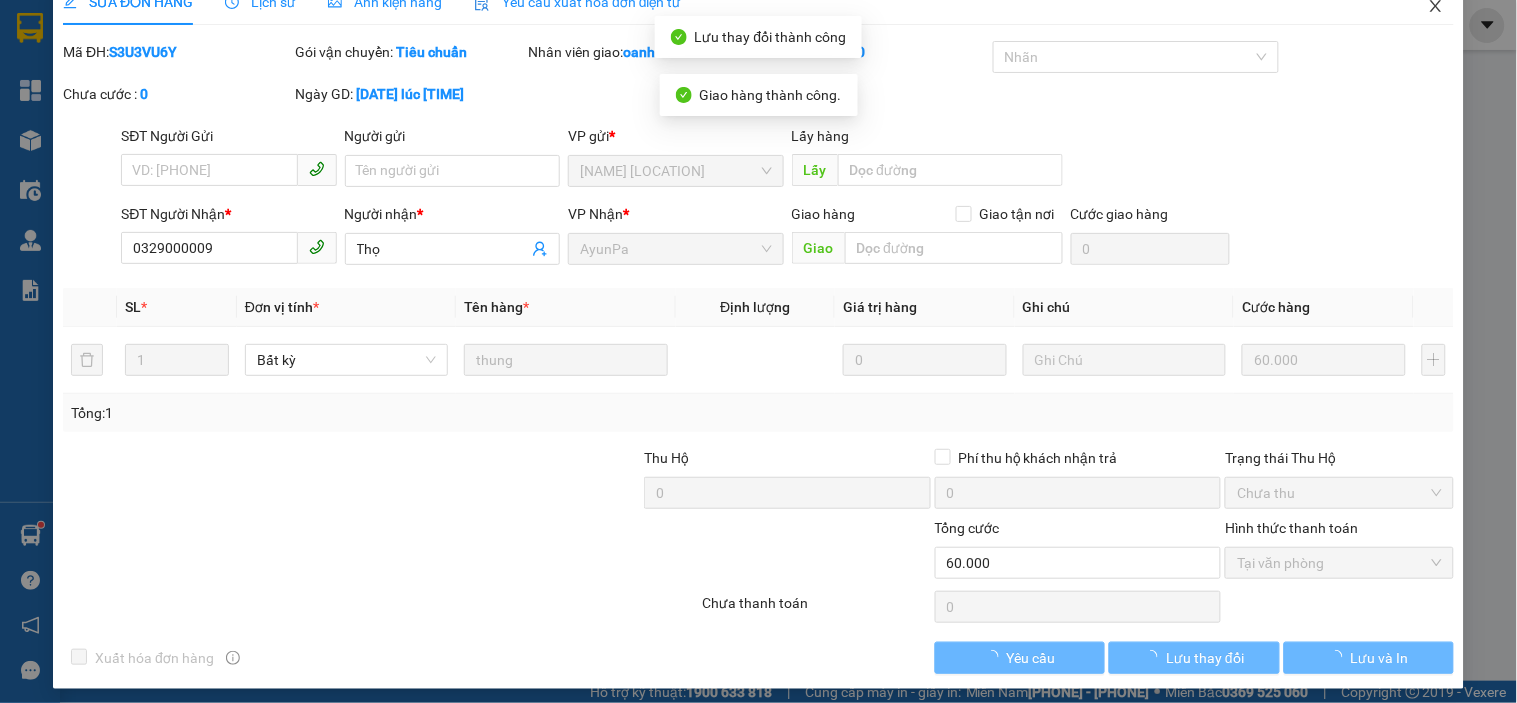 click 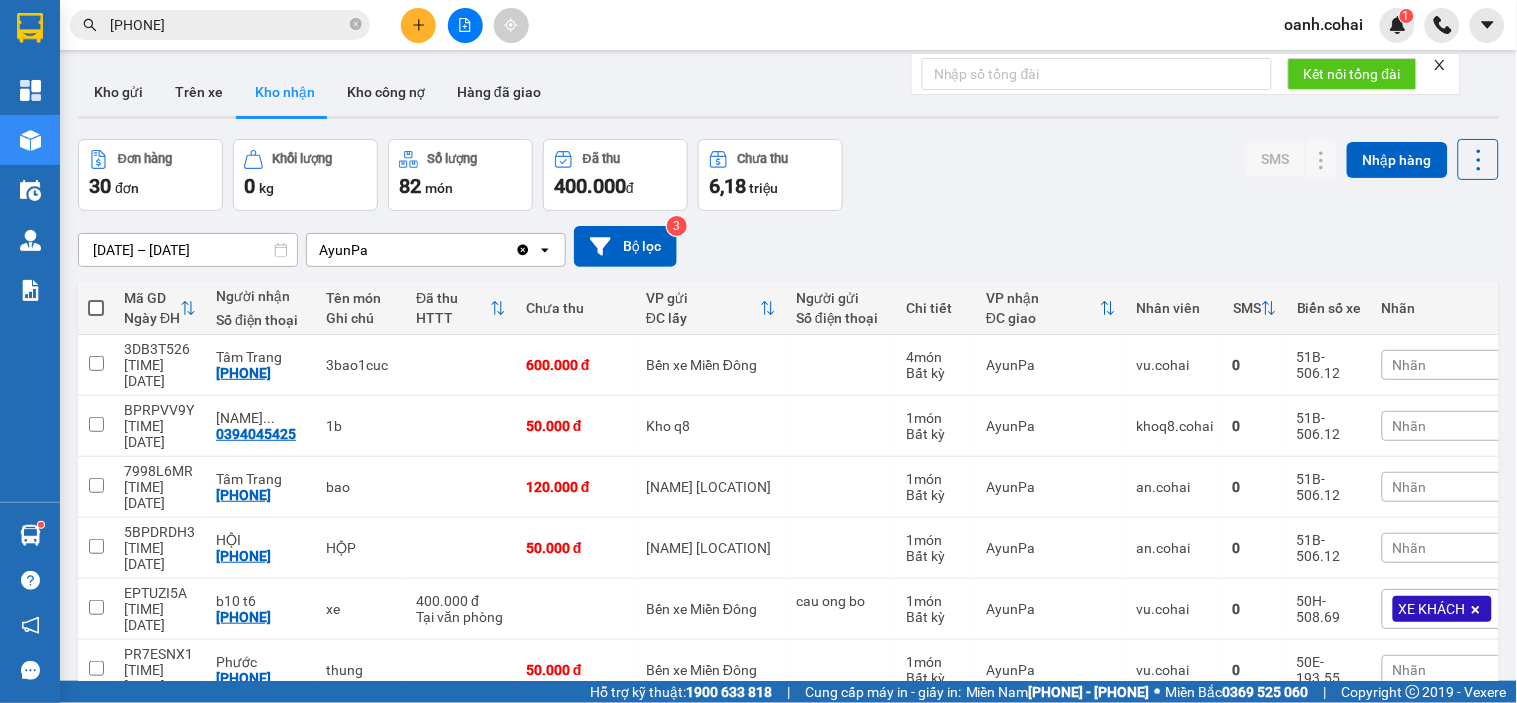 click at bounding box center (465, 25) 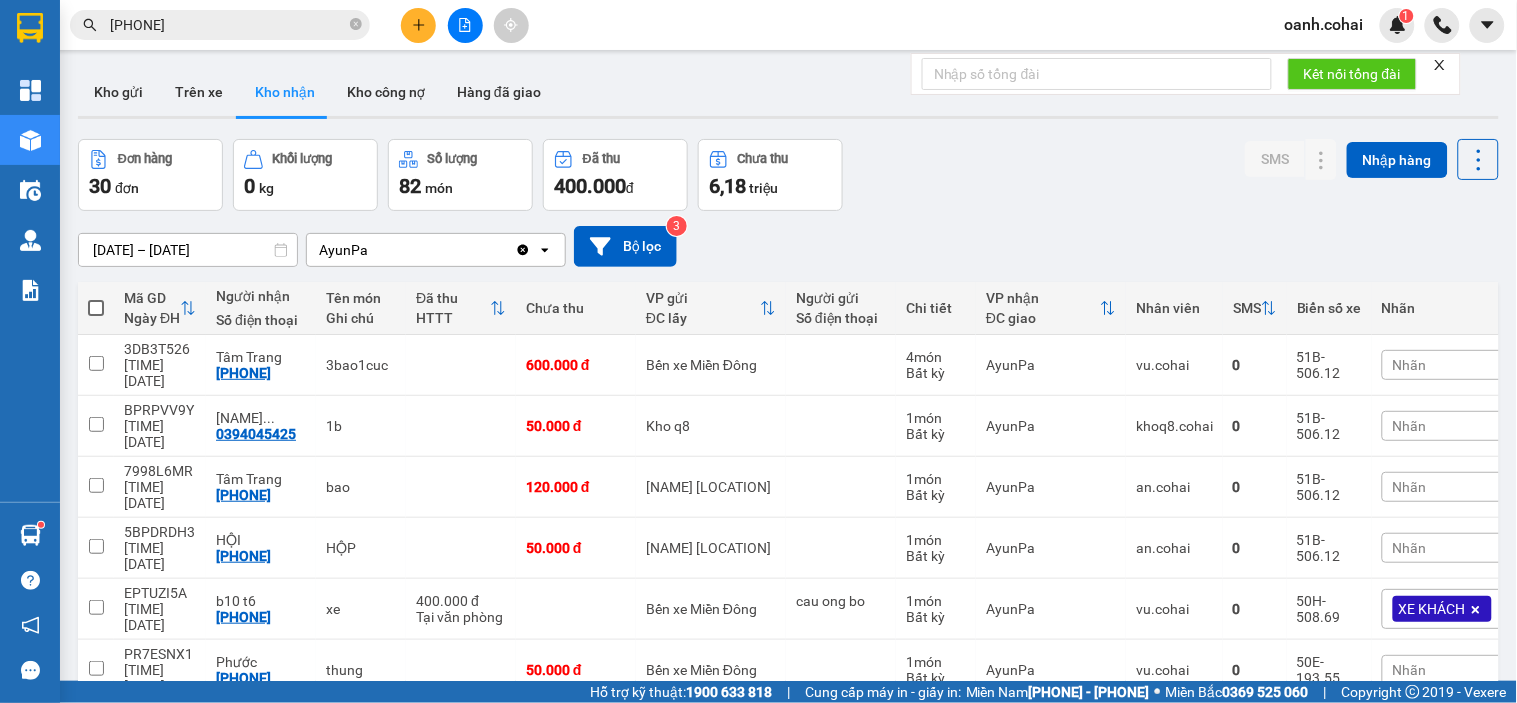 click 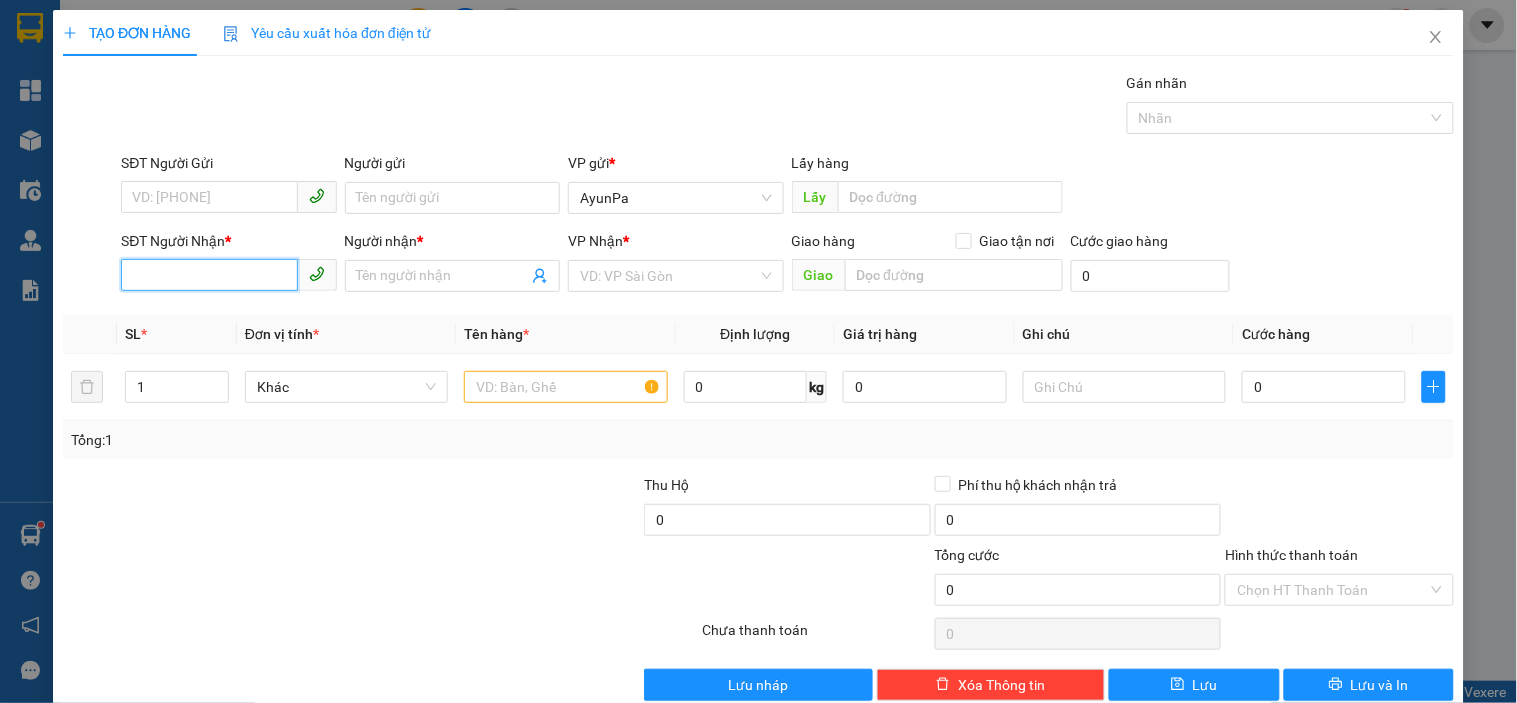 click on "SĐT Người Nhận  *" at bounding box center [209, 275] 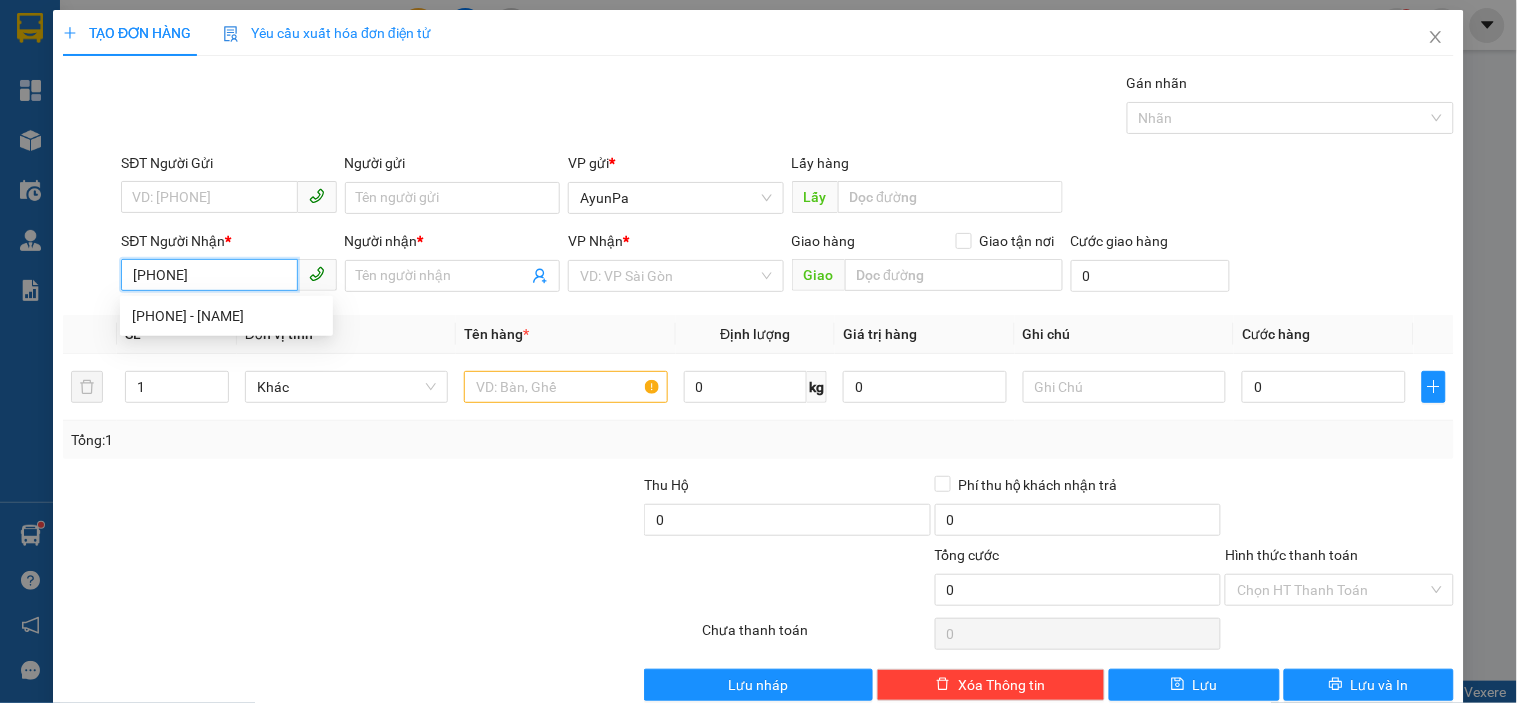 type on "0386001567" 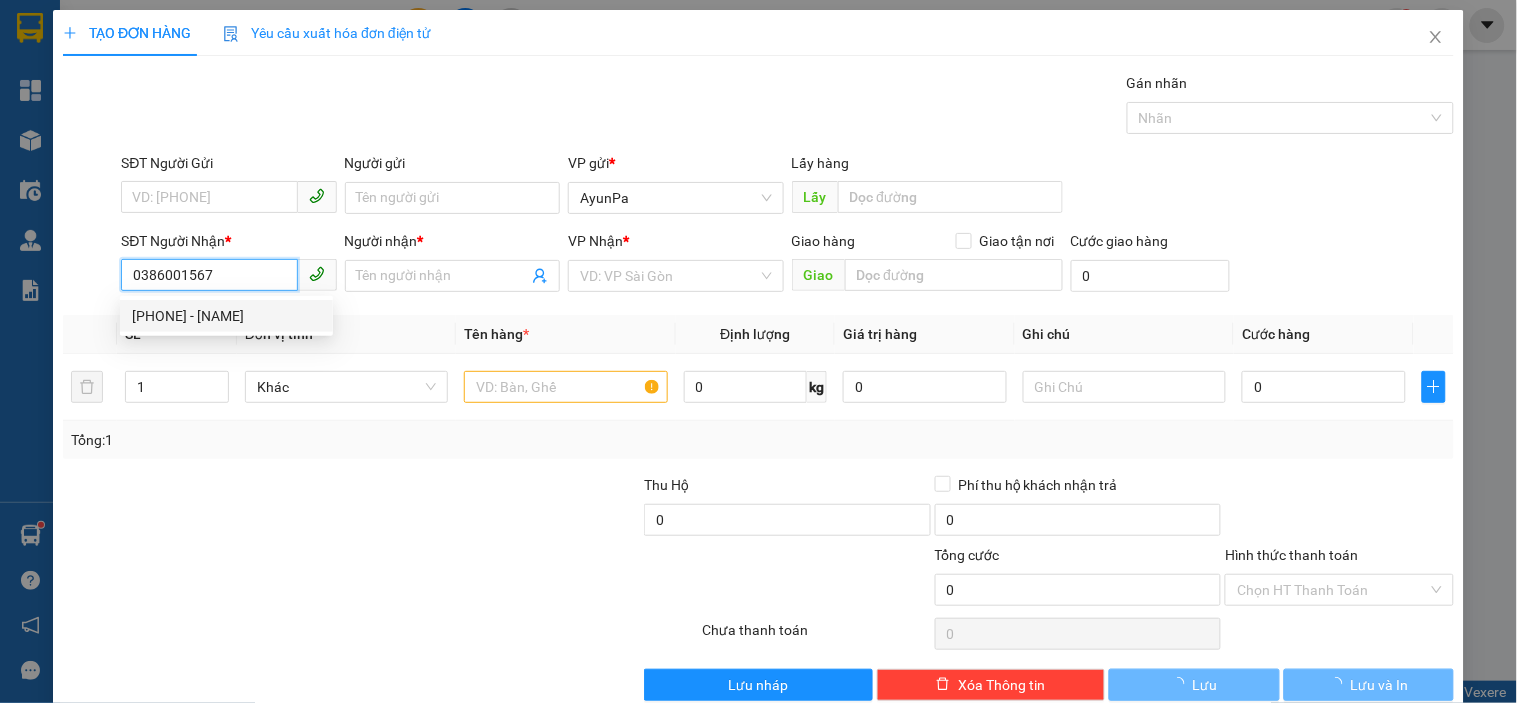 drag, startPoint x: 224, startPoint y: 312, endPoint x: 534, endPoint y: 328, distance: 310.41263 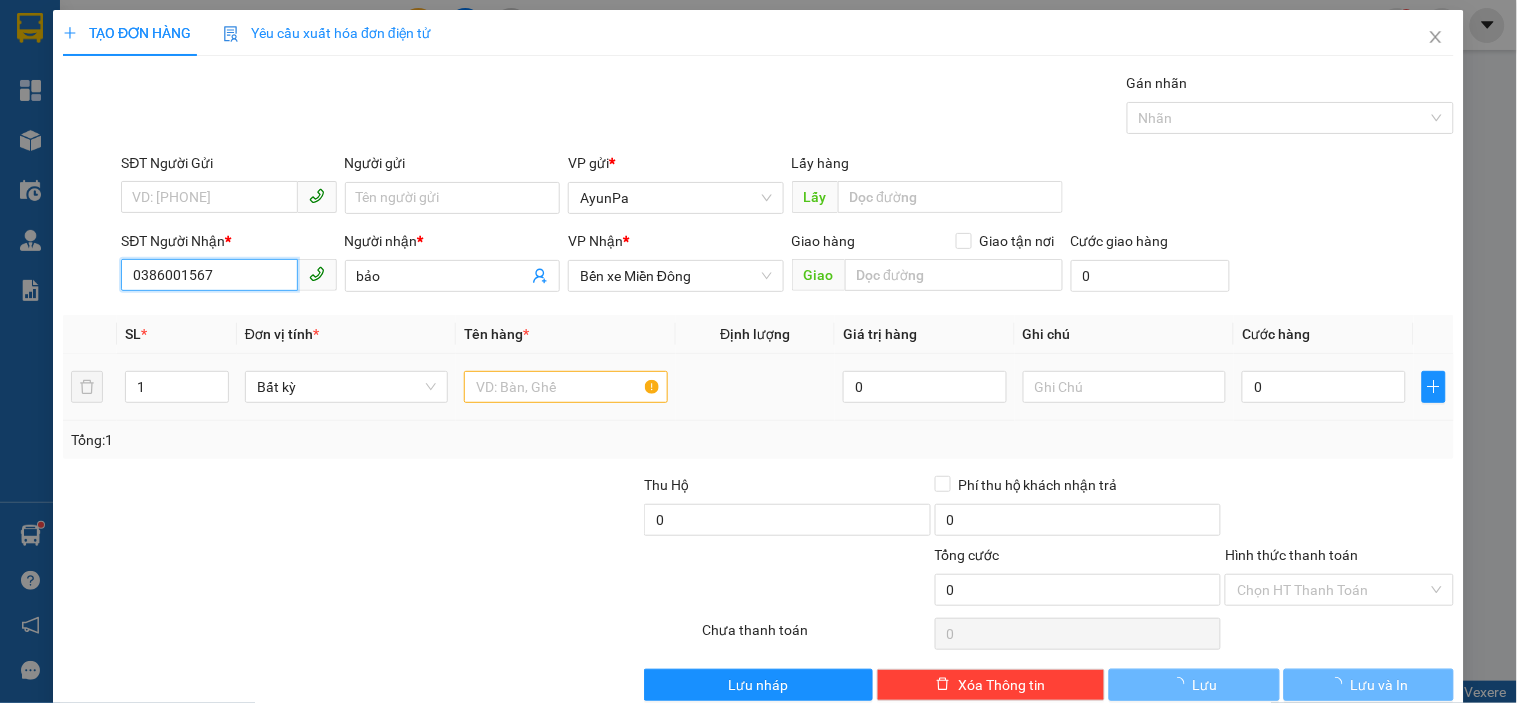 type on "0386001567" 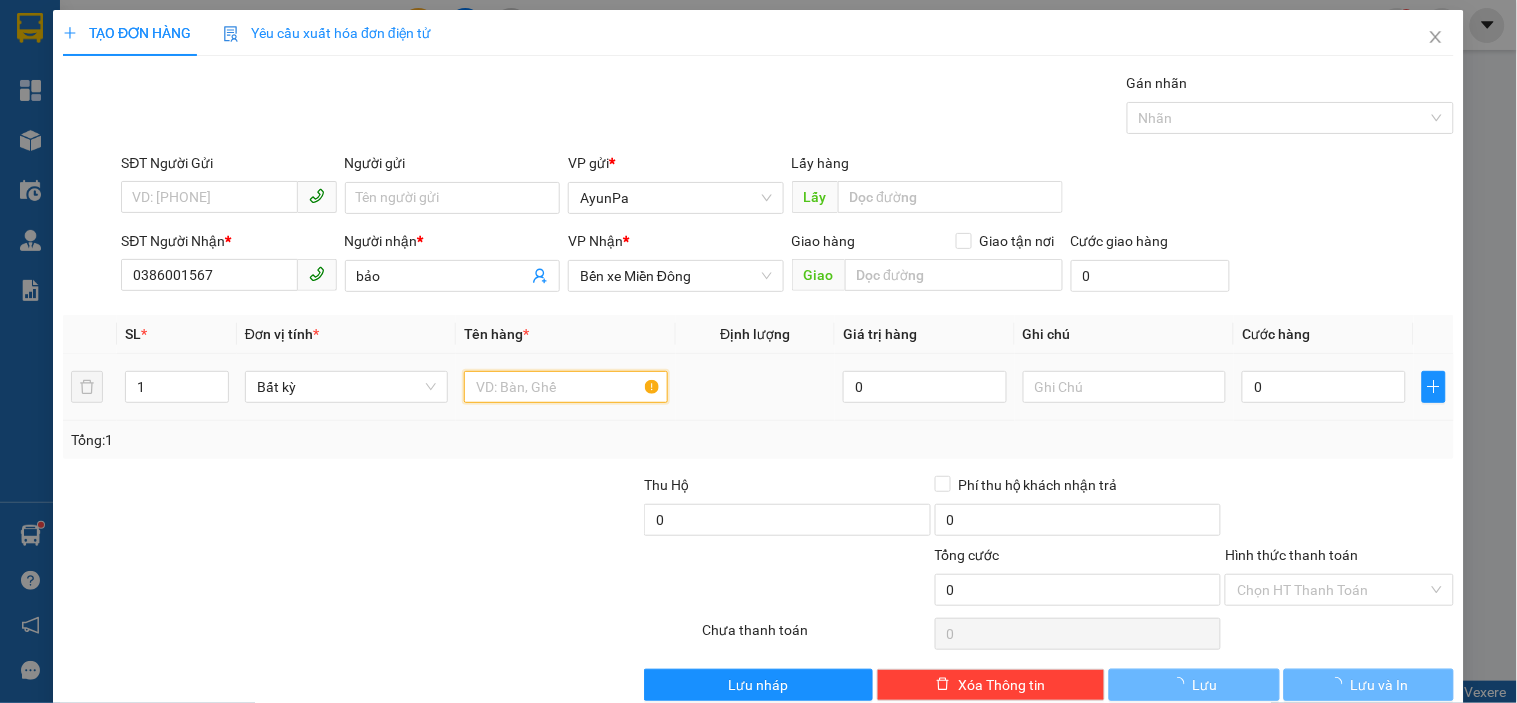 click at bounding box center (565, 387) 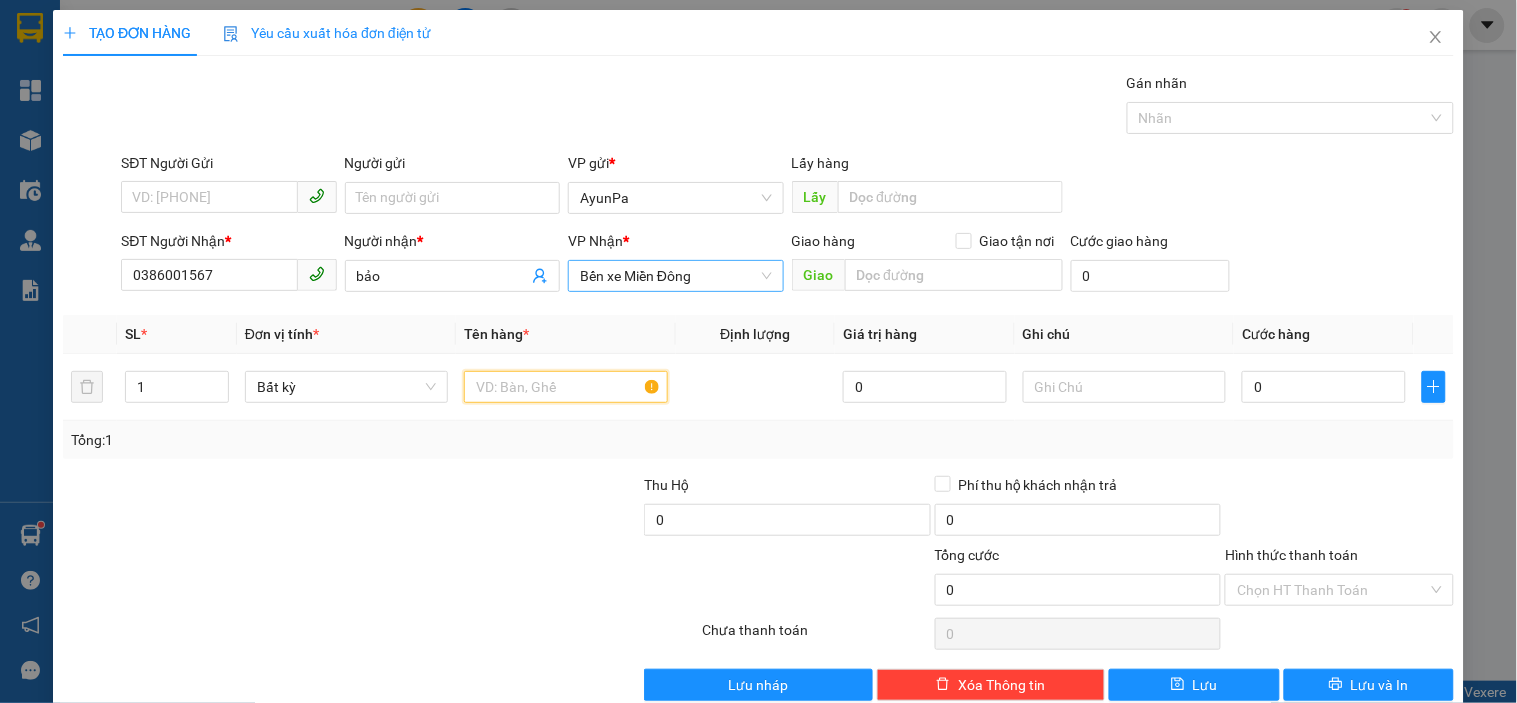 click on "Bến xe Miền Đông" at bounding box center (675, 276) 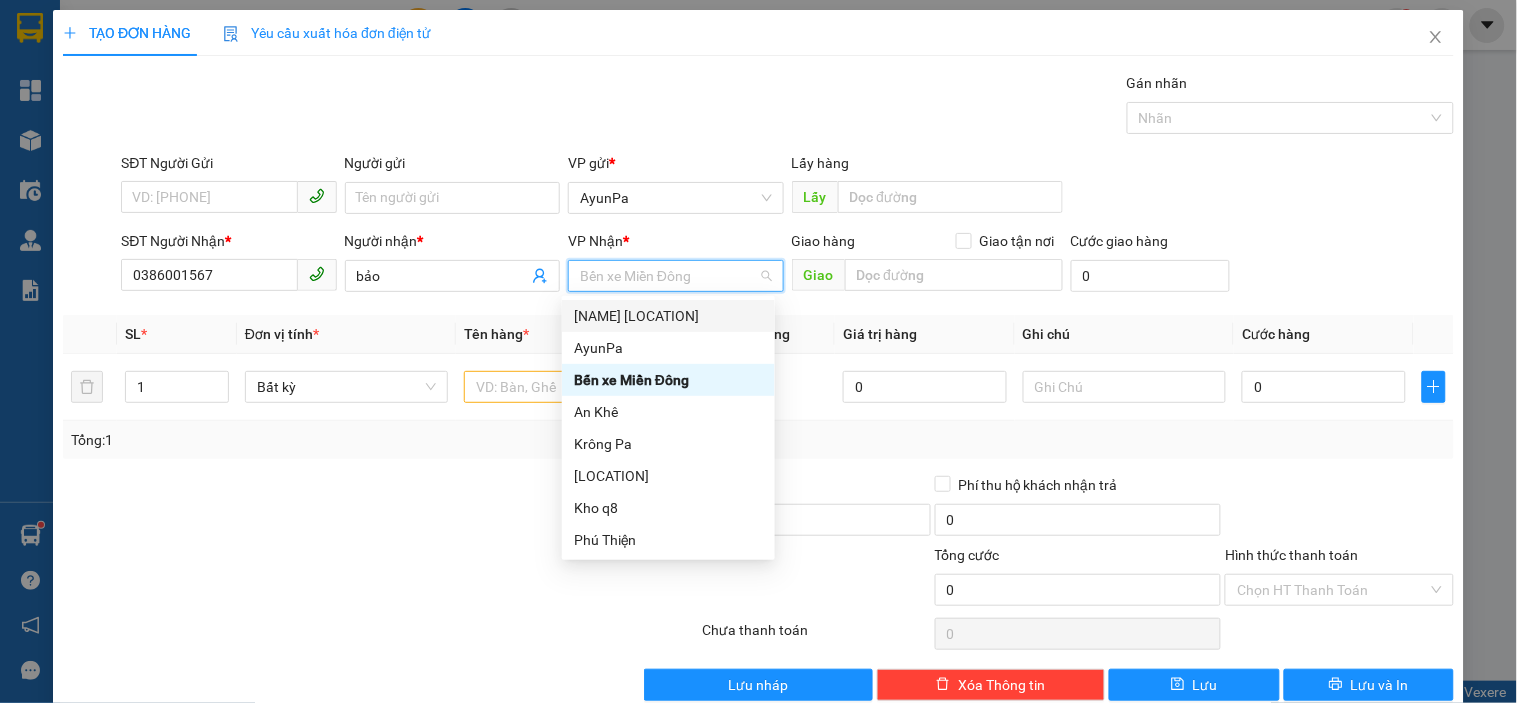 click on "[NAME] [LOCATION]" at bounding box center [668, 316] 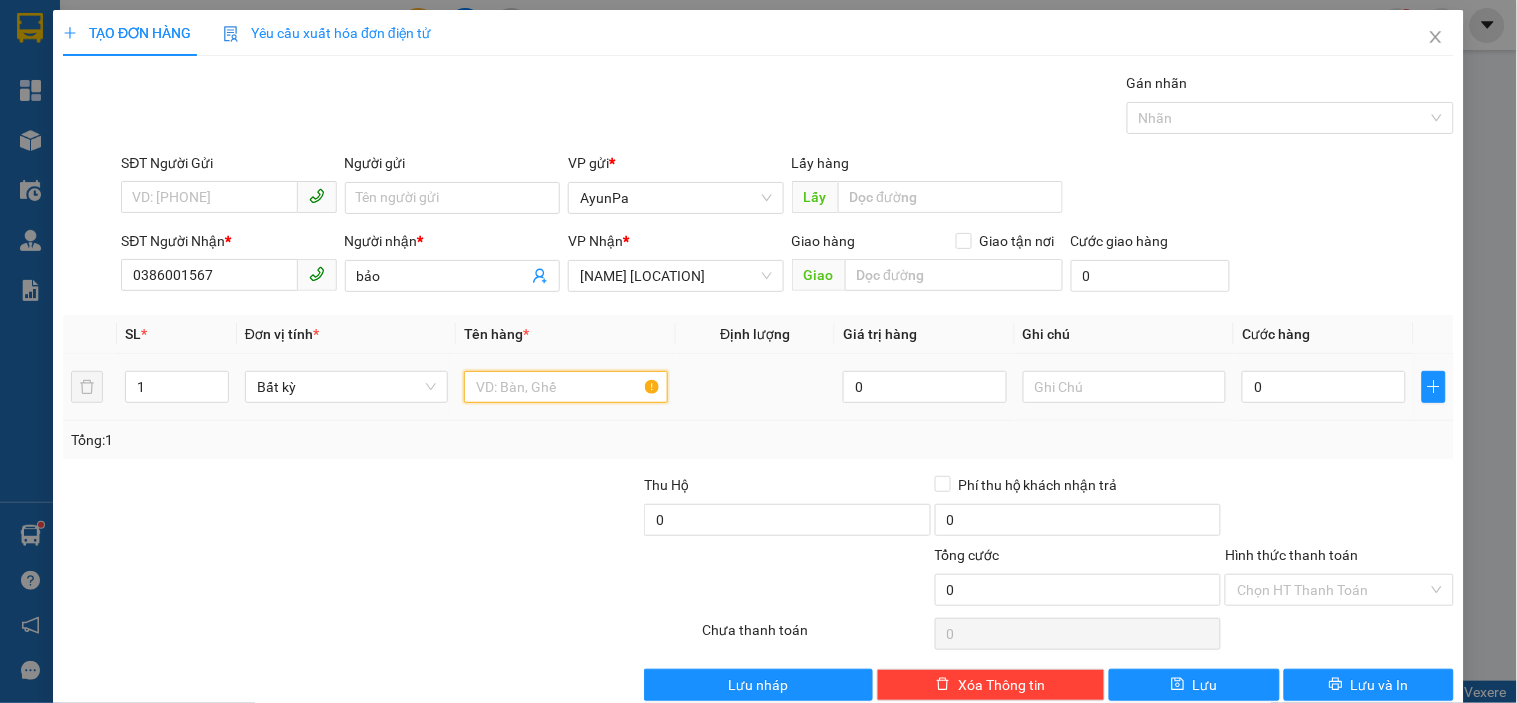 click at bounding box center [565, 387] 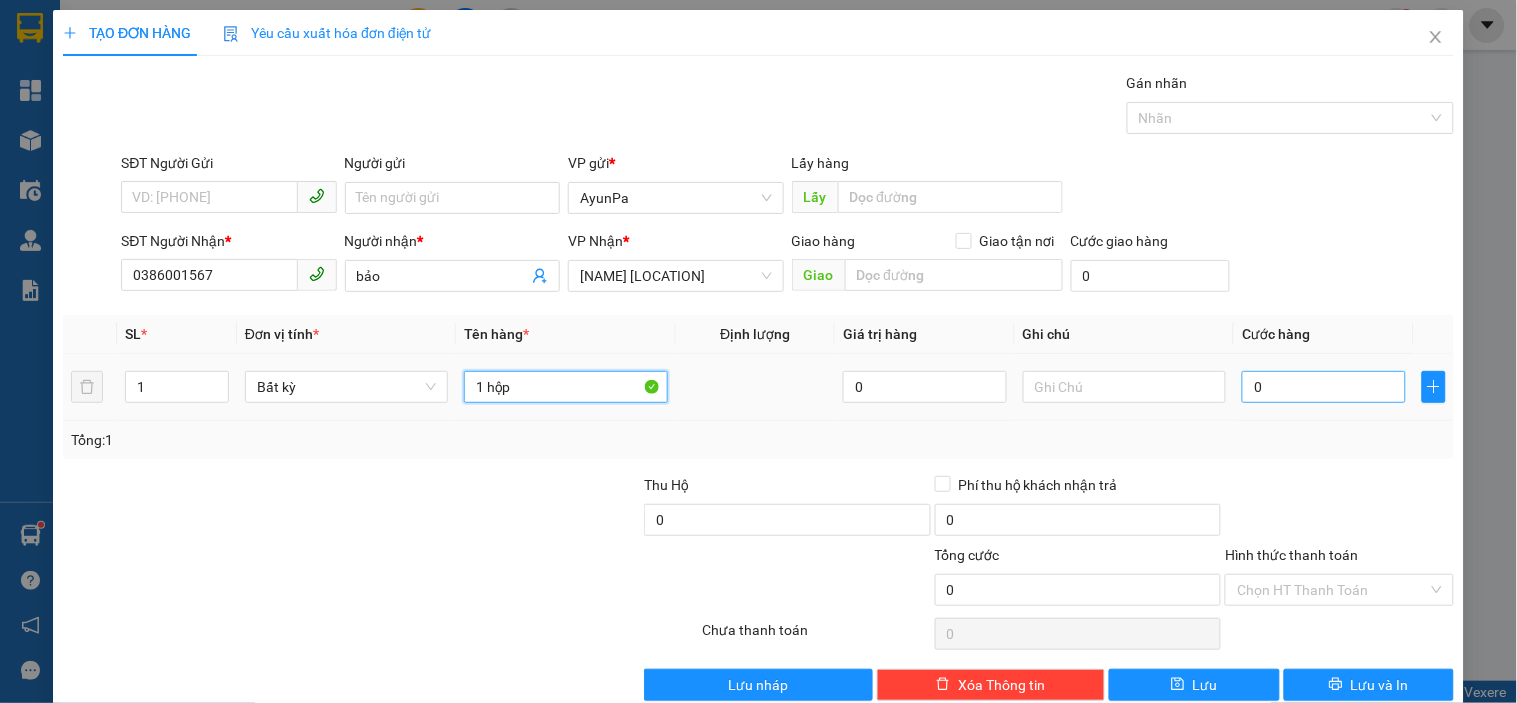 type on "1 hộp" 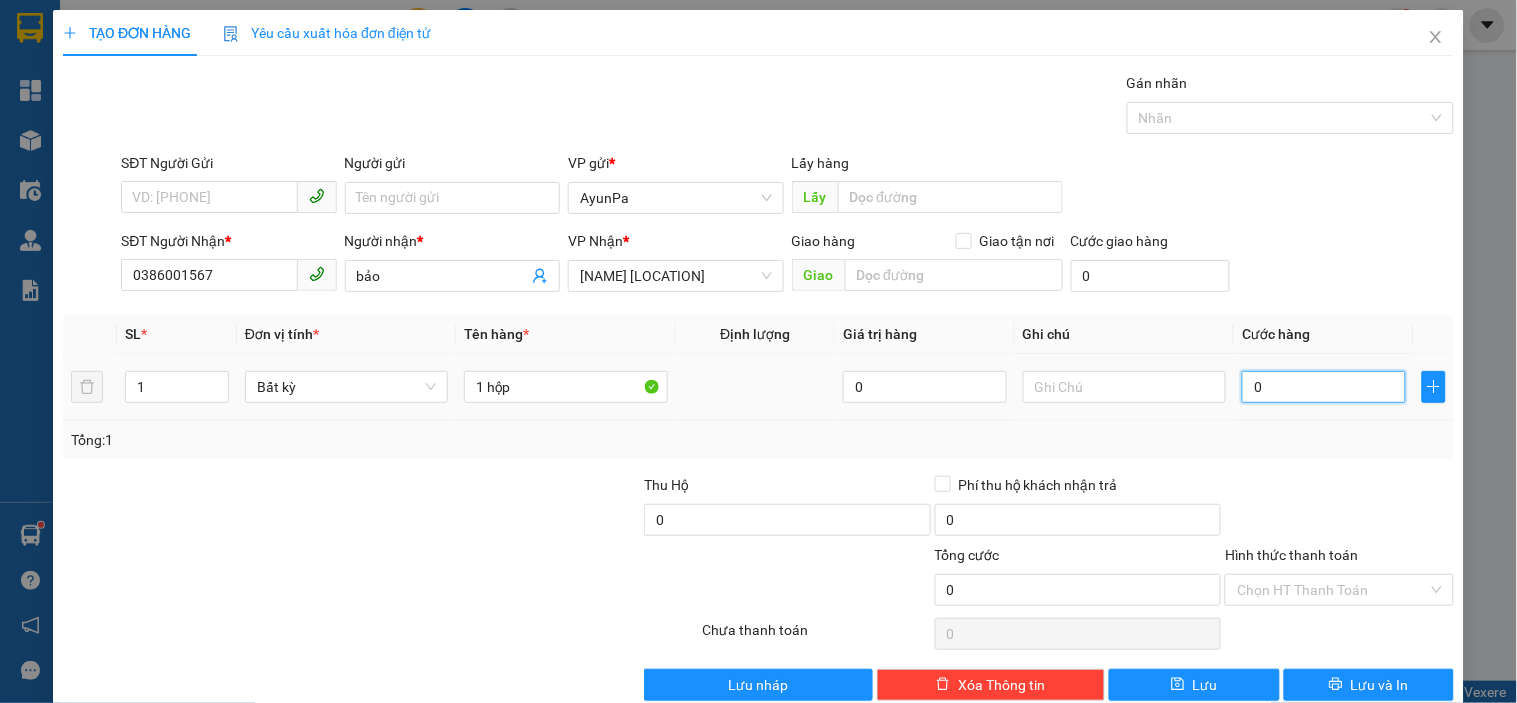 click on "0" at bounding box center [1324, 387] 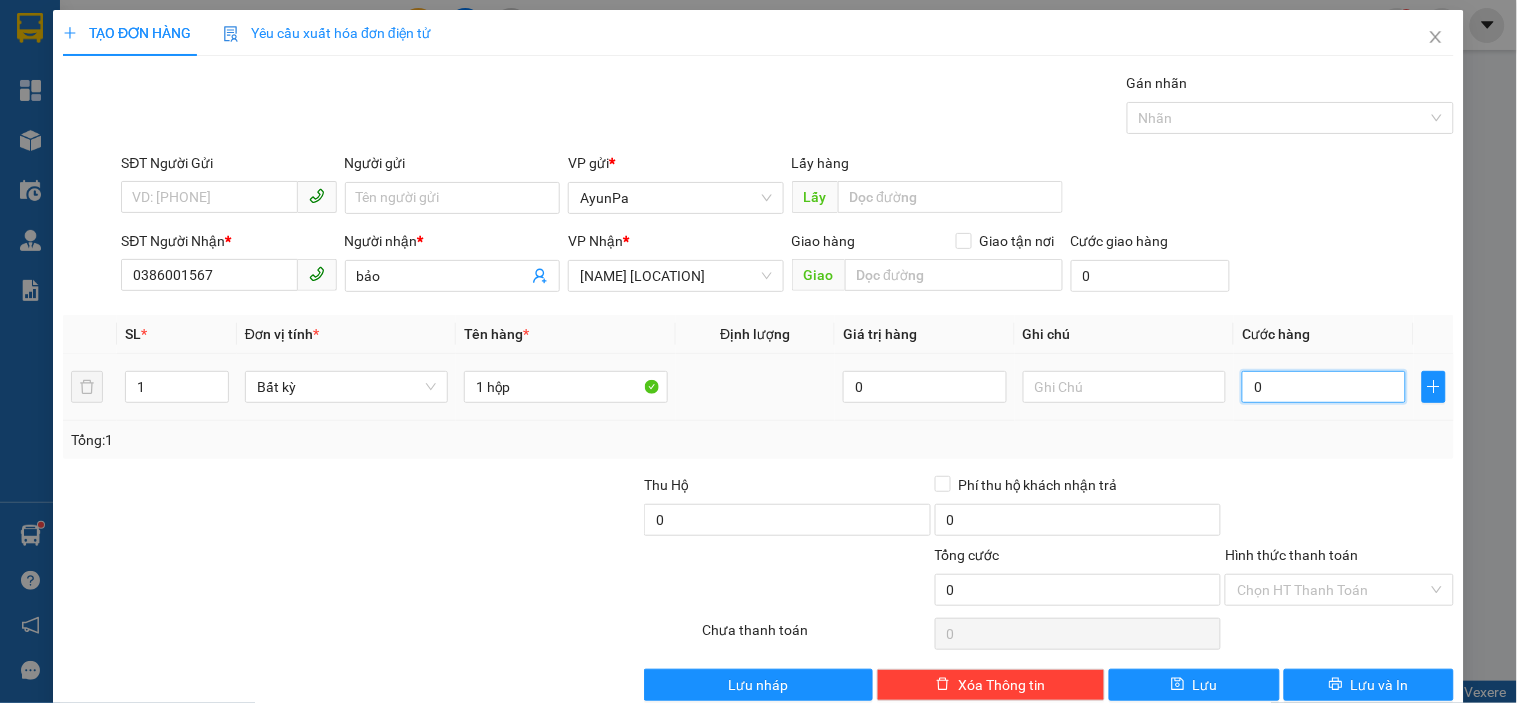 type on "4" 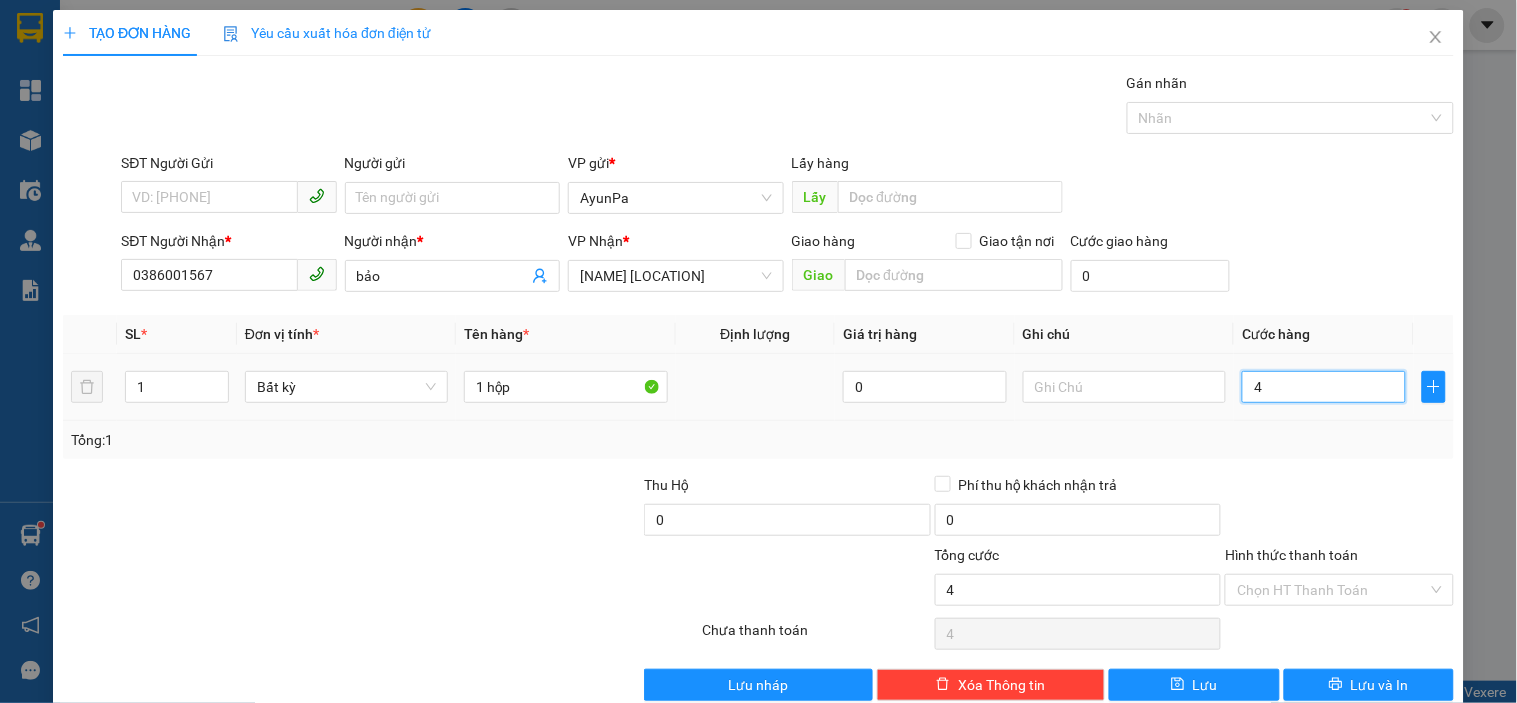 type on "40" 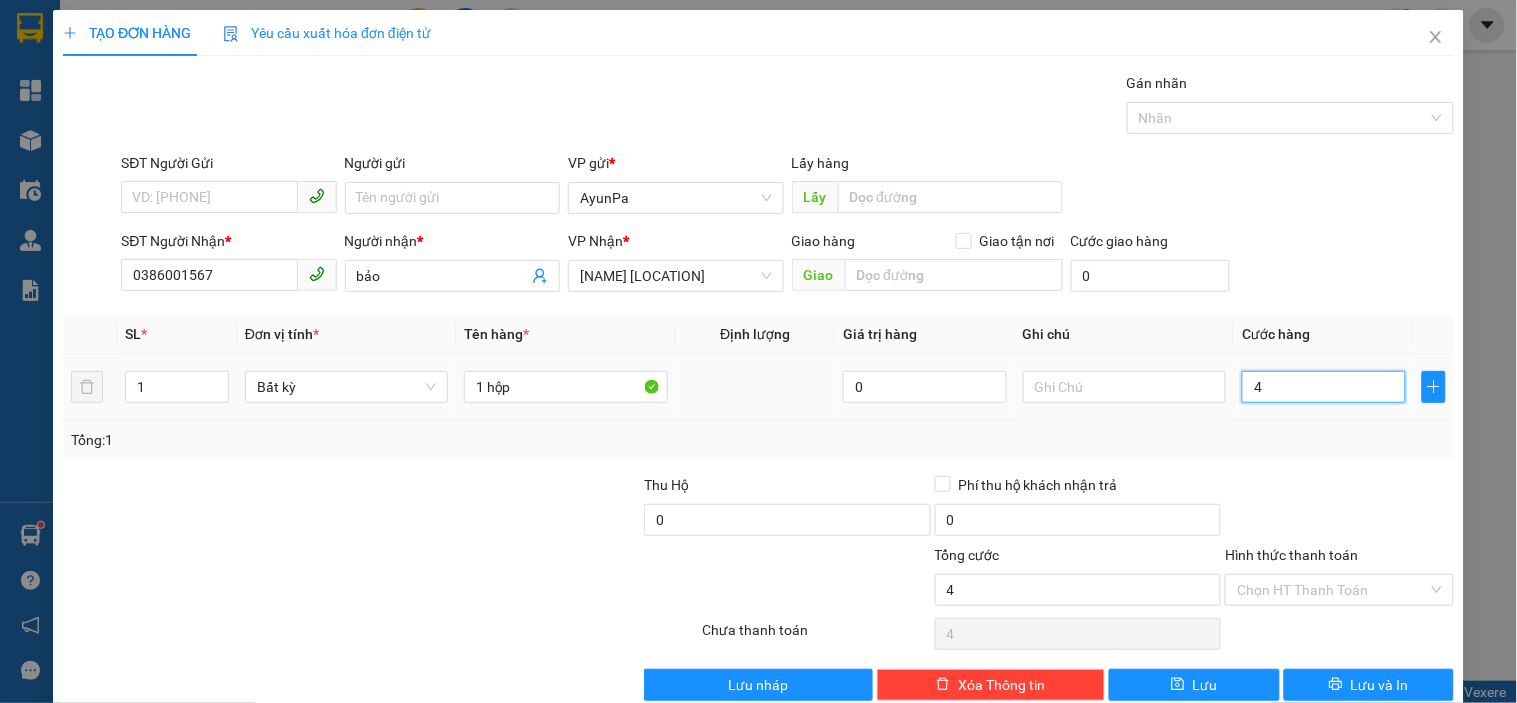 type on "40" 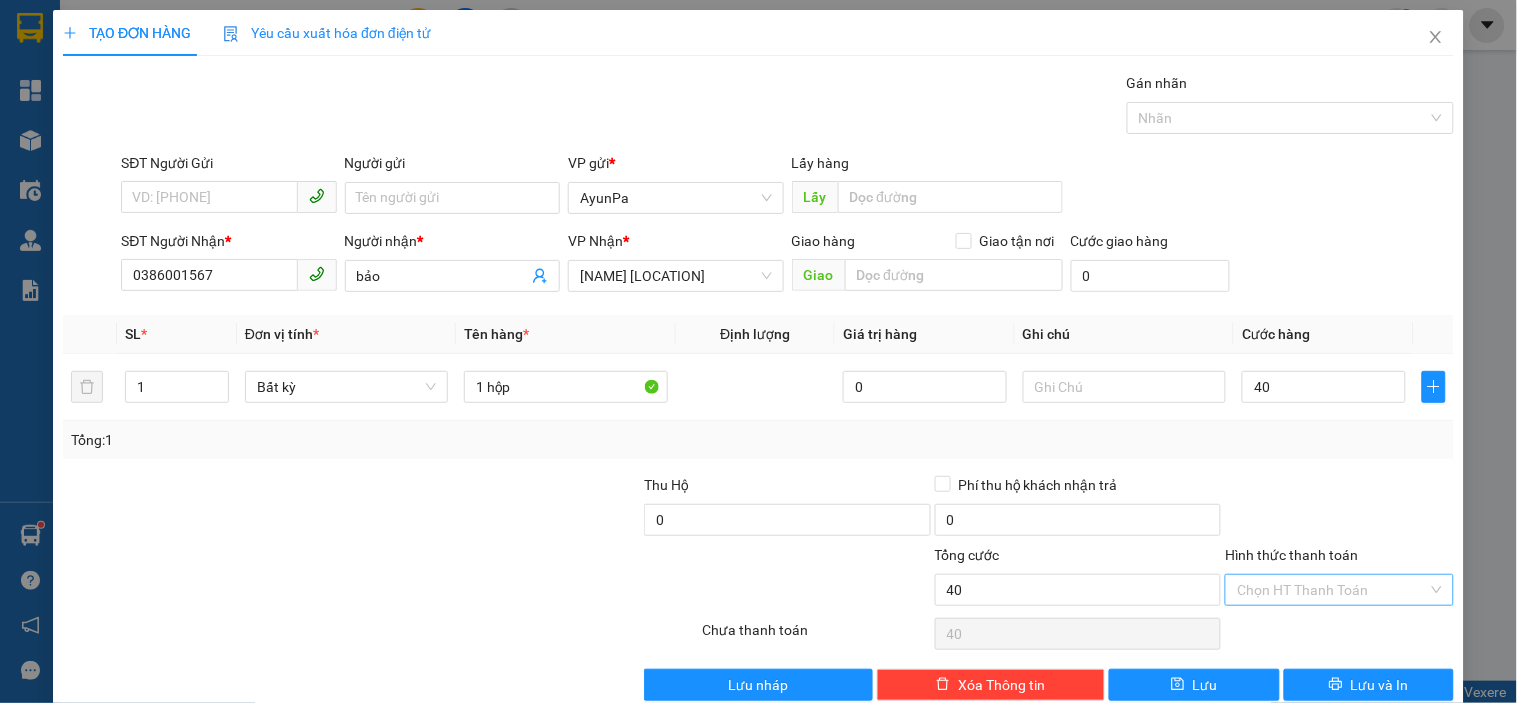type on "40.000" 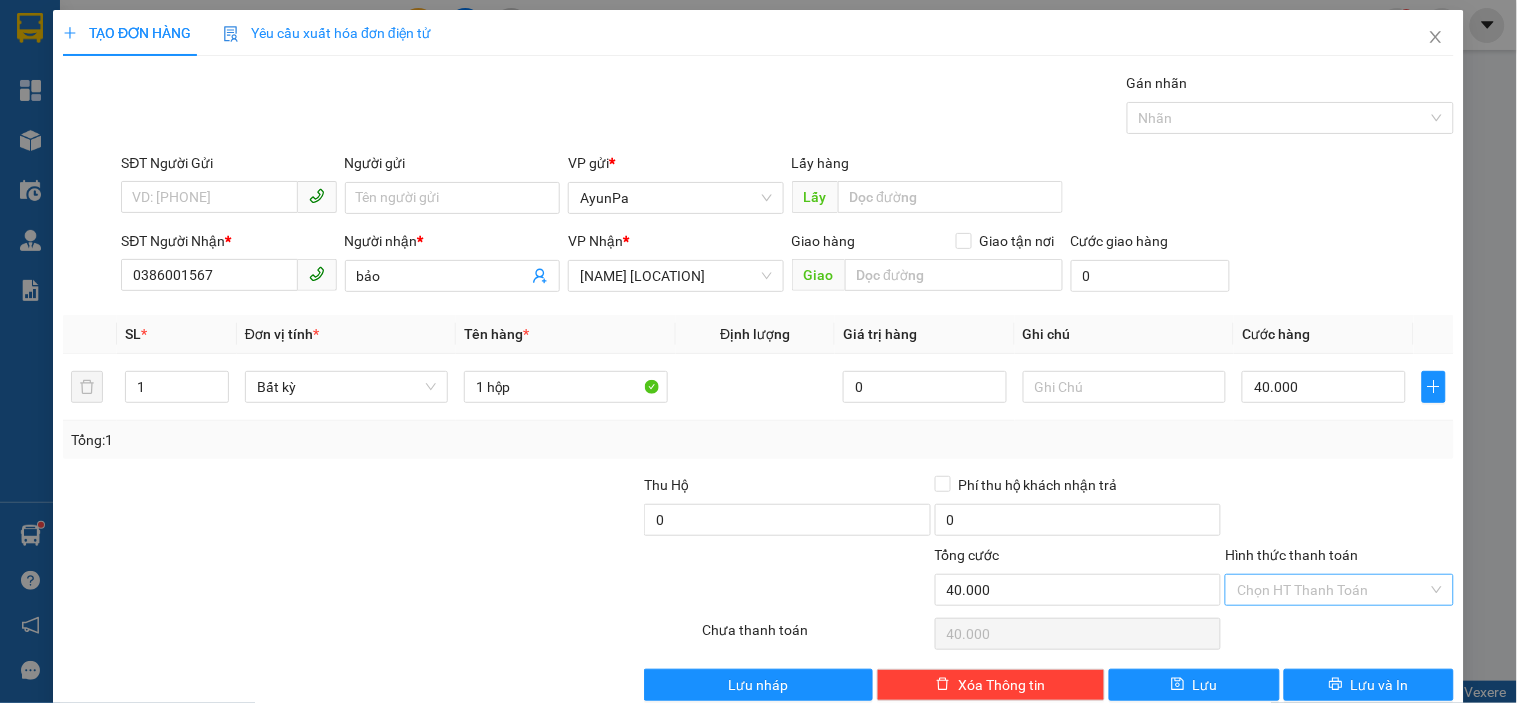 click on "Hình thức thanh toán" at bounding box center [1332, 590] 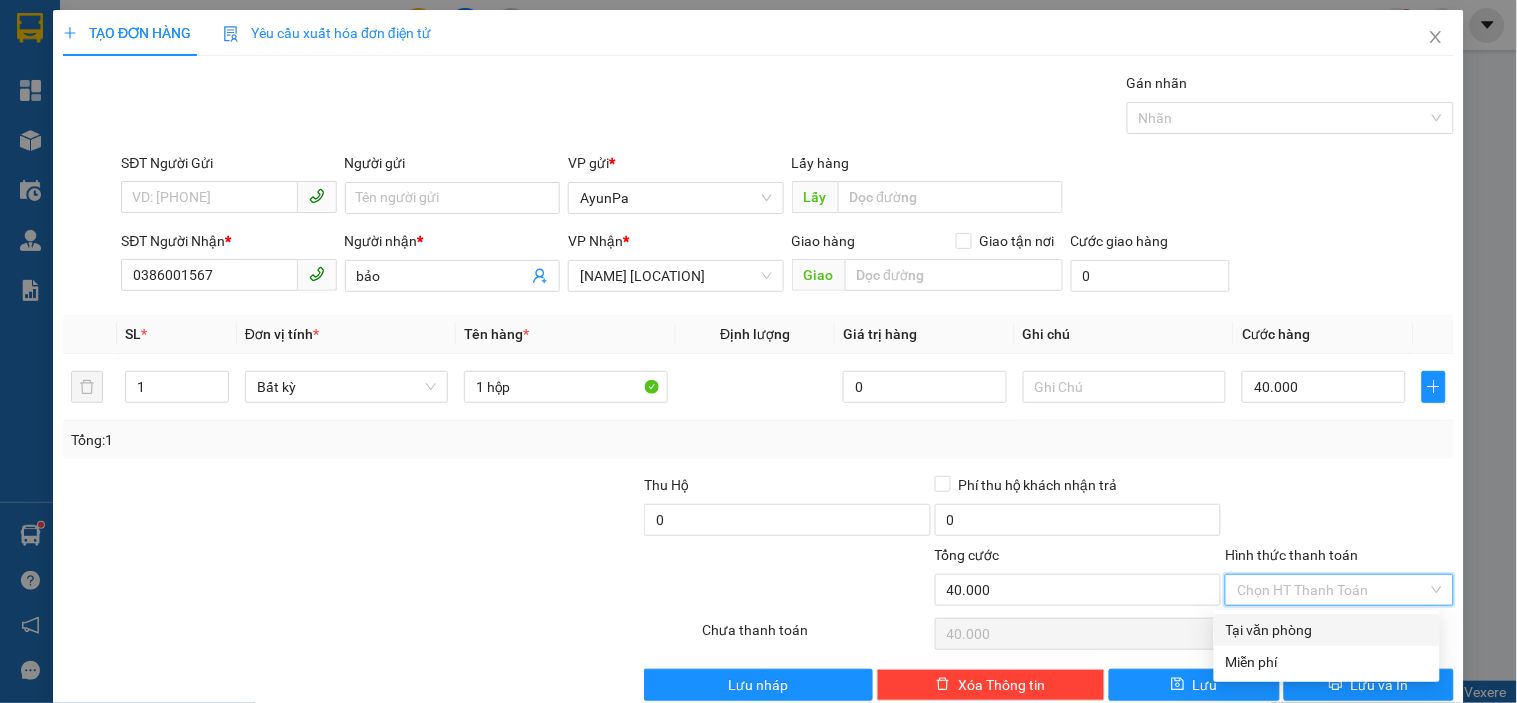 click on "Tại văn phòng" at bounding box center [1327, 630] 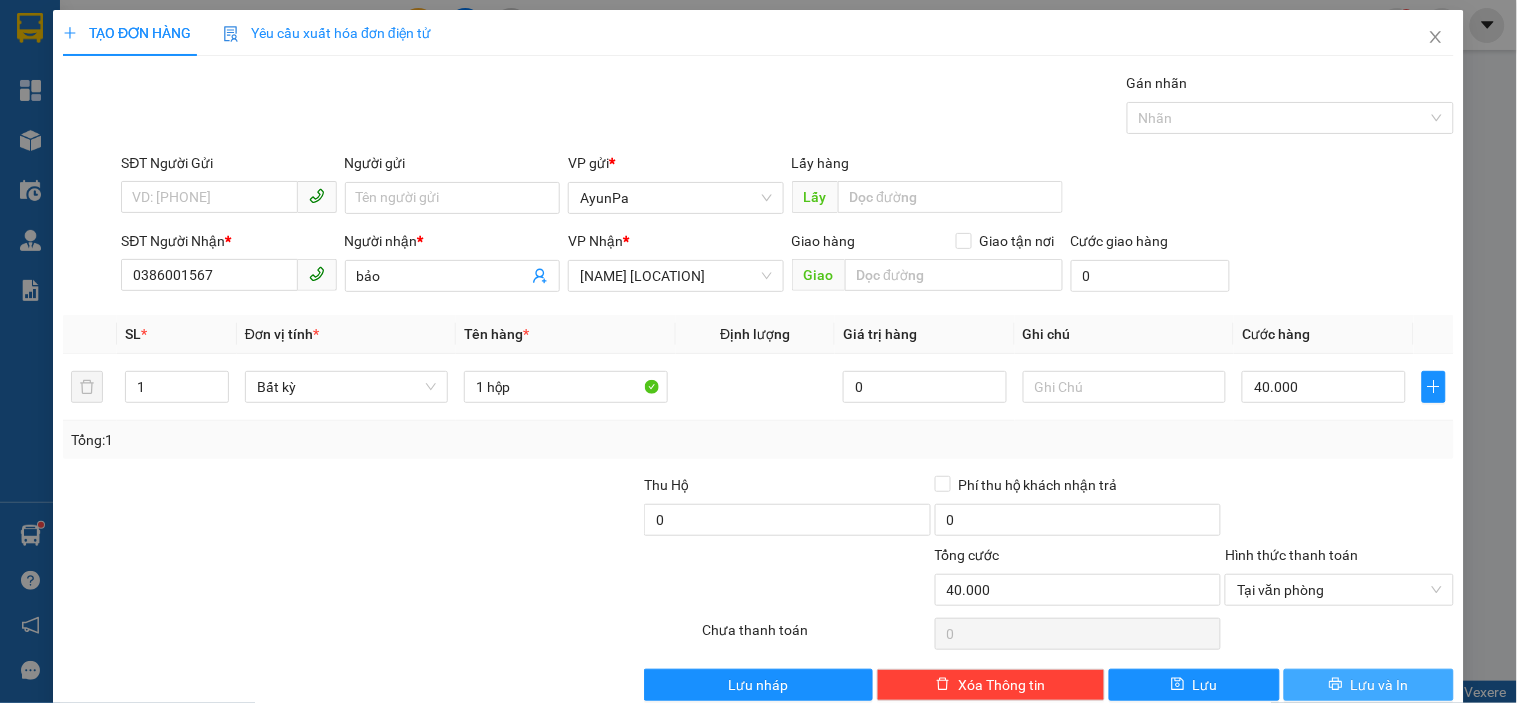 click 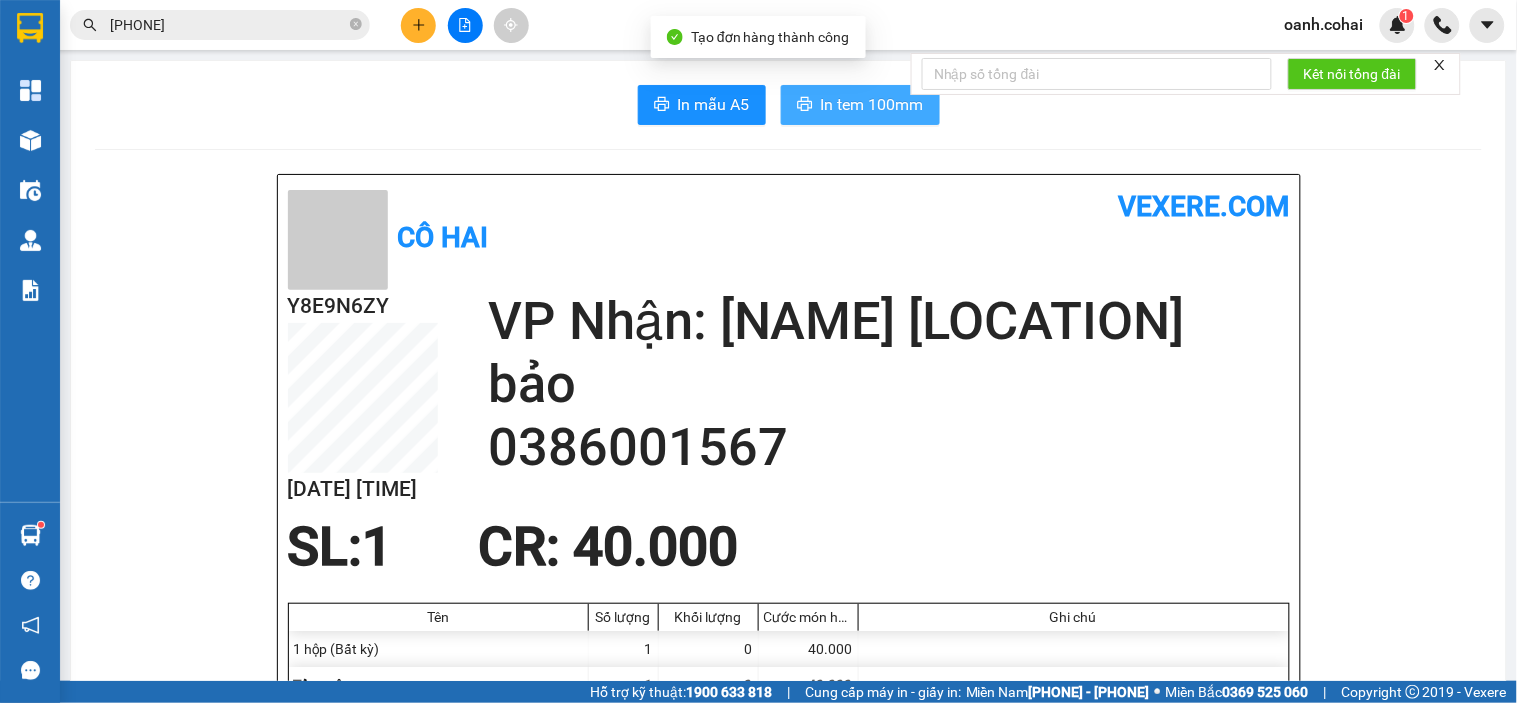 click 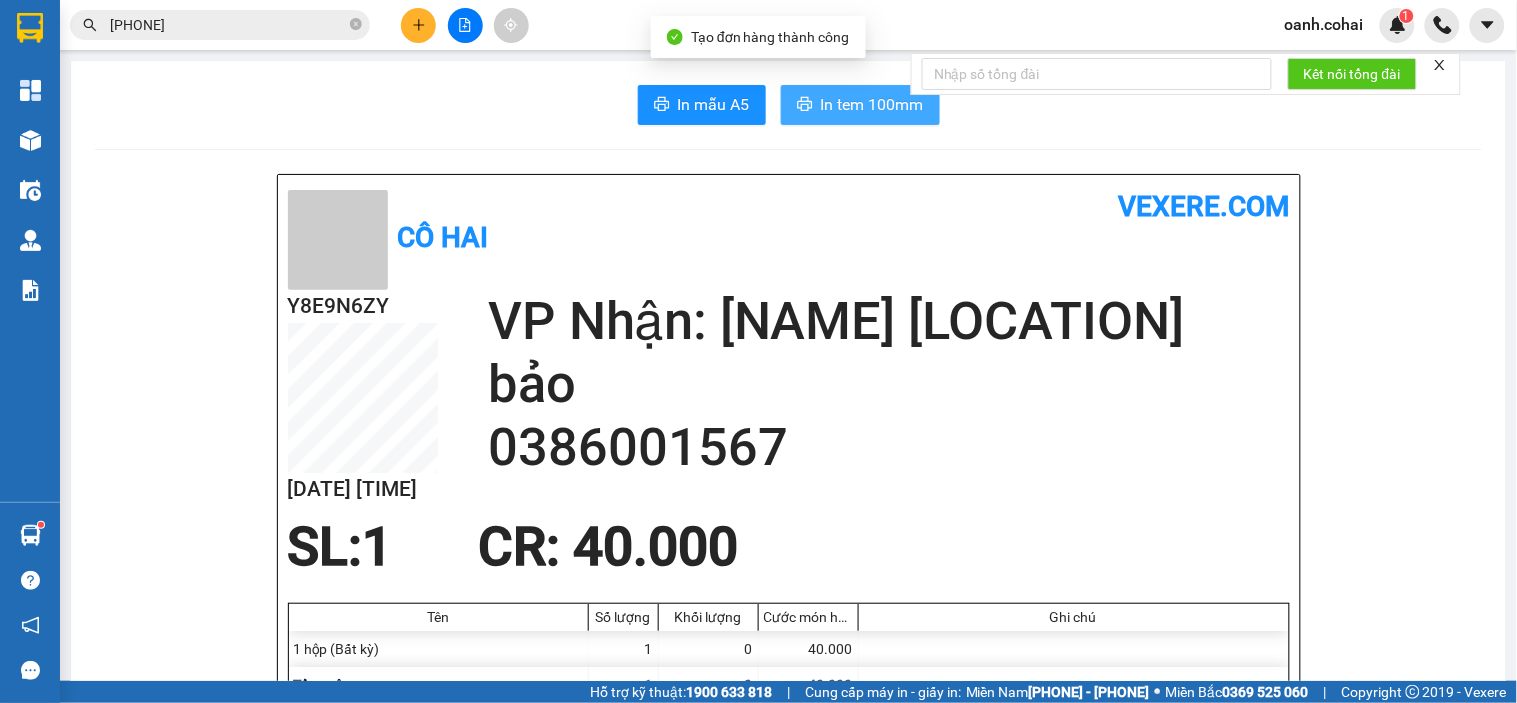 scroll, scrollTop: 0, scrollLeft: 0, axis: both 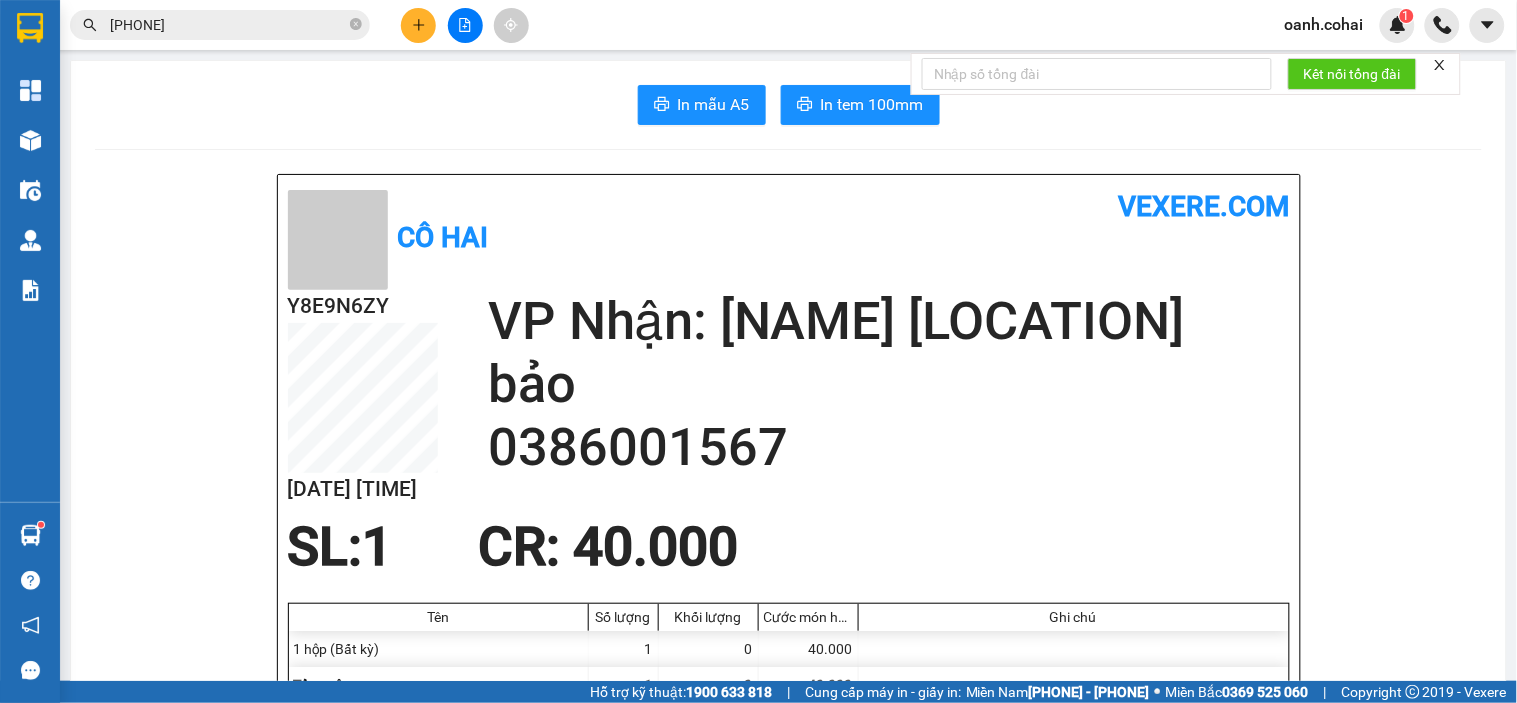 click on "Ghi chú" at bounding box center (1074, 617) 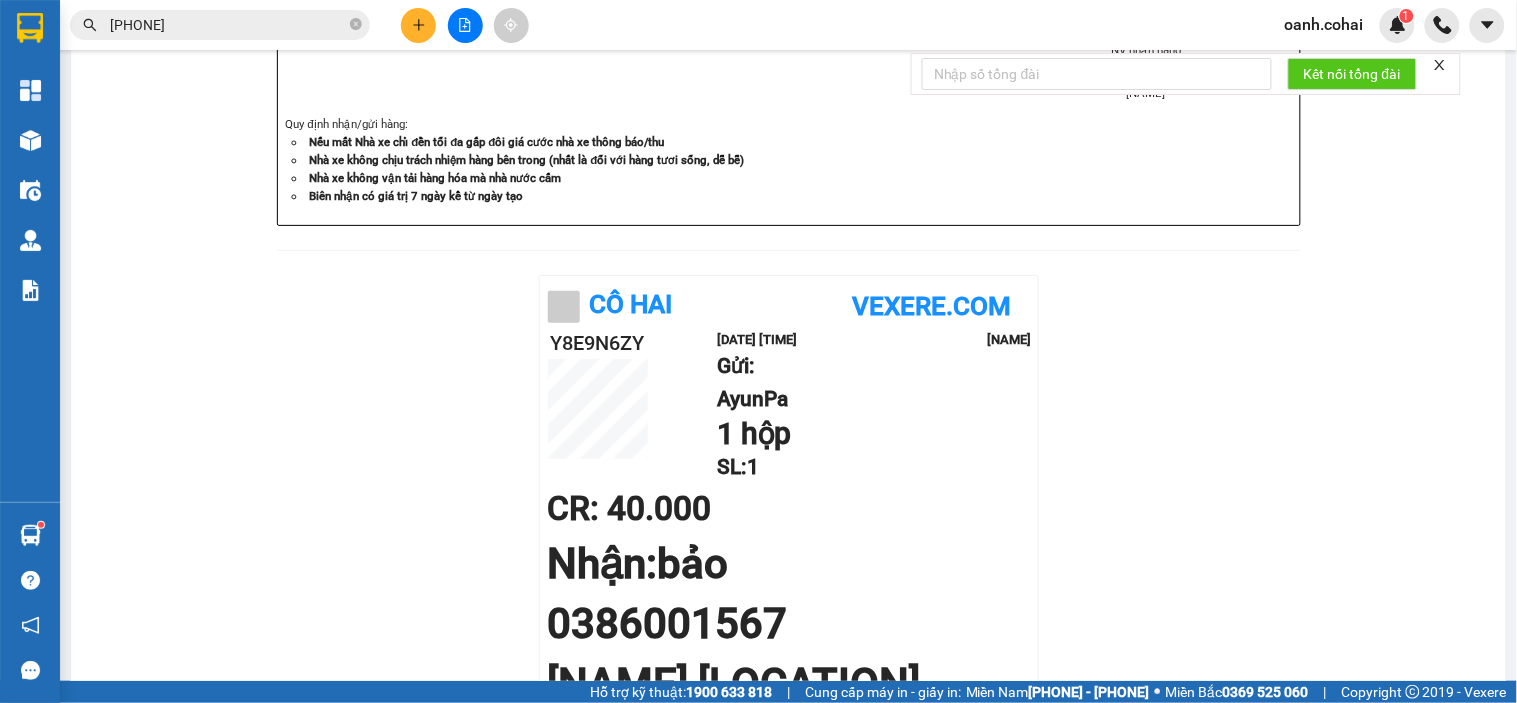 scroll, scrollTop: 1163, scrollLeft: 0, axis: vertical 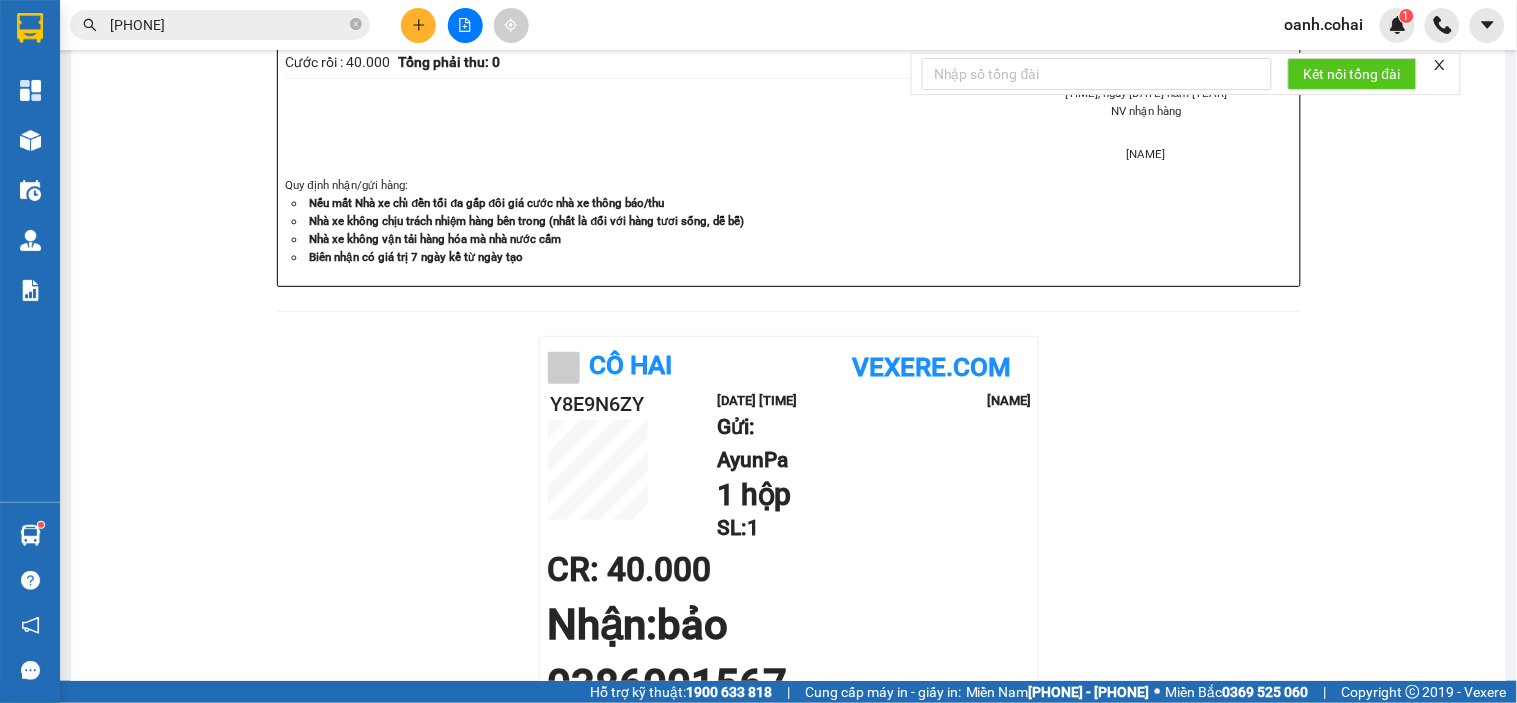 click 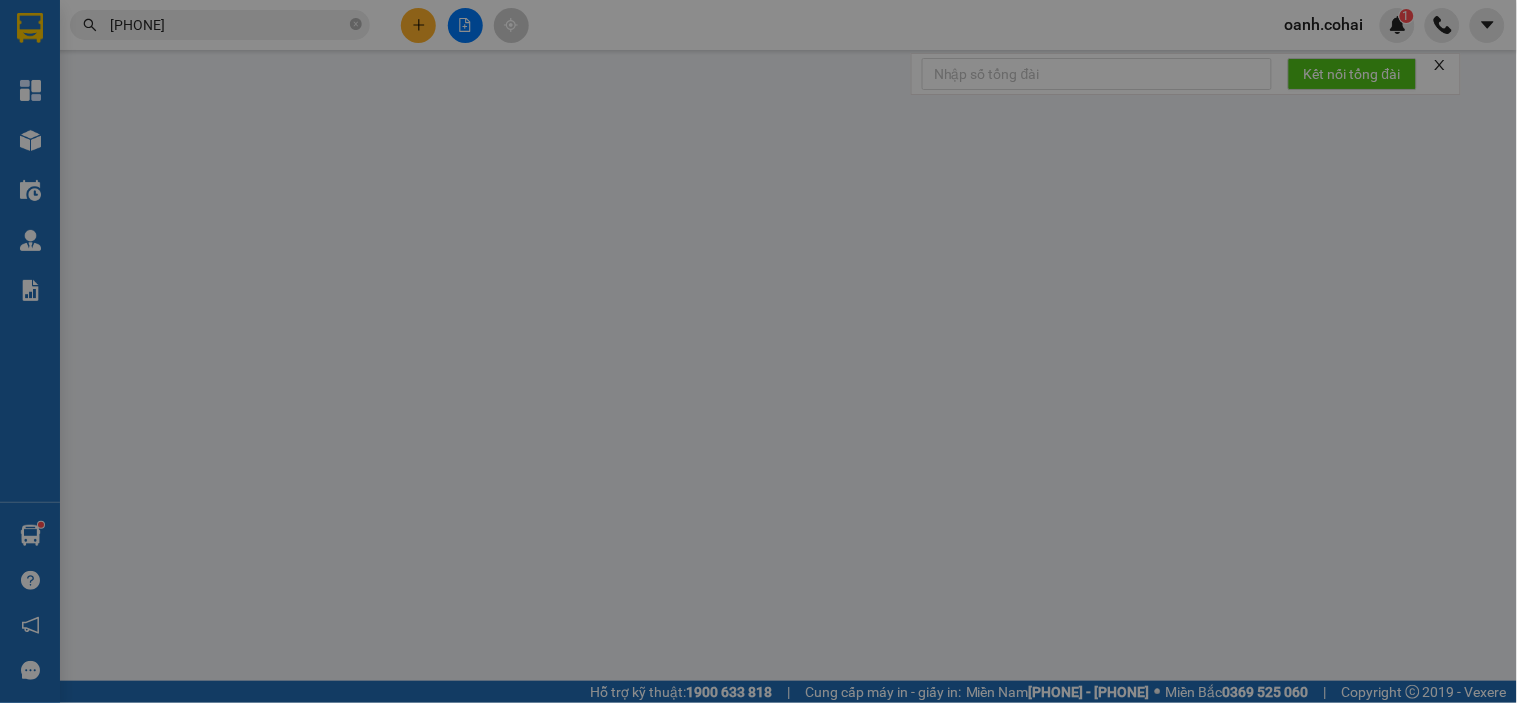 scroll, scrollTop: 0, scrollLeft: 0, axis: both 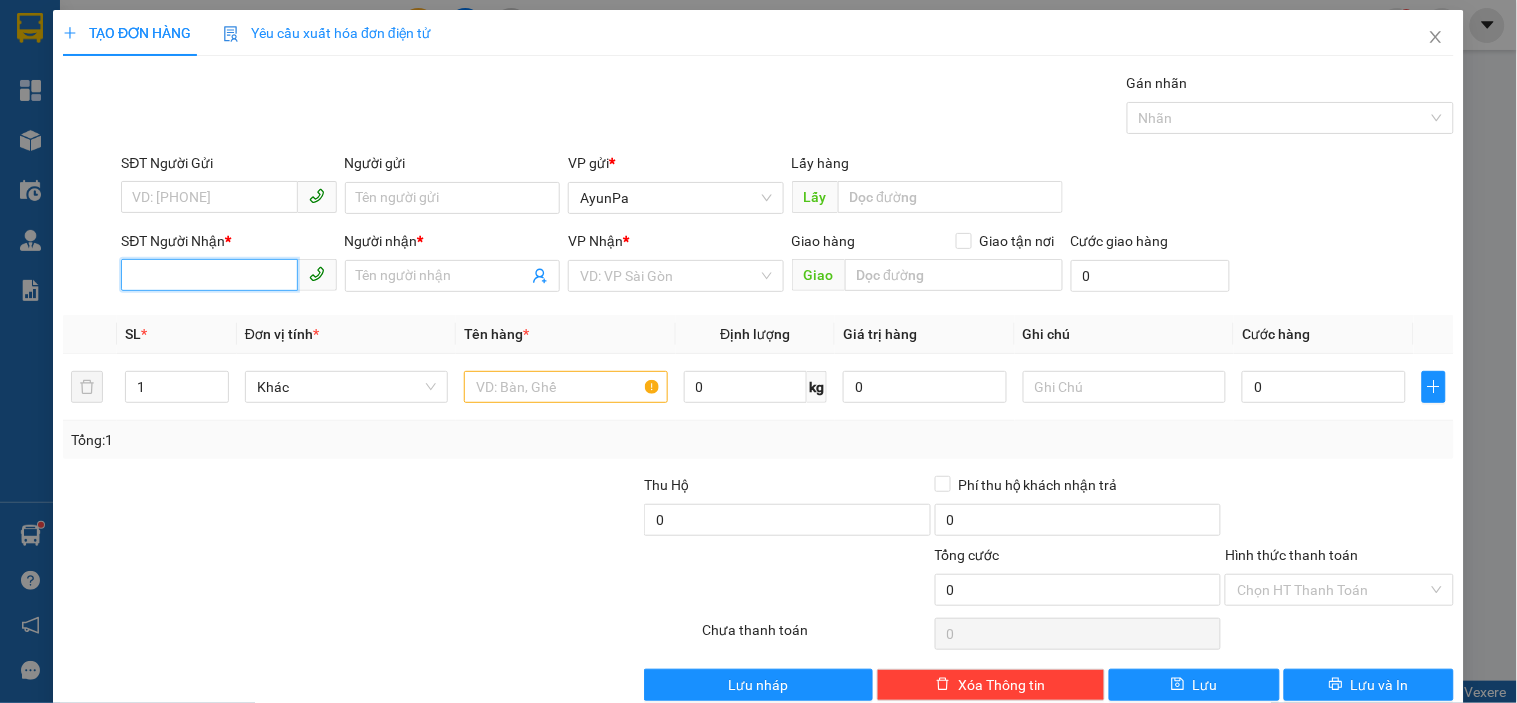 click on "SĐT Người Nhận  *" at bounding box center (209, 275) 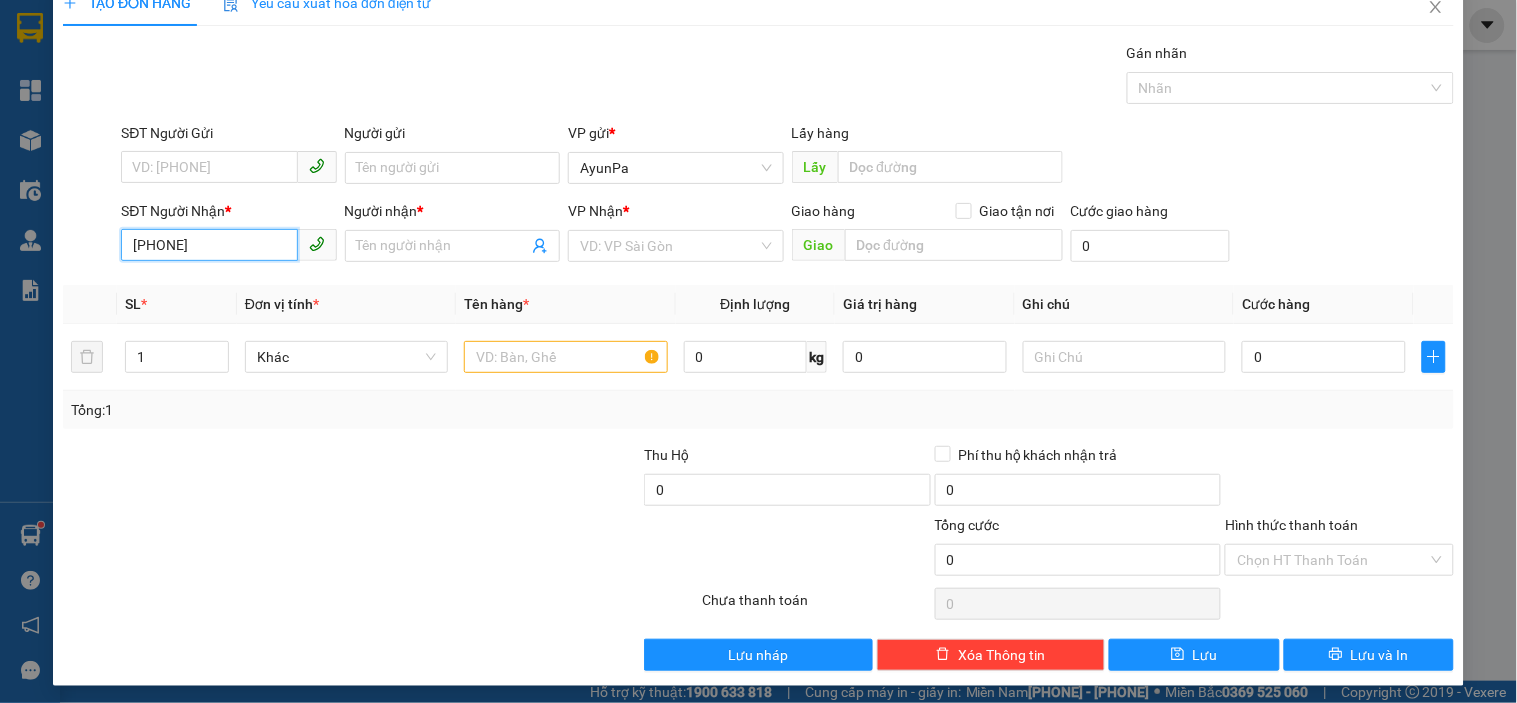 scroll, scrollTop: 36, scrollLeft: 0, axis: vertical 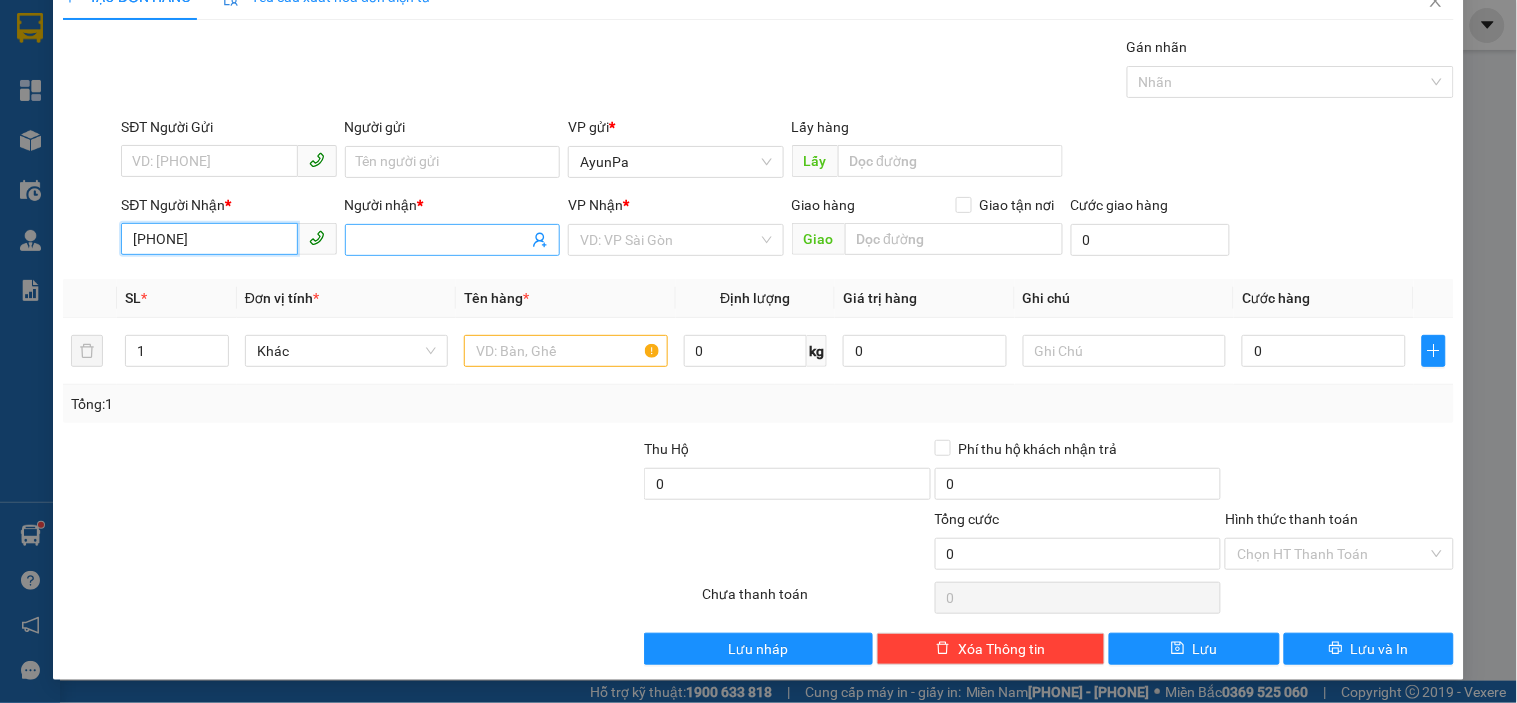 type on "[PHONE]" 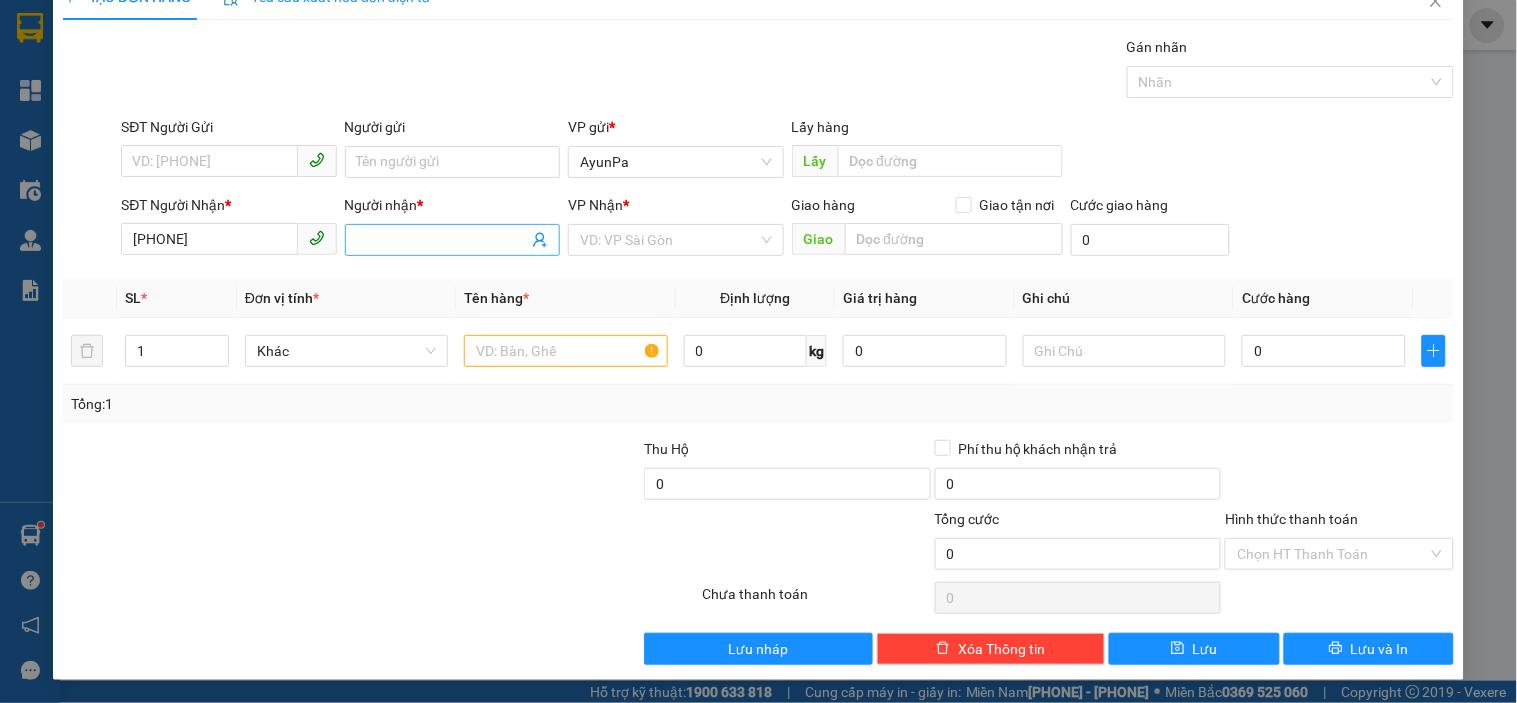 click on "Người nhận  *" at bounding box center [442, 240] 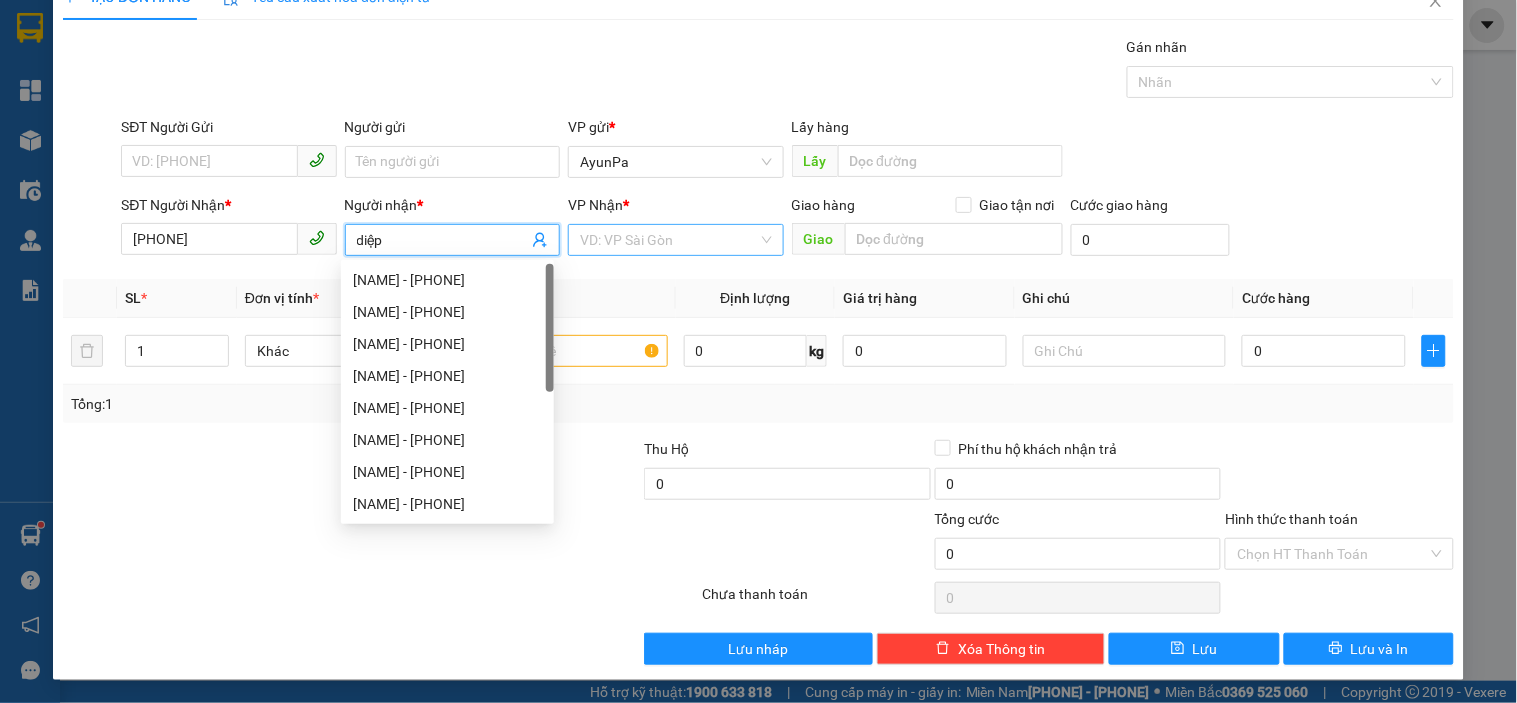 type on "diệp" 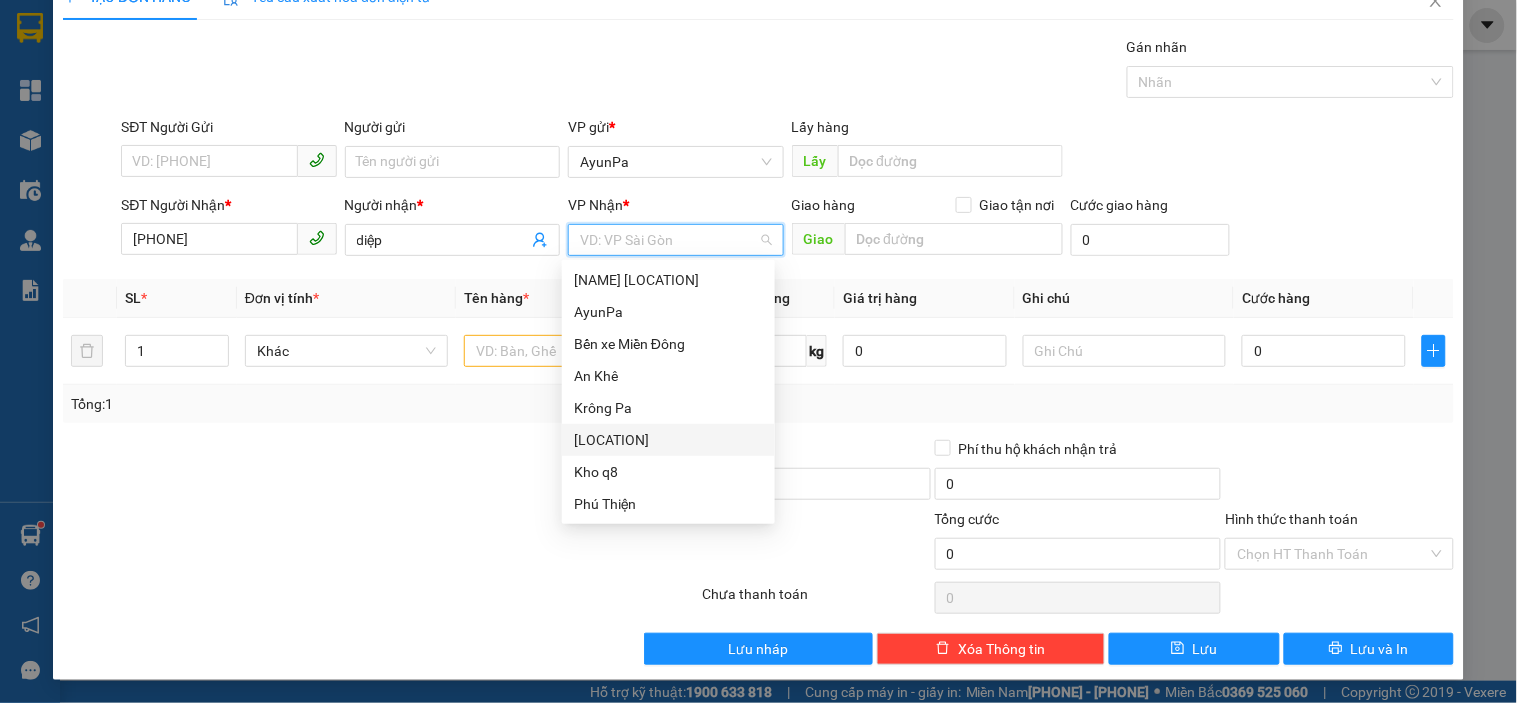 click on "[LOCATION]" at bounding box center (668, 440) 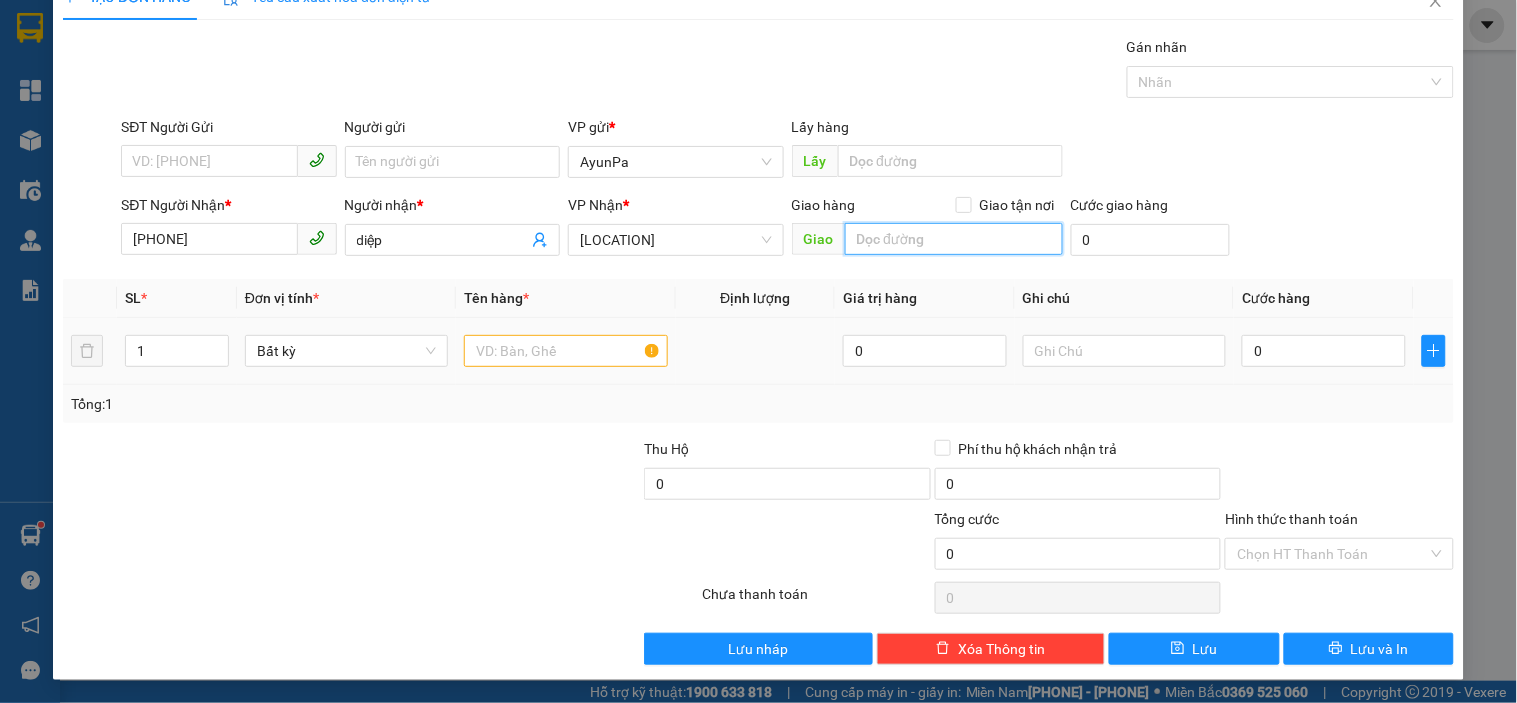 click at bounding box center (954, 239) 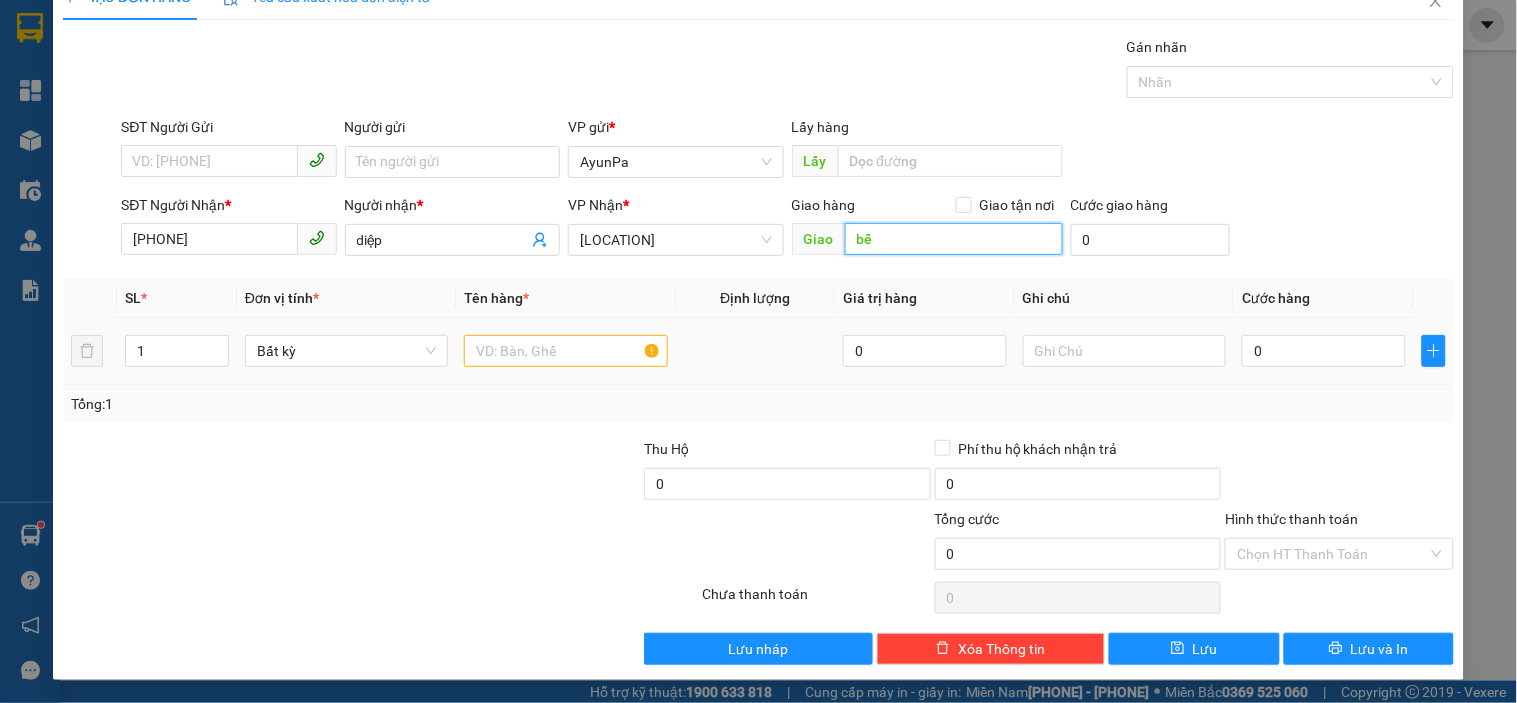 type on "b" 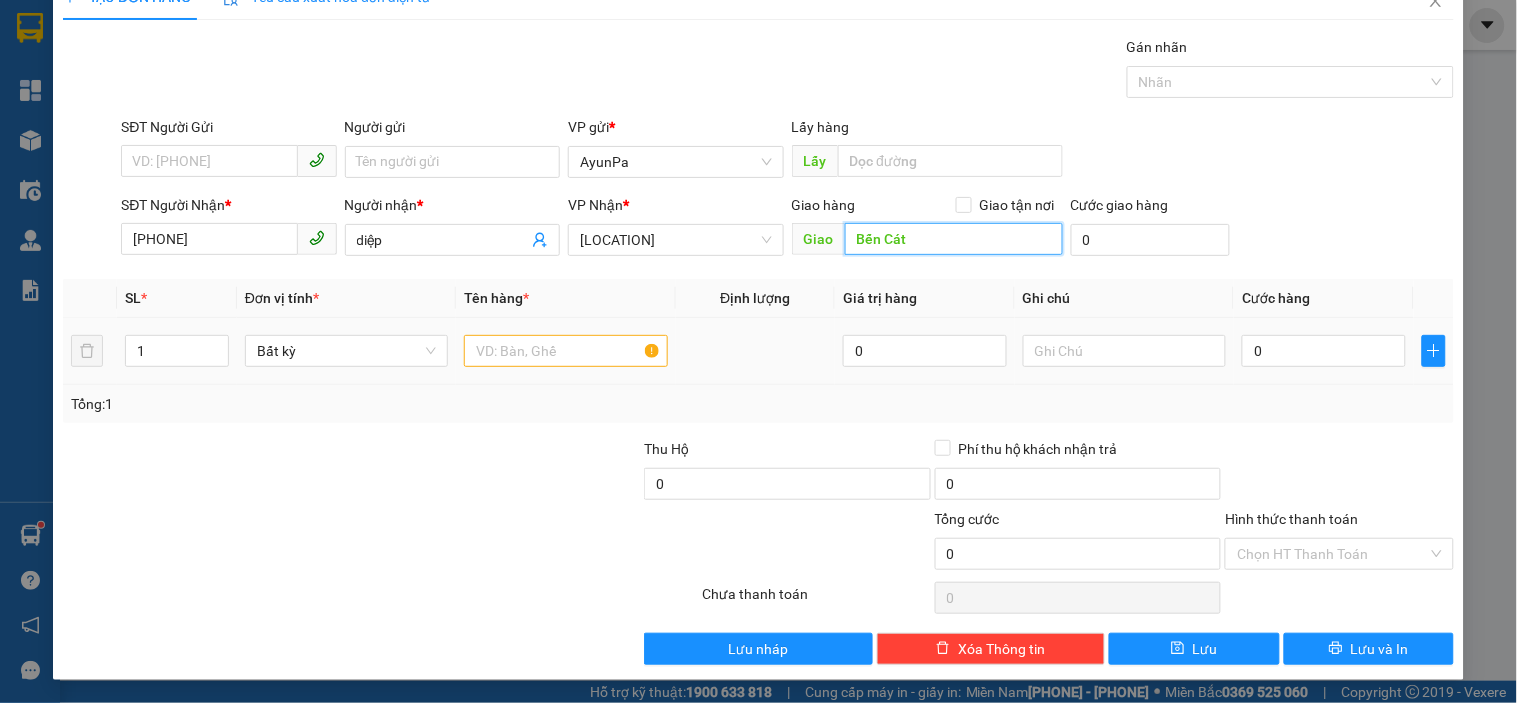 type on "Bến Cát" 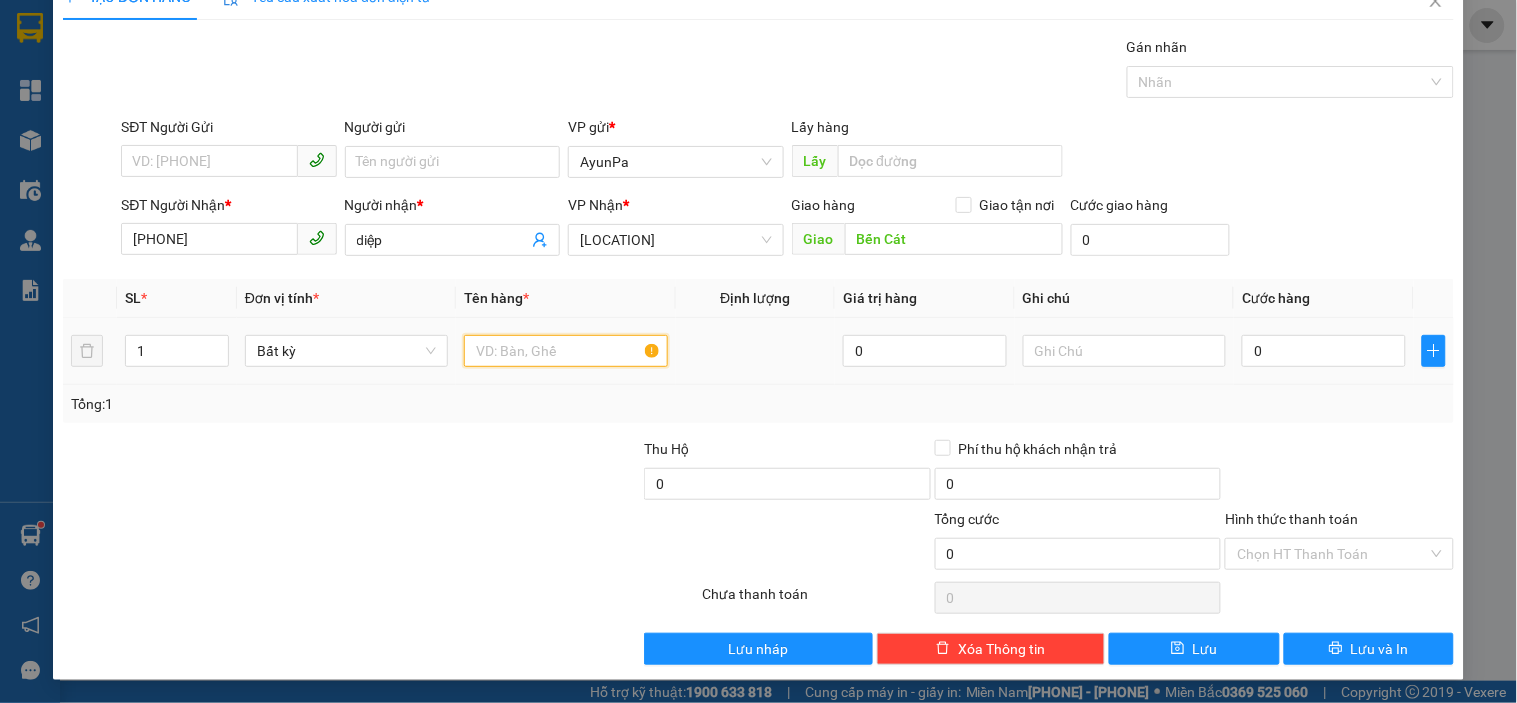 click at bounding box center (565, 351) 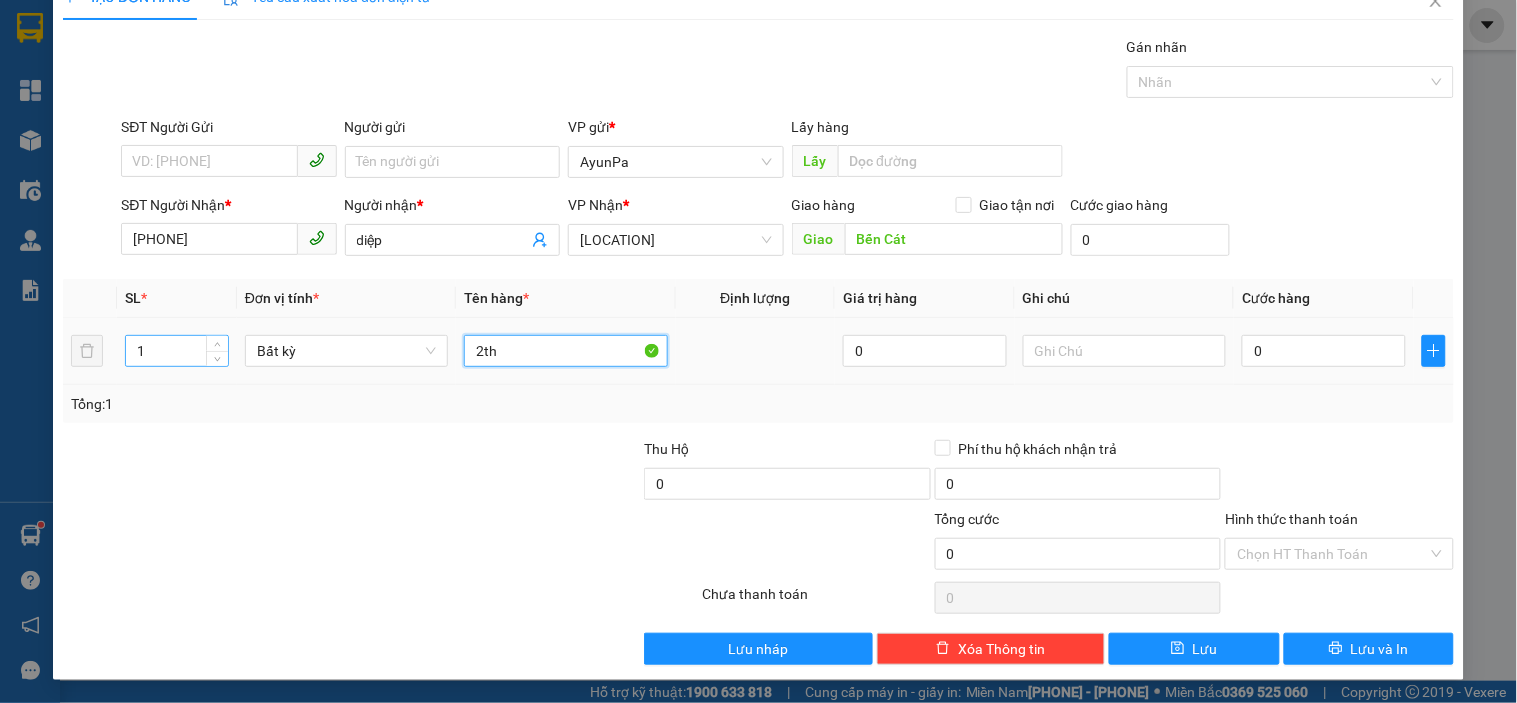 type on "2th" 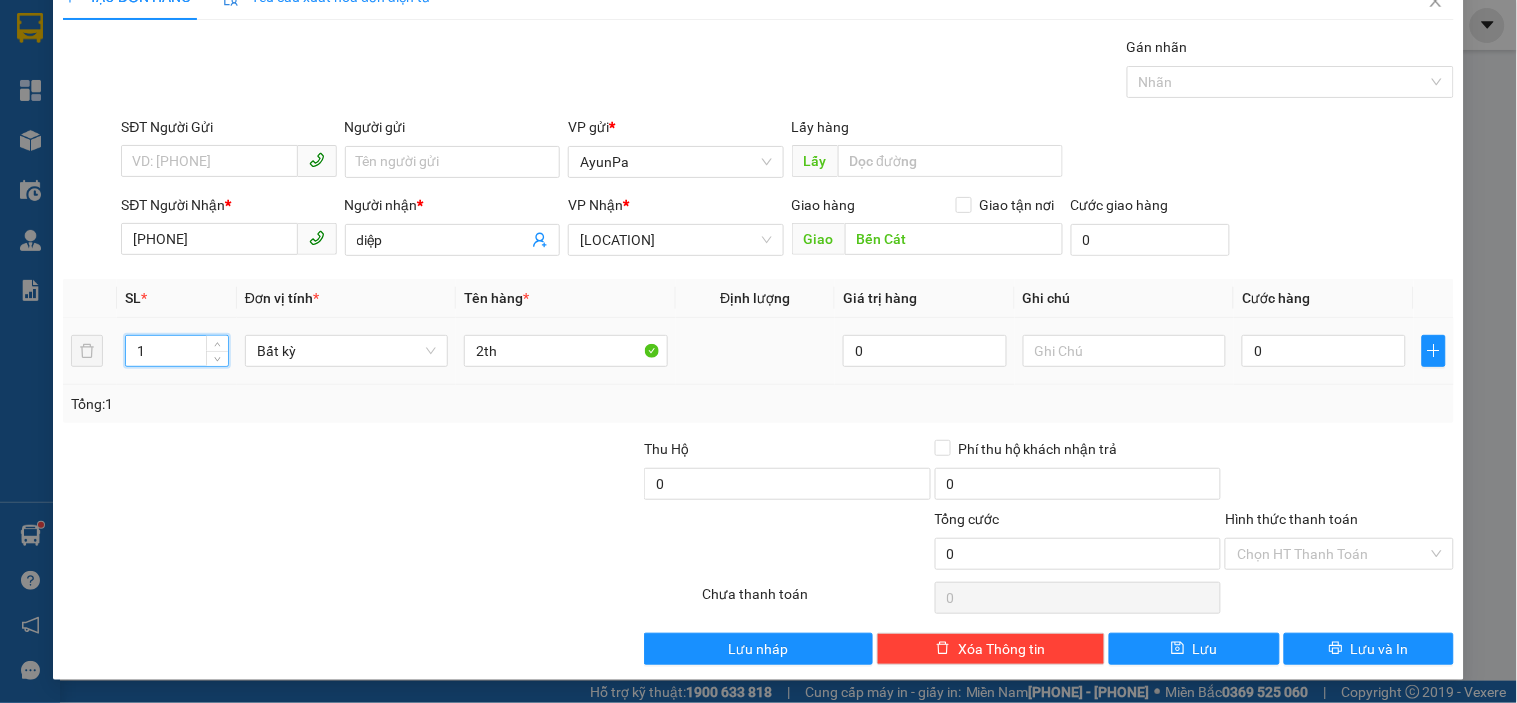 click on "1" at bounding box center (177, 351) 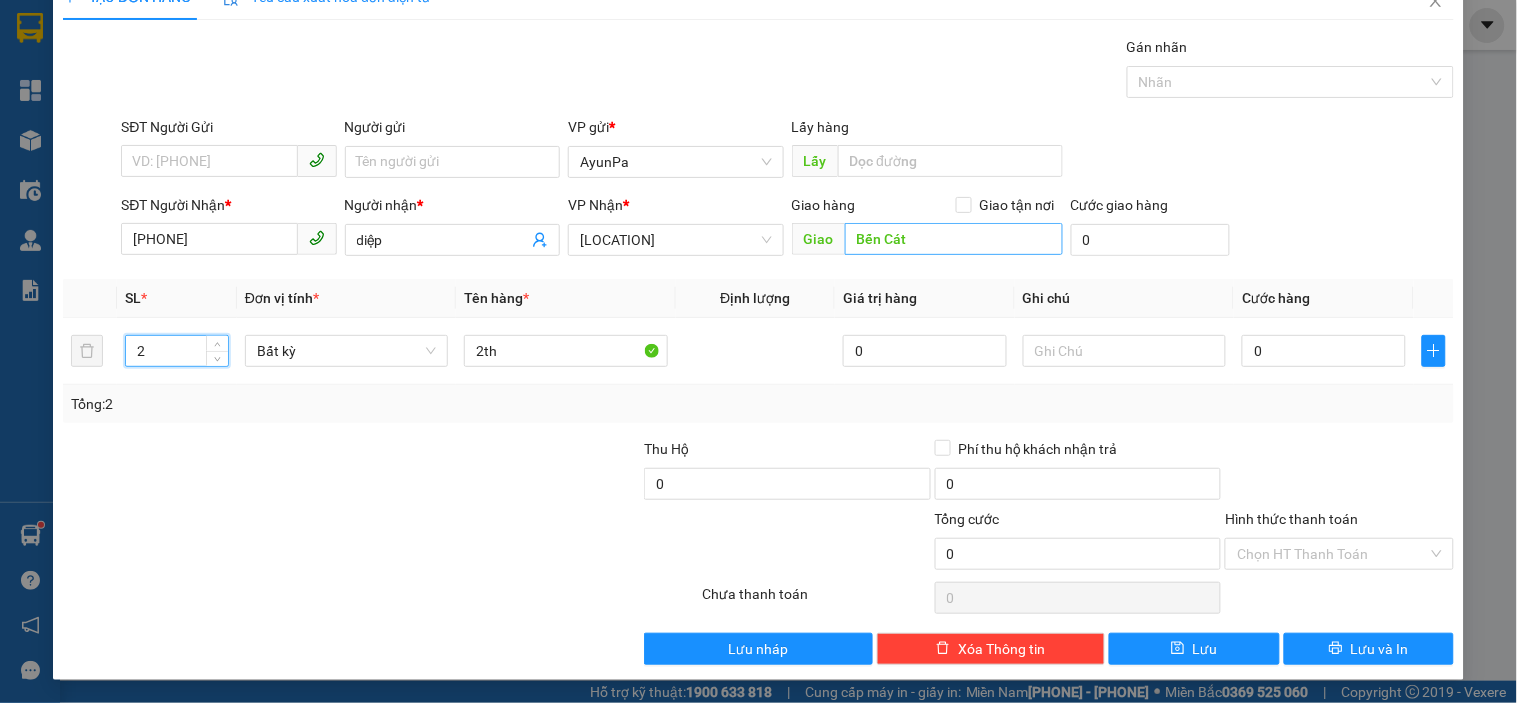 type on "2" 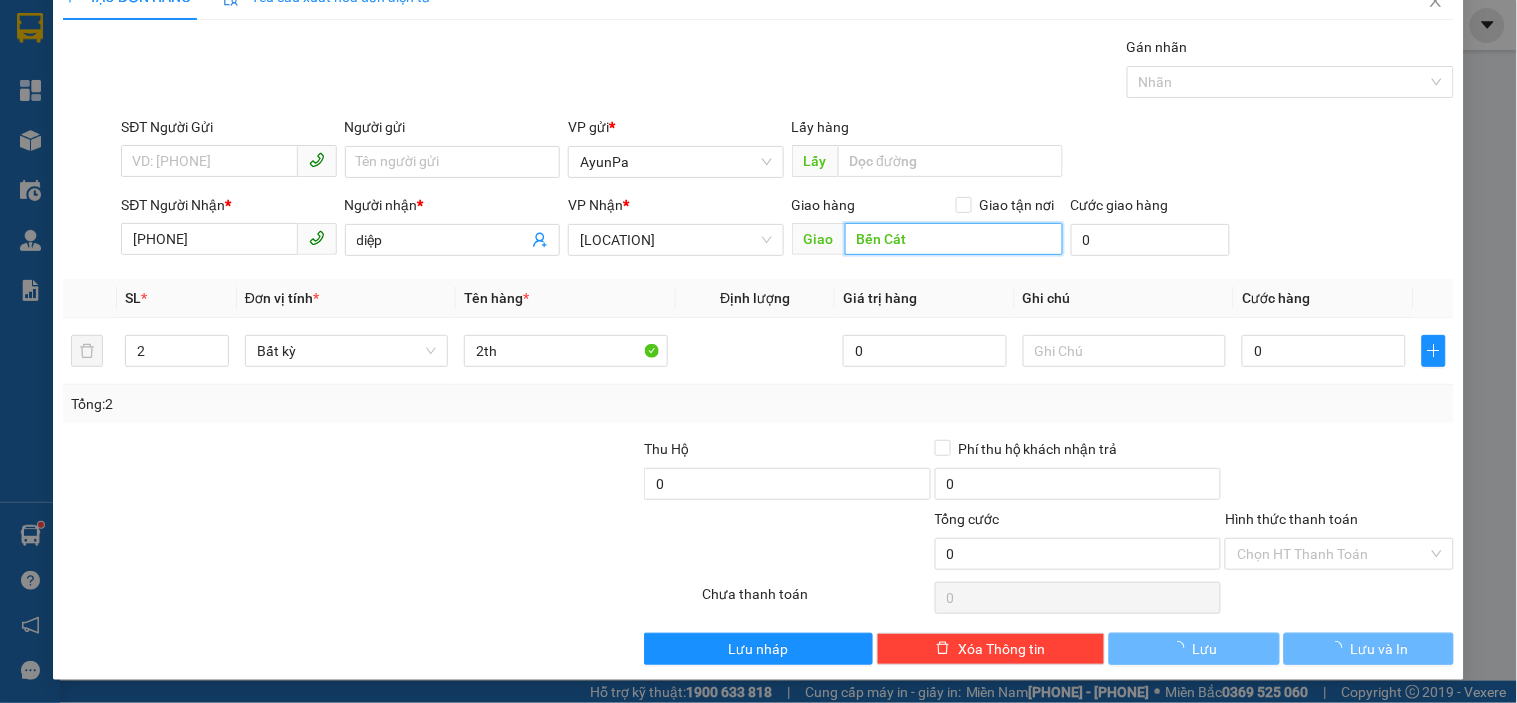 click on "Bến Cát" at bounding box center (954, 239) 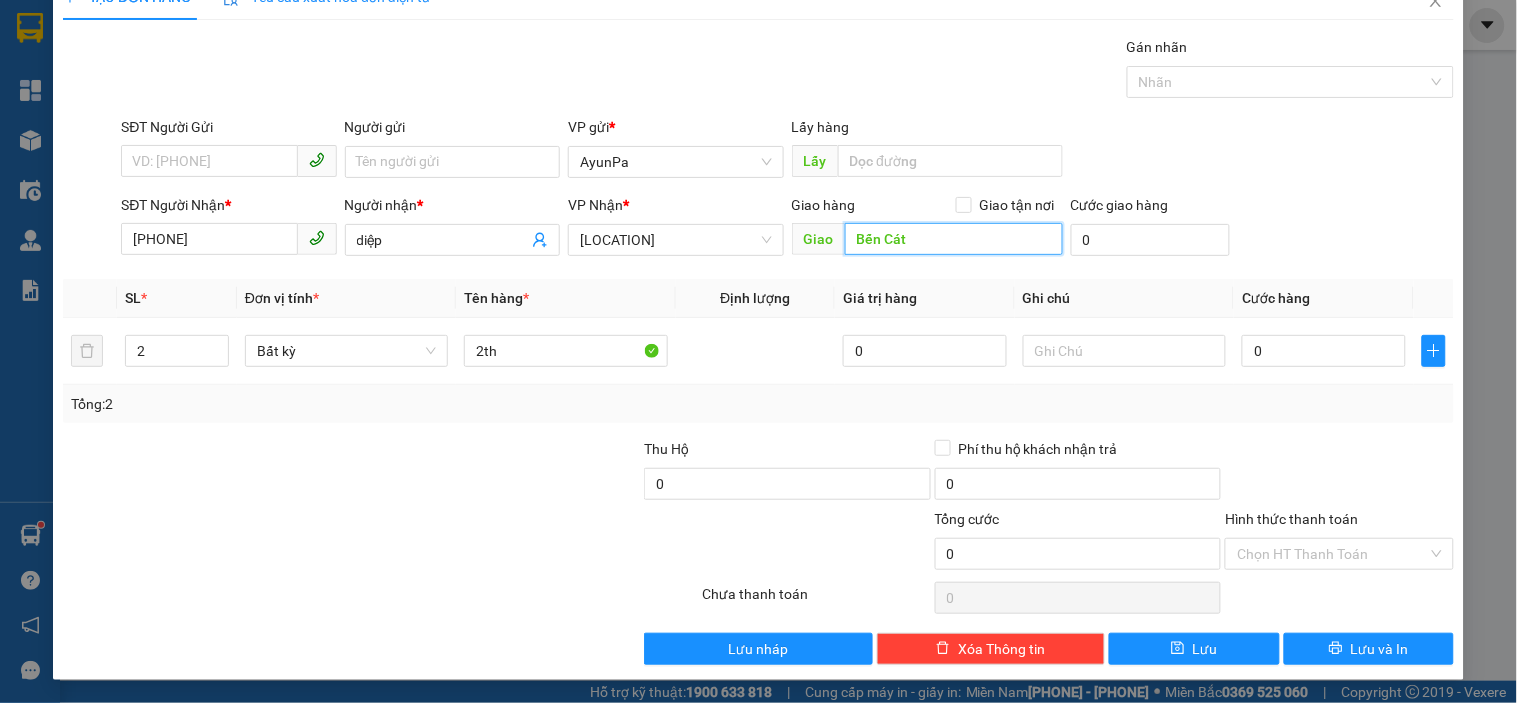 click on "Bến Cát" at bounding box center [954, 239] 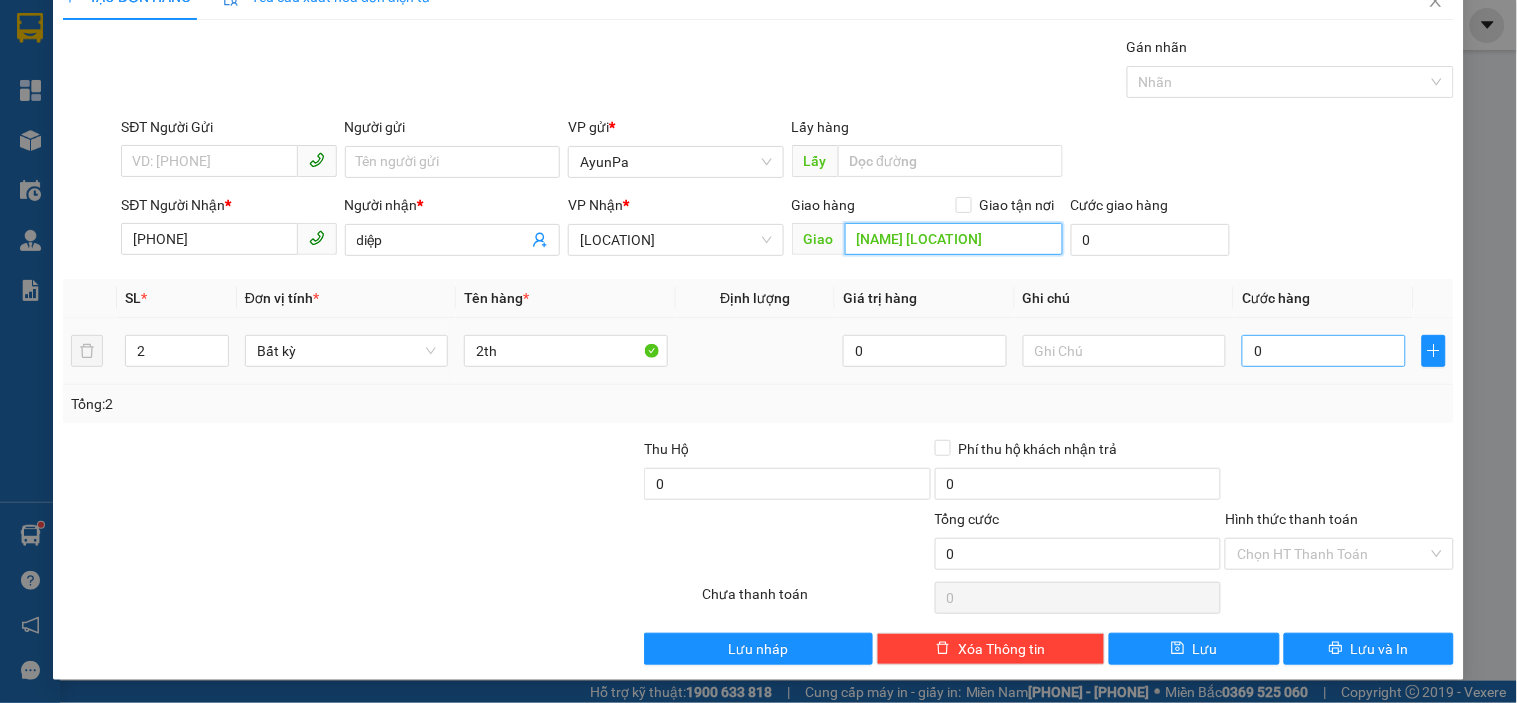 type on "[NAME] [LOCATION]" 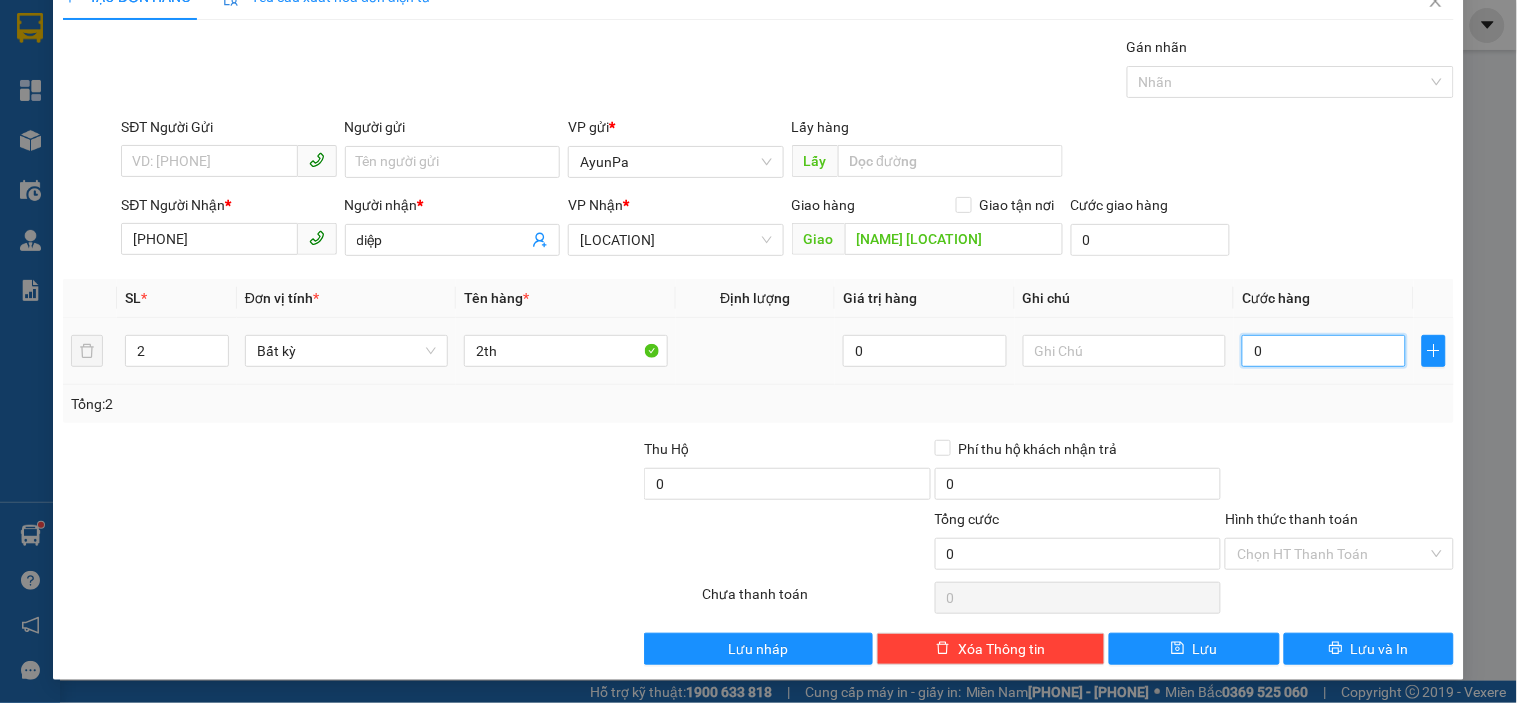 click on "0" at bounding box center [1324, 351] 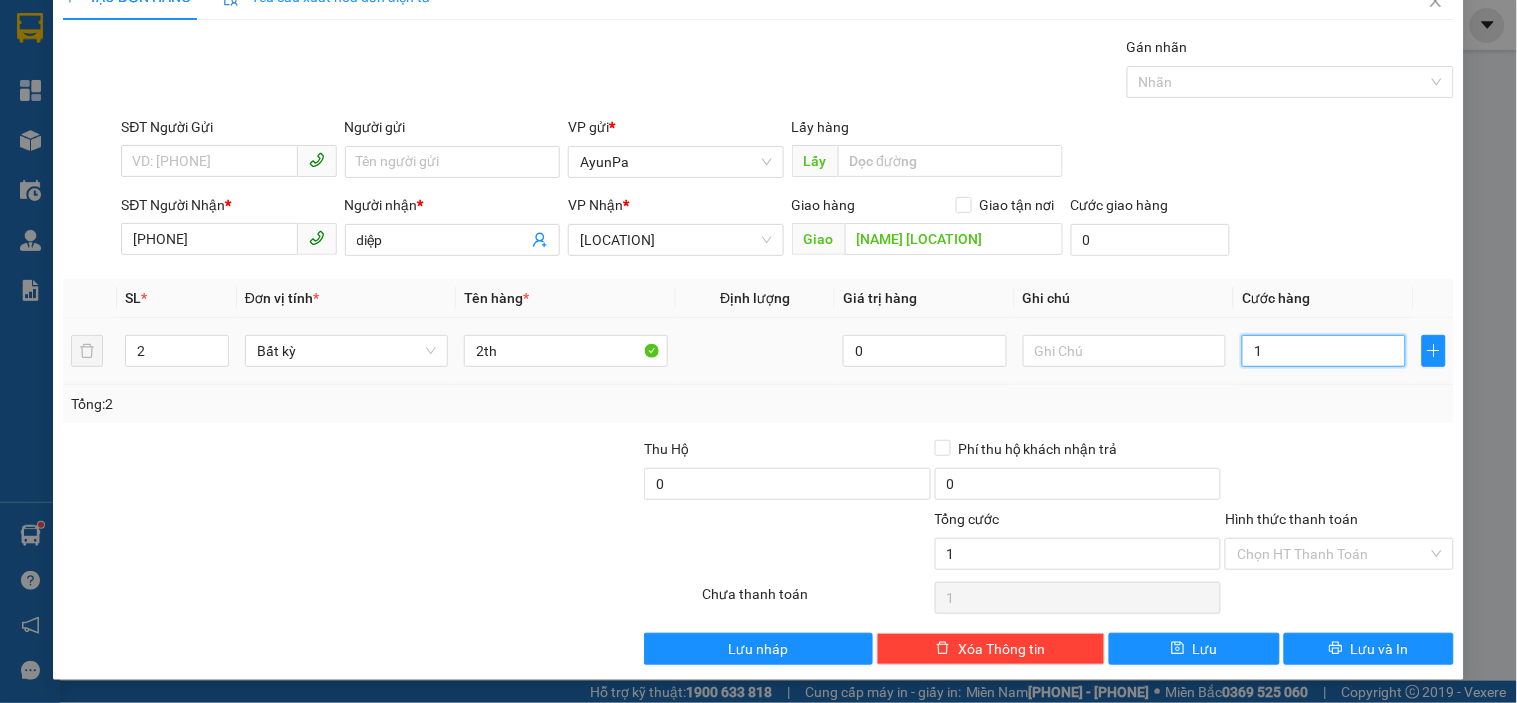 type on "10" 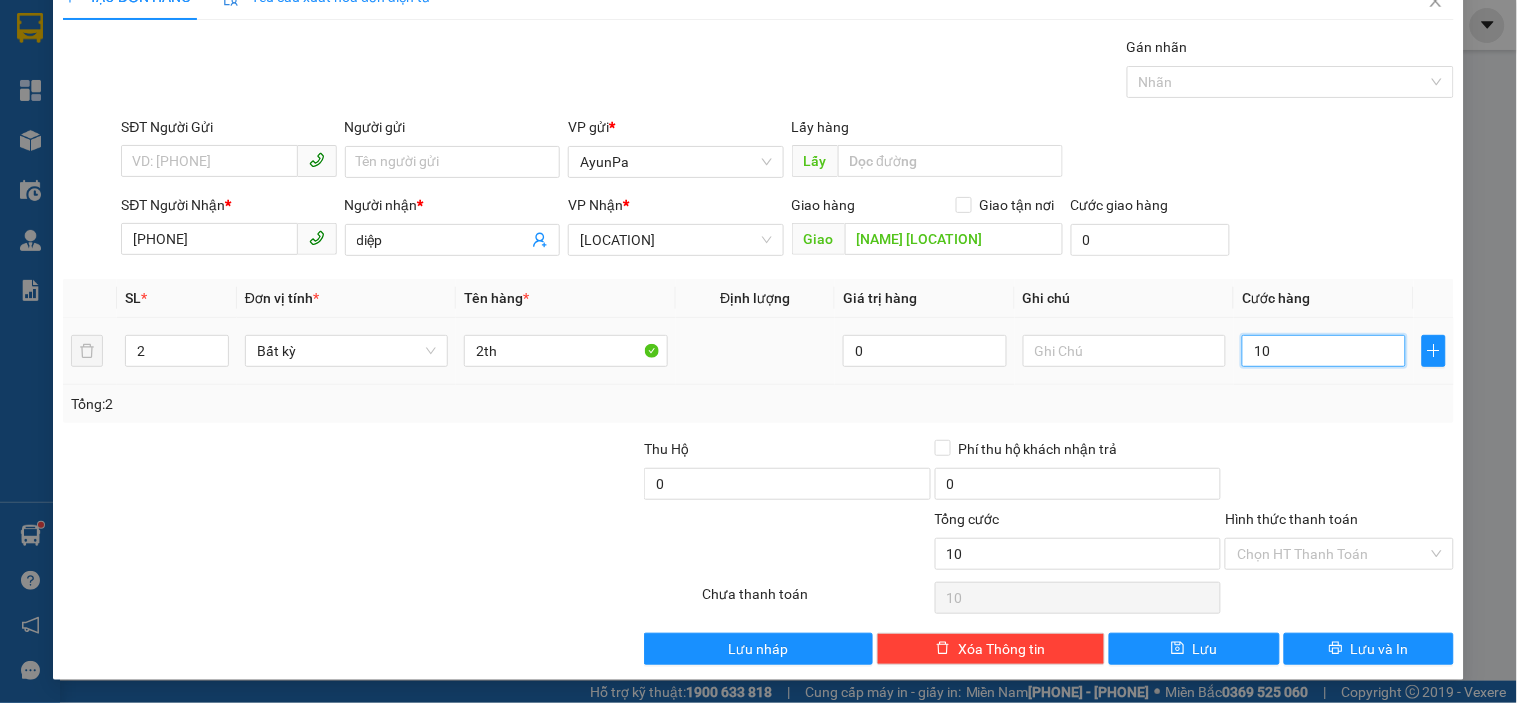 type on "100" 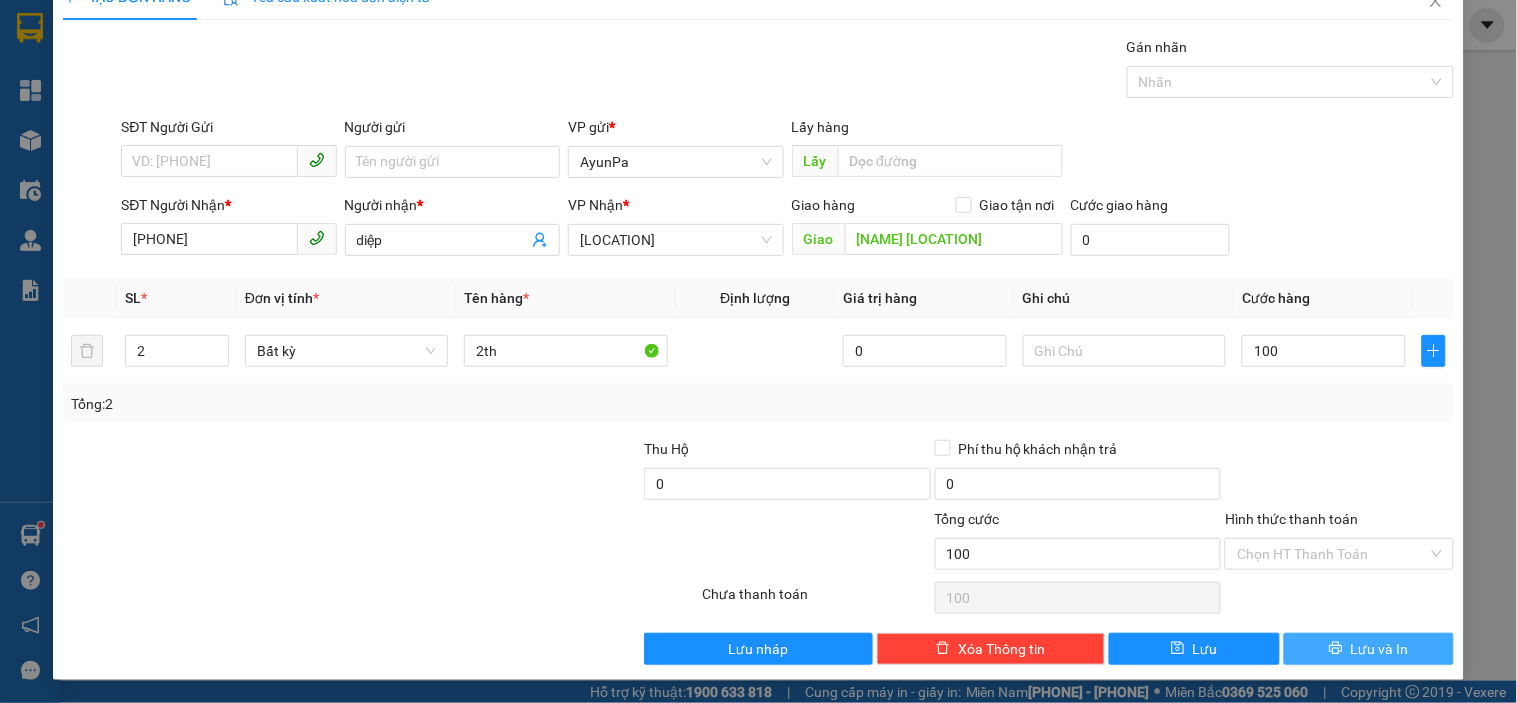 type on "100.000" 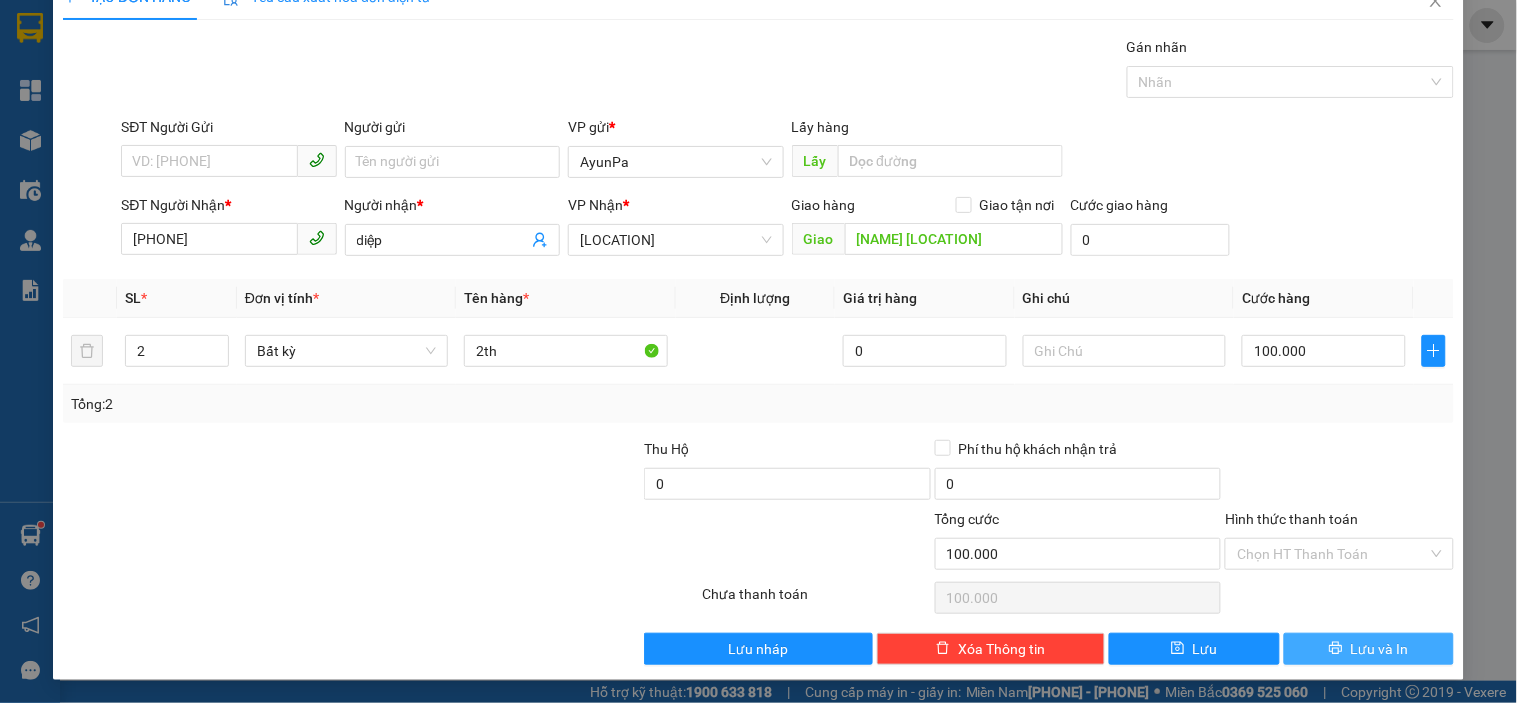 click on "Lưu và In" at bounding box center (1369, 649) 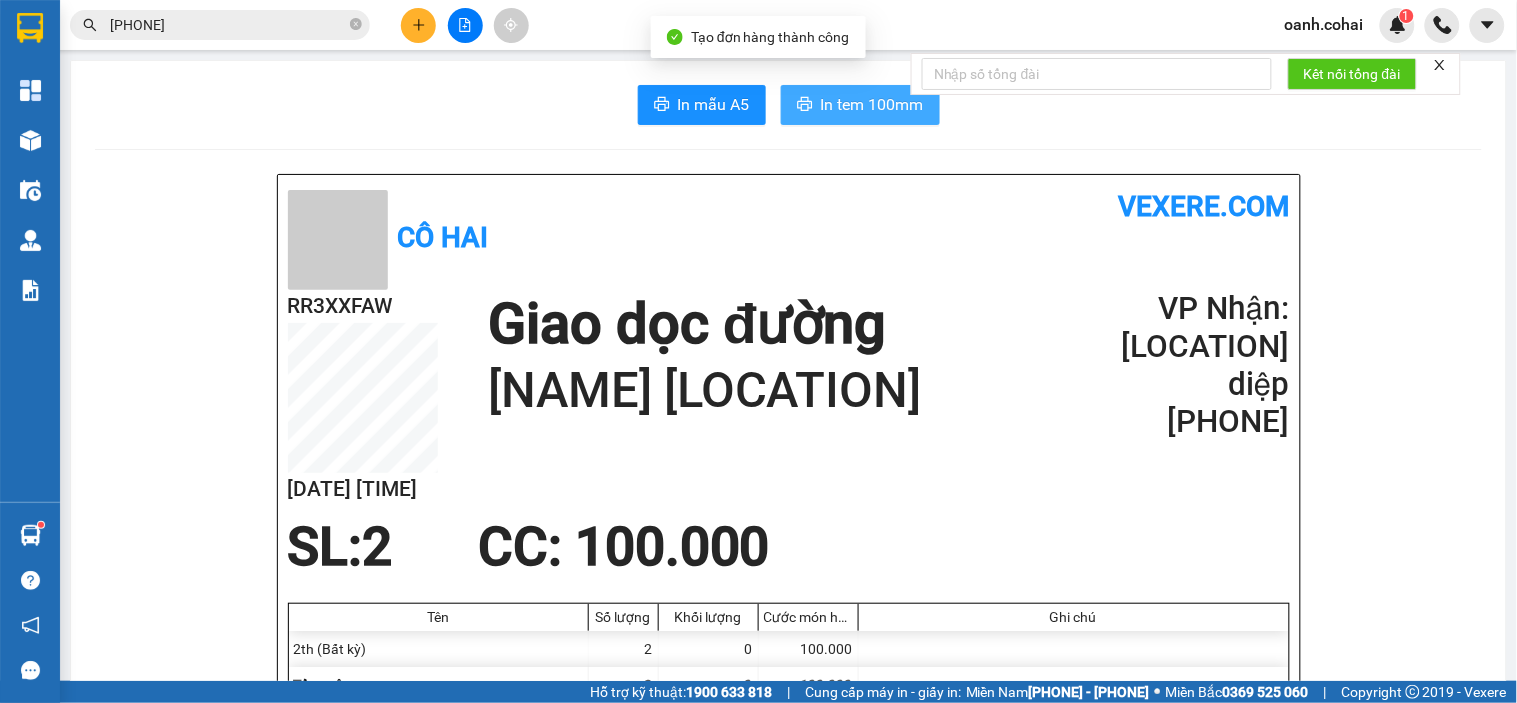 click on "In tem 100mm" at bounding box center [872, 104] 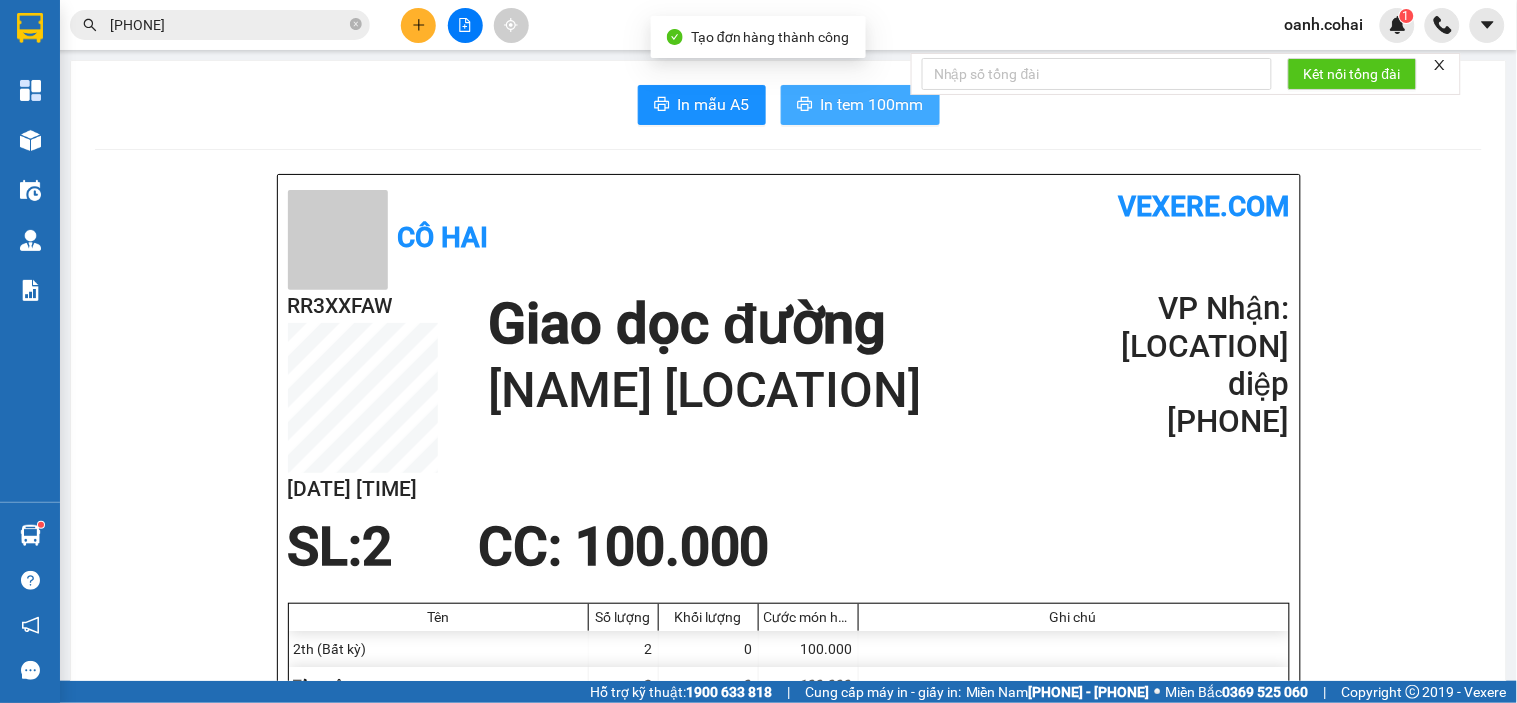 scroll, scrollTop: 0, scrollLeft: 0, axis: both 